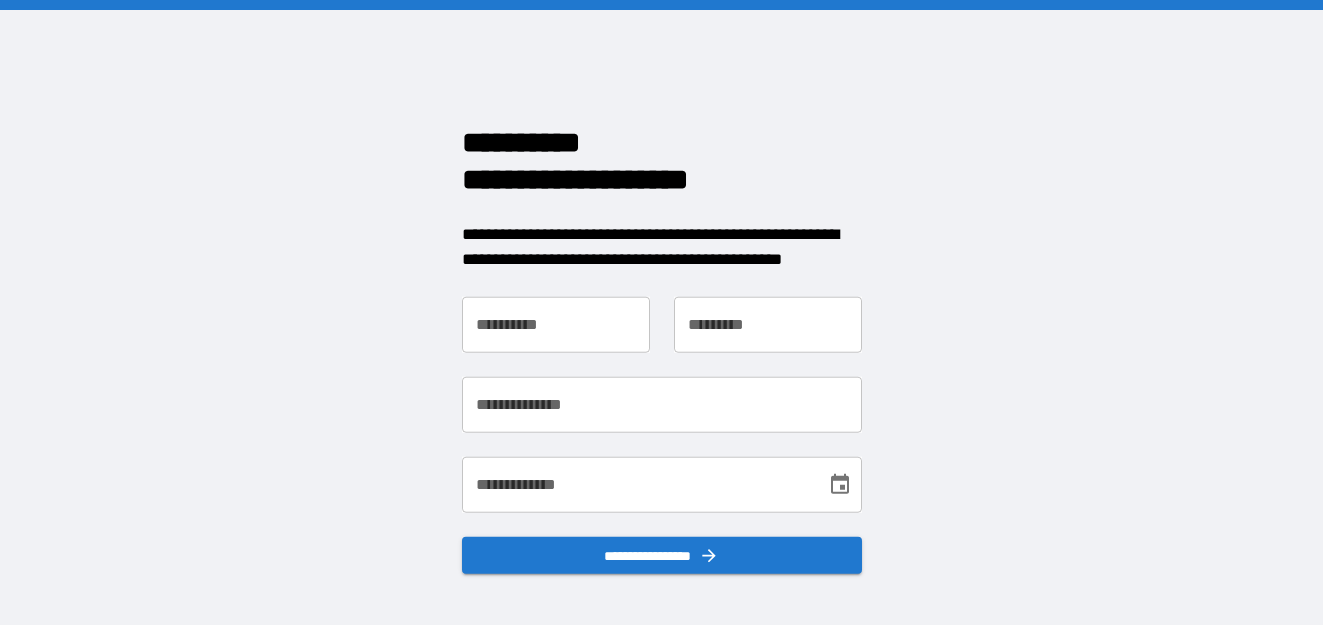 scroll, scrollTop: 0, scrollLeft: 0, axis: both 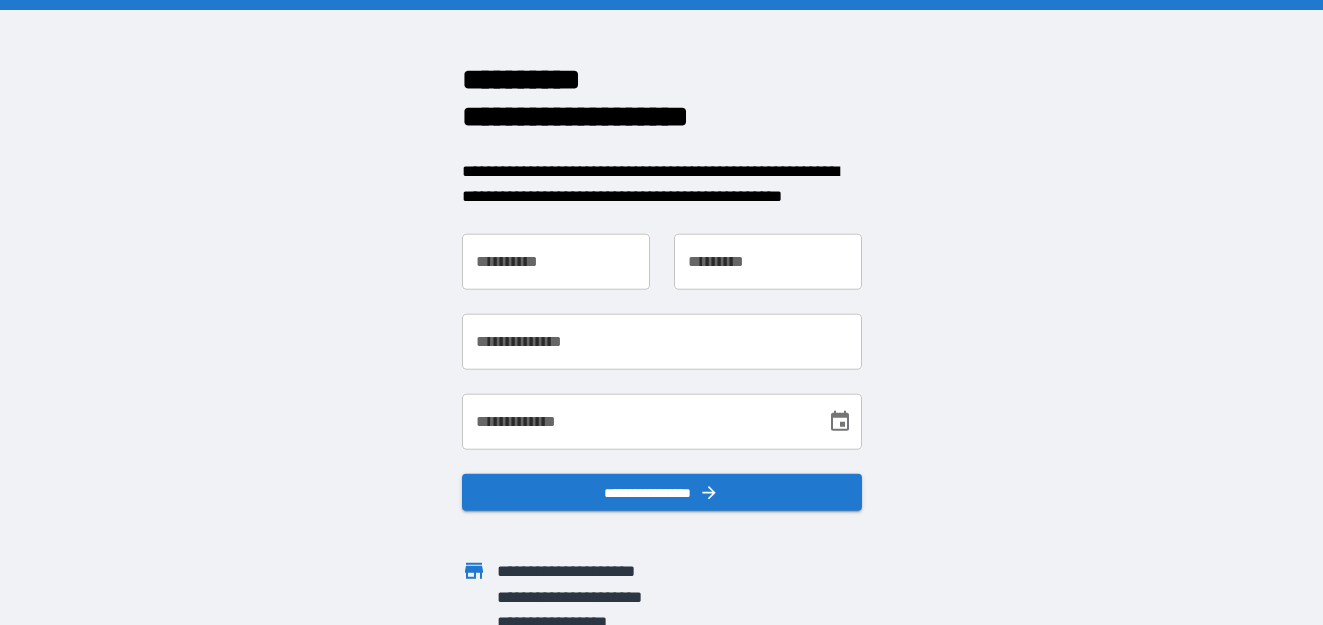 click on "**********" at bounding box center (556, 261) 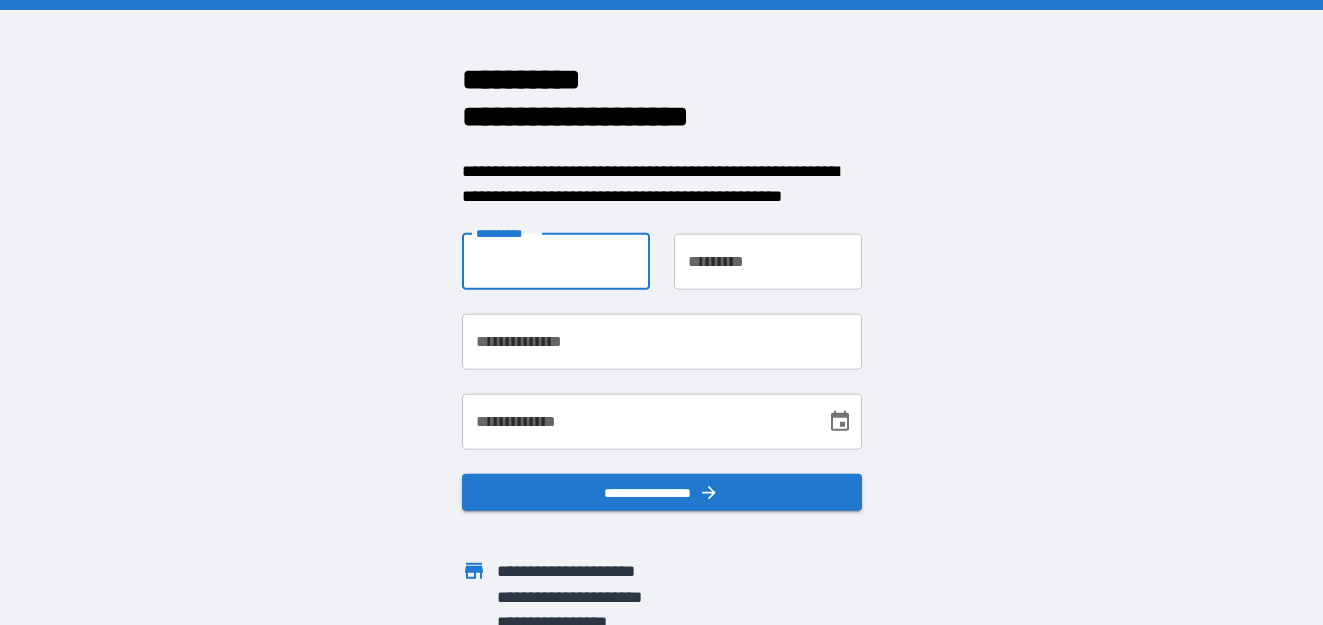 type on "****" 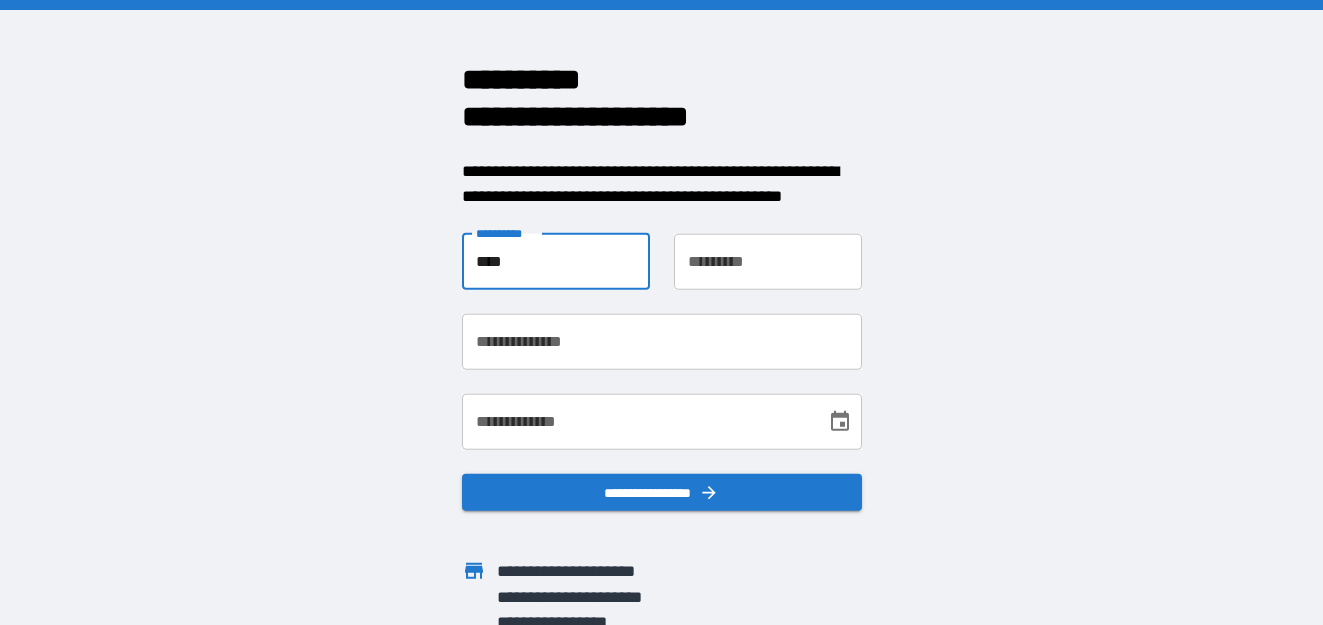 type on "*****" 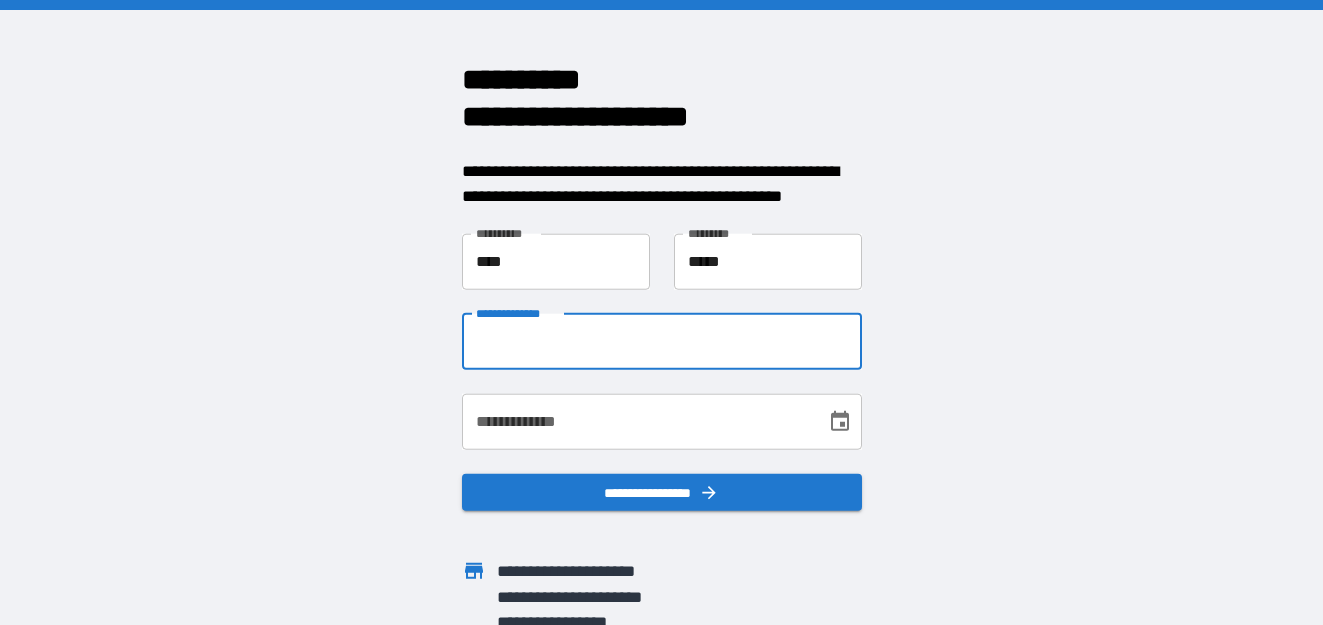 click on "**********" at bounding box center [662, 341] 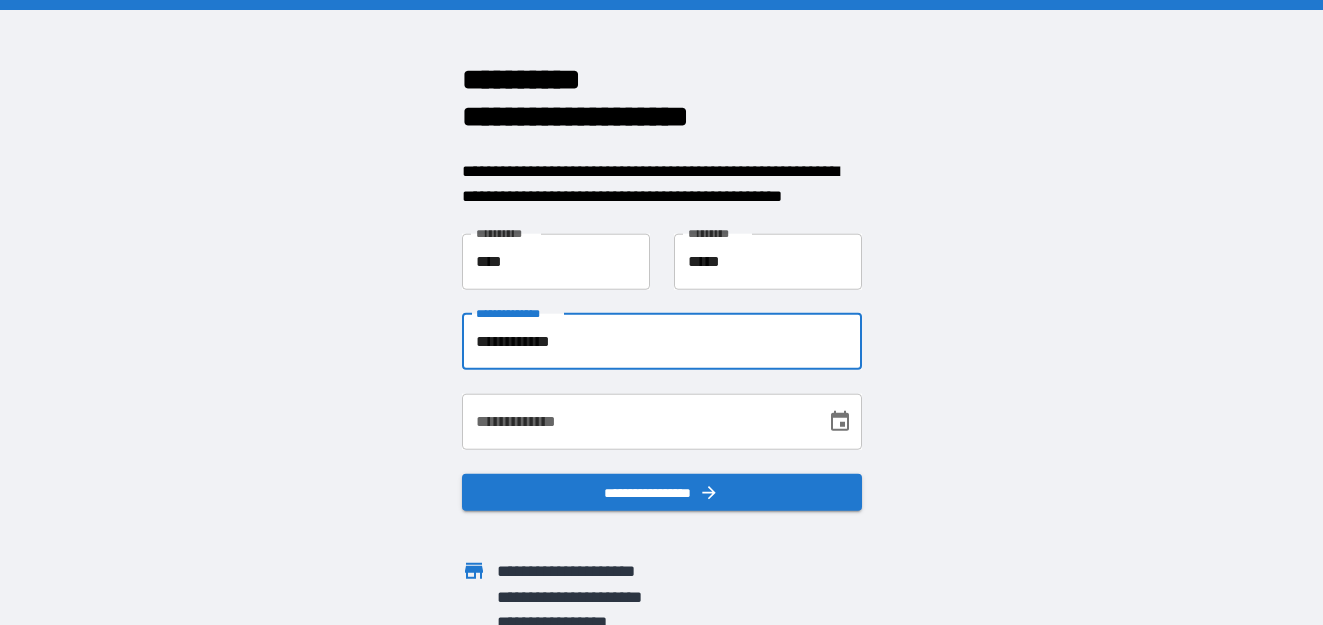 type on "**********" 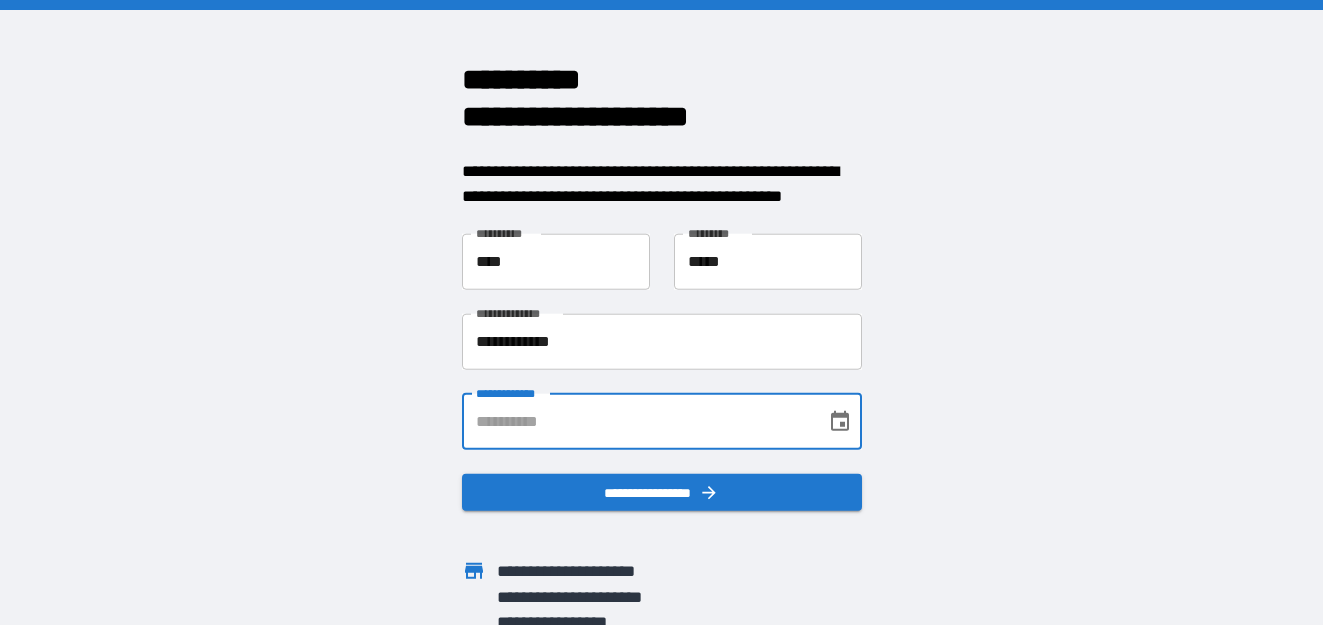 type on "**********" 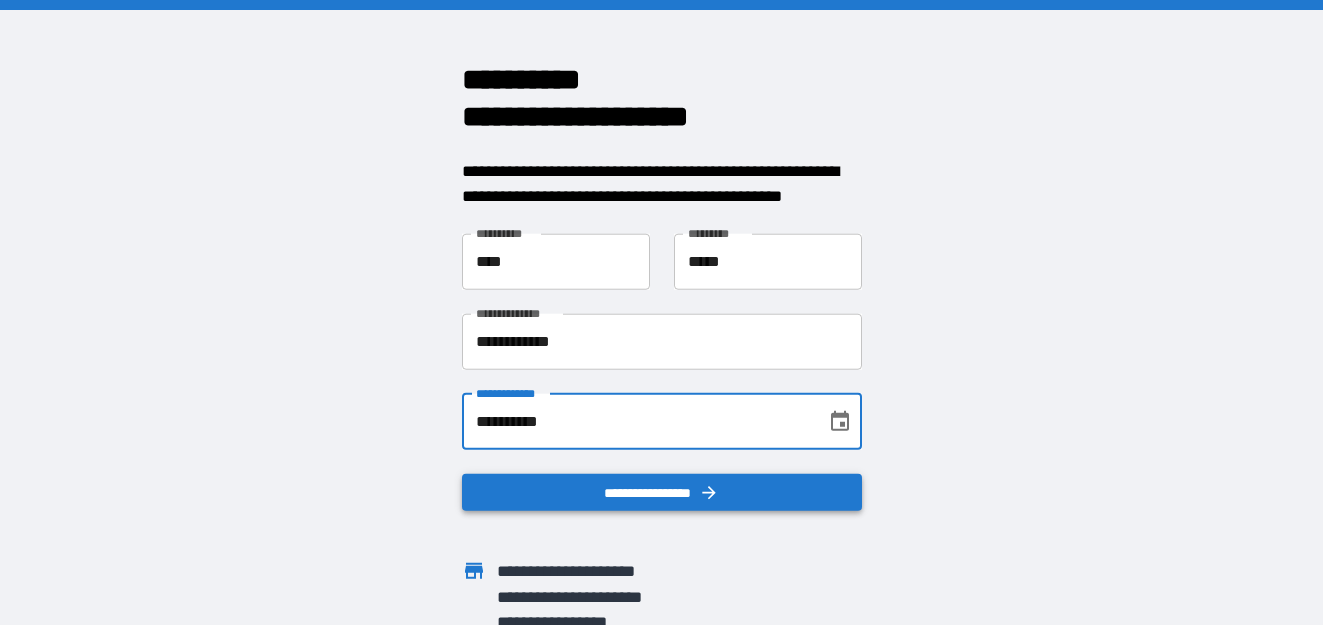 click on "**********" at bounding box center (662, 492) 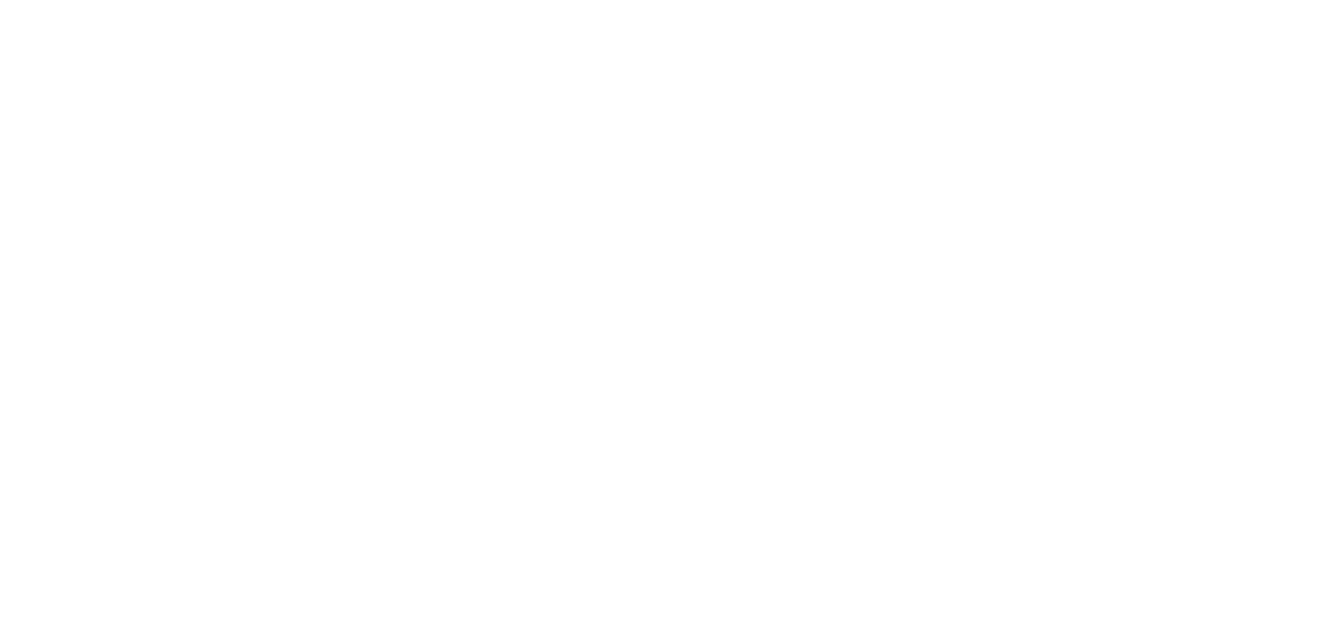 scroll, scrollTop: 0, scrollLeft: 0, axis: both 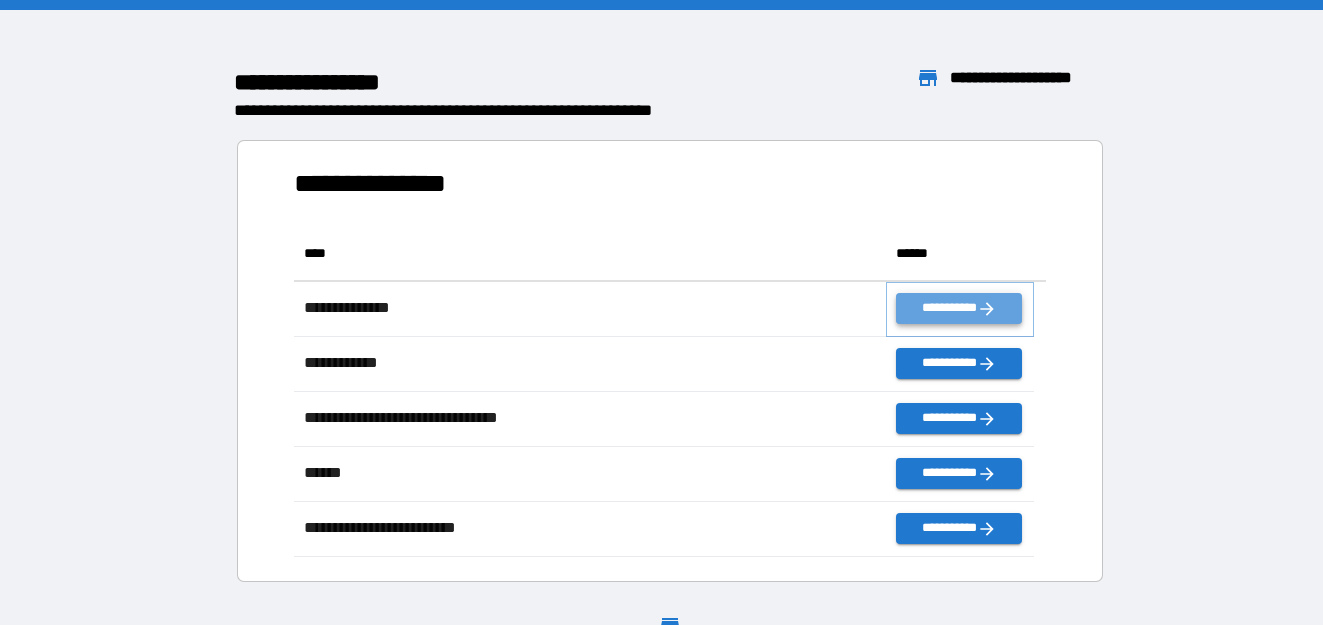click on "**********" at bounding box center (958, 308) 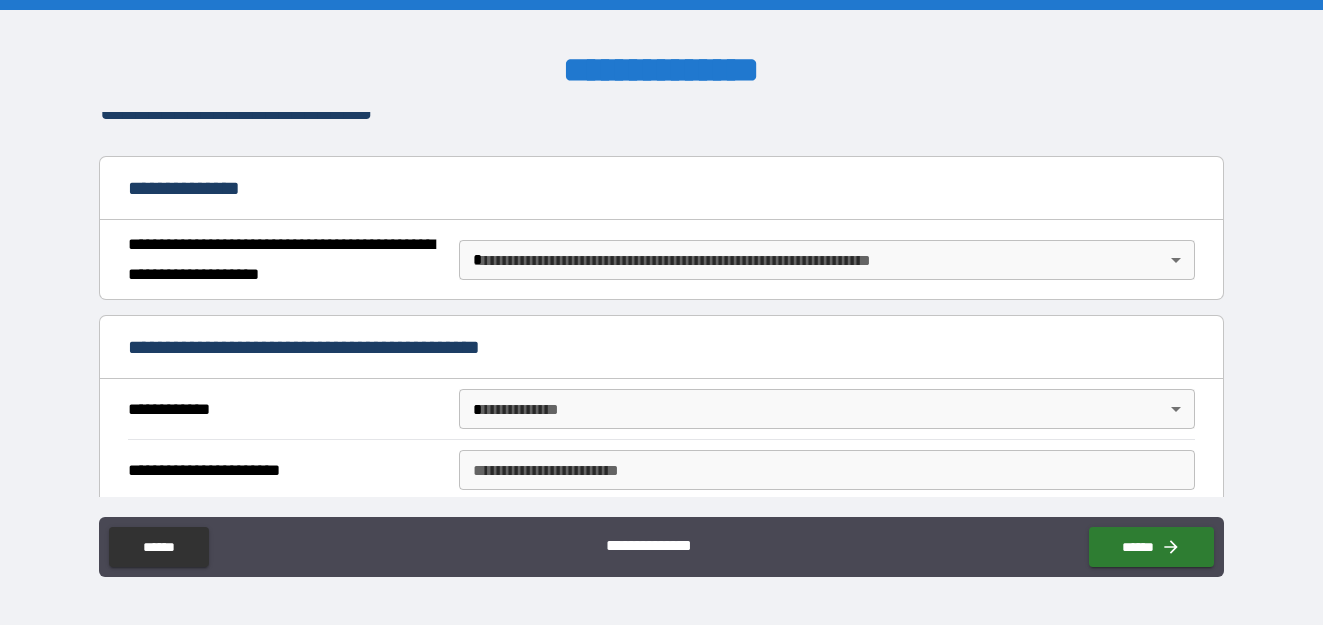 scroll, scrollTop: 200, scrollLeft: 0, axis: vertical 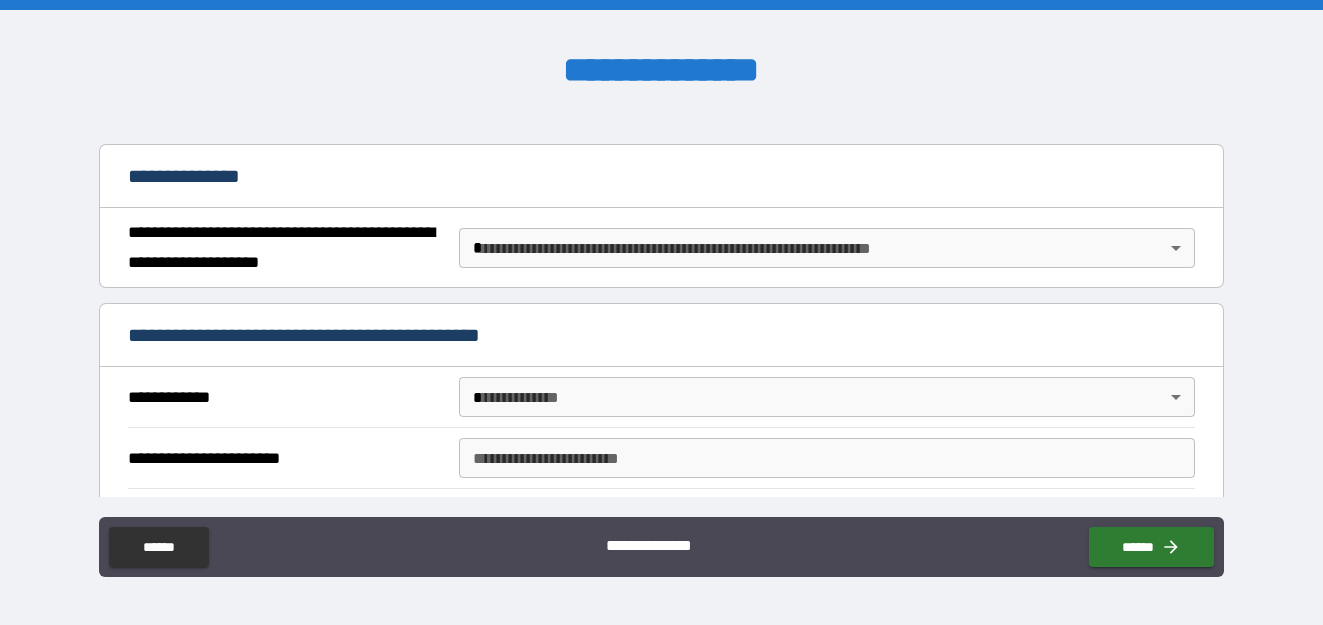 click on "**********" at bounding box center (661, 312) 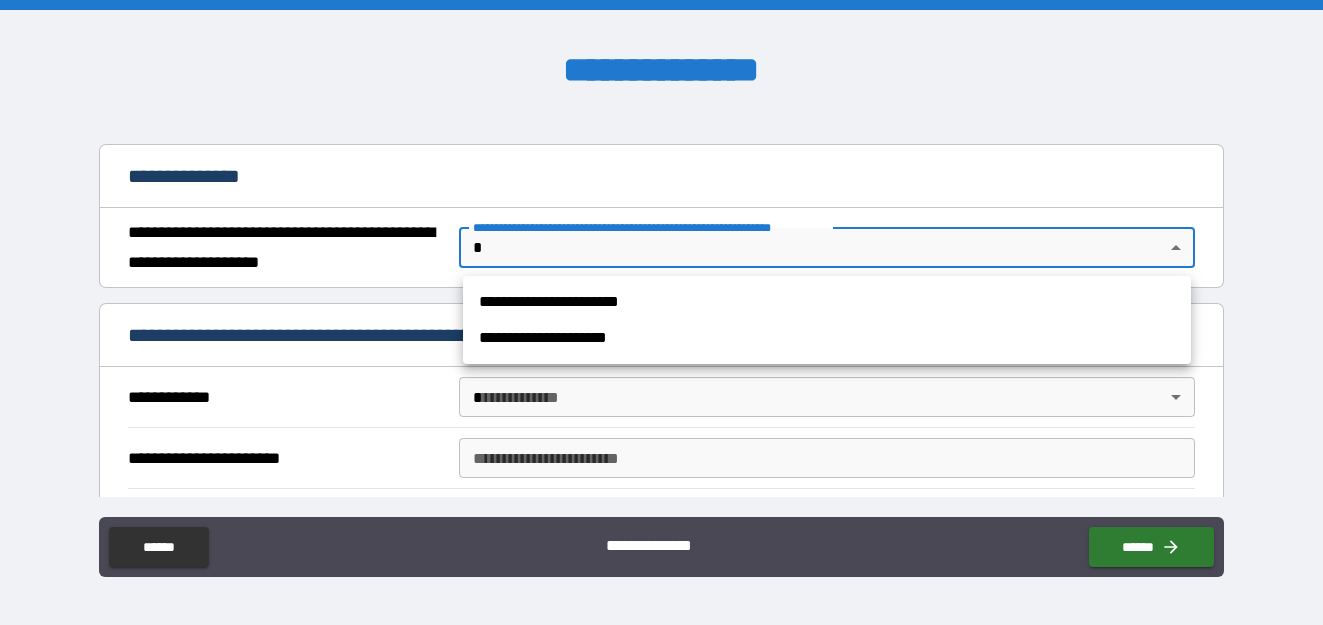 click at bounding box center (661, 312) 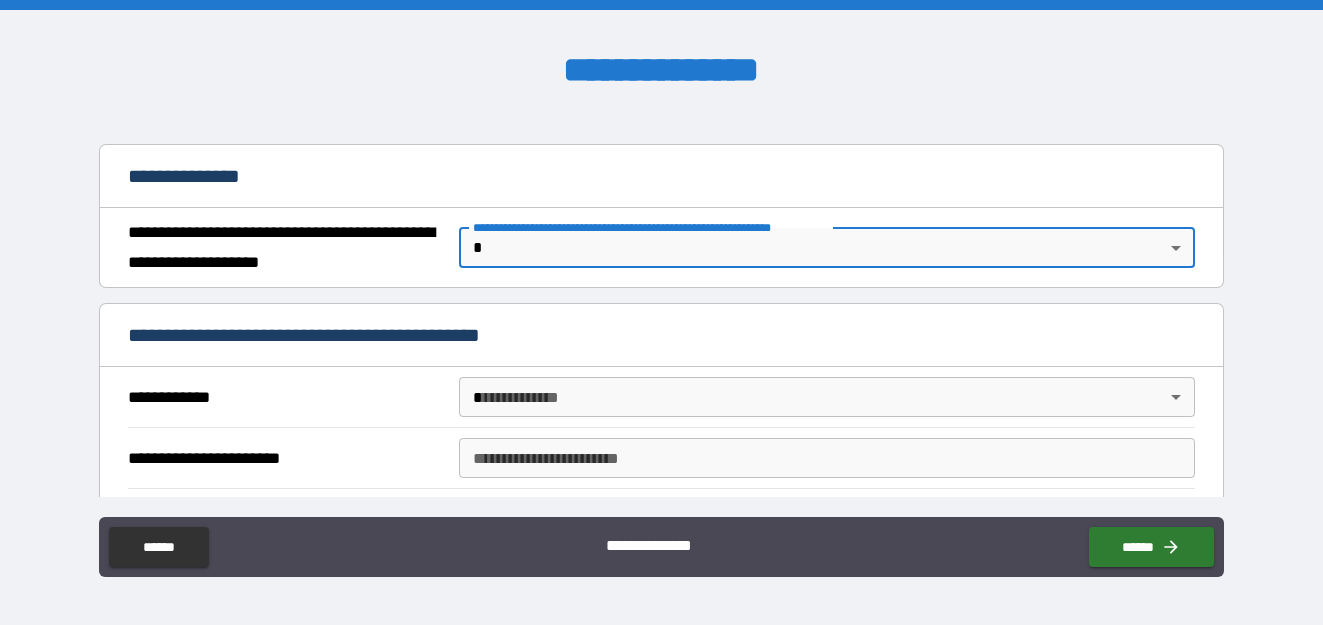 click on "**********" at bounding box center [661, 312] 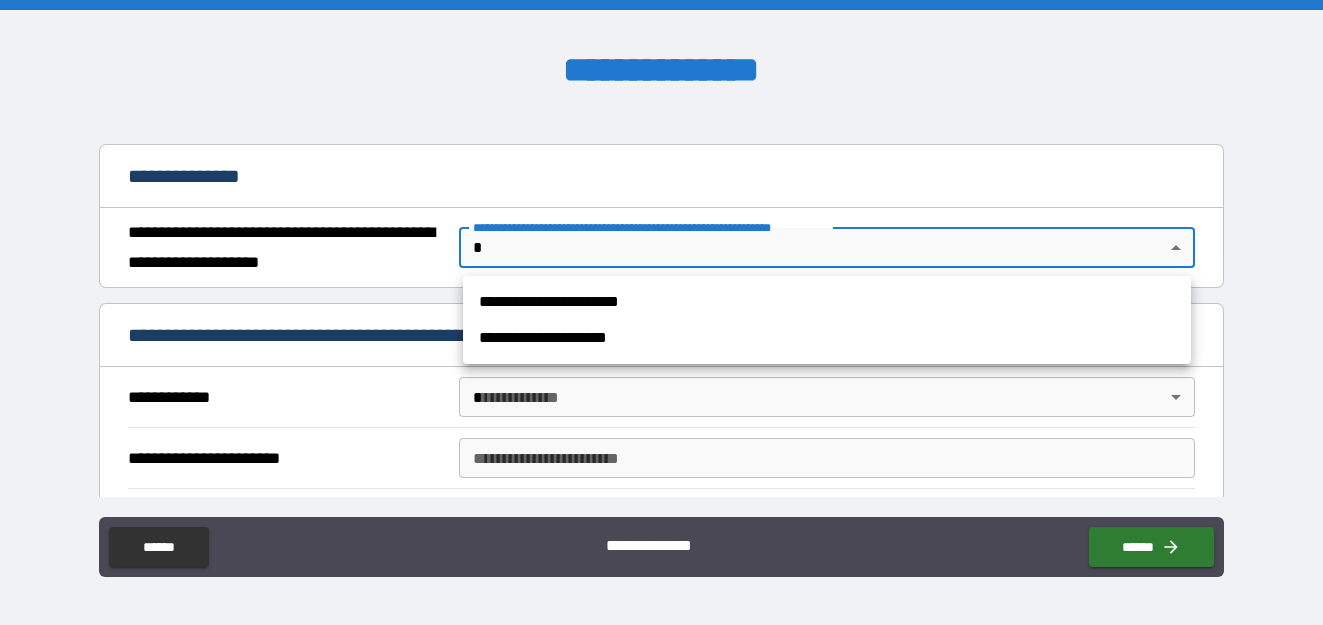 click on "**********" at bounding box center [827, 302] 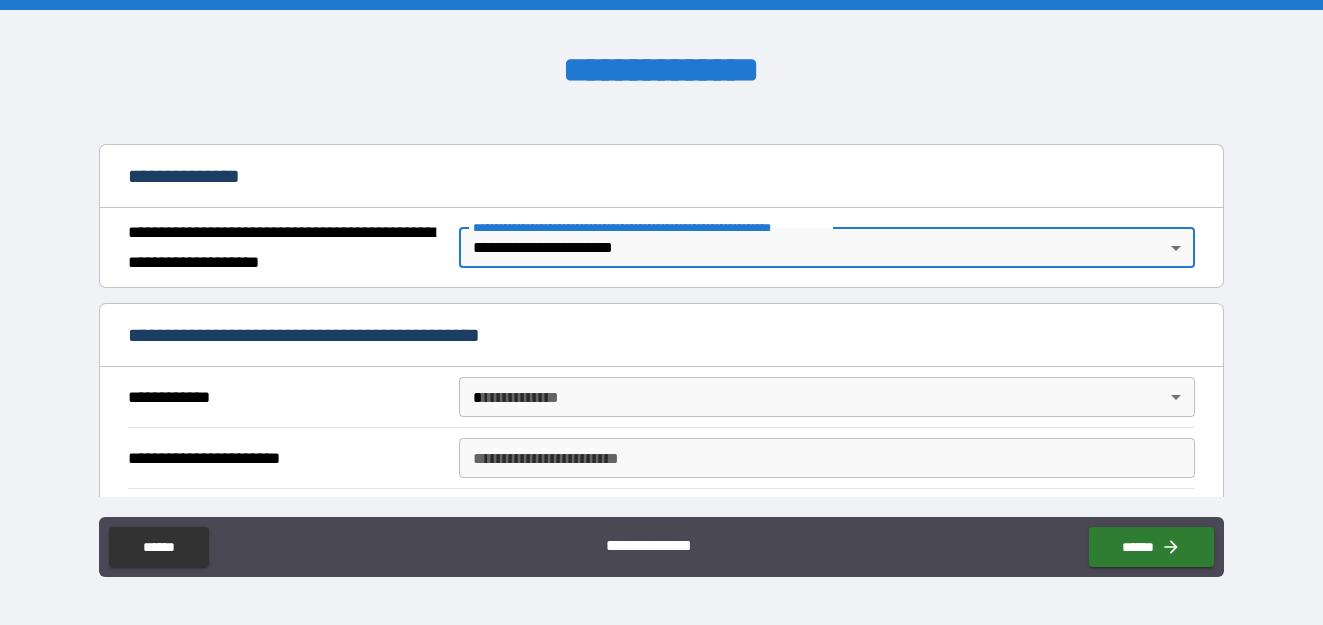 click on "**********" at bounding box center (661, 312) 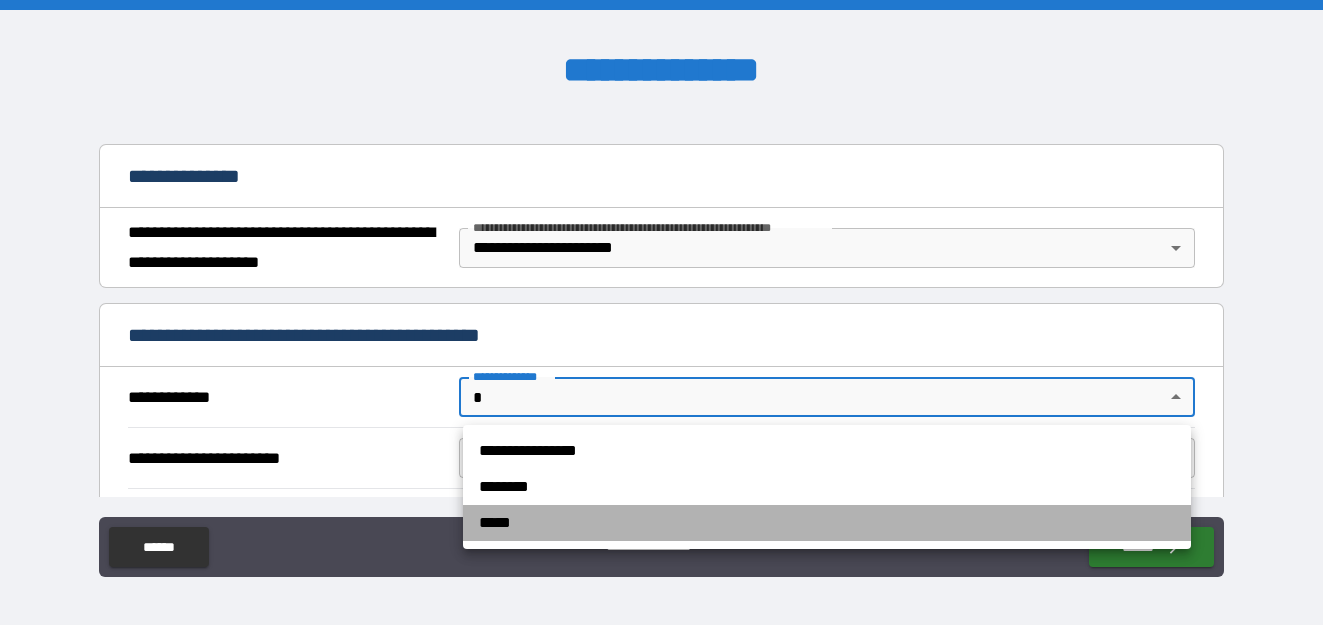 click on "*****" at bounding box center (827, 523) 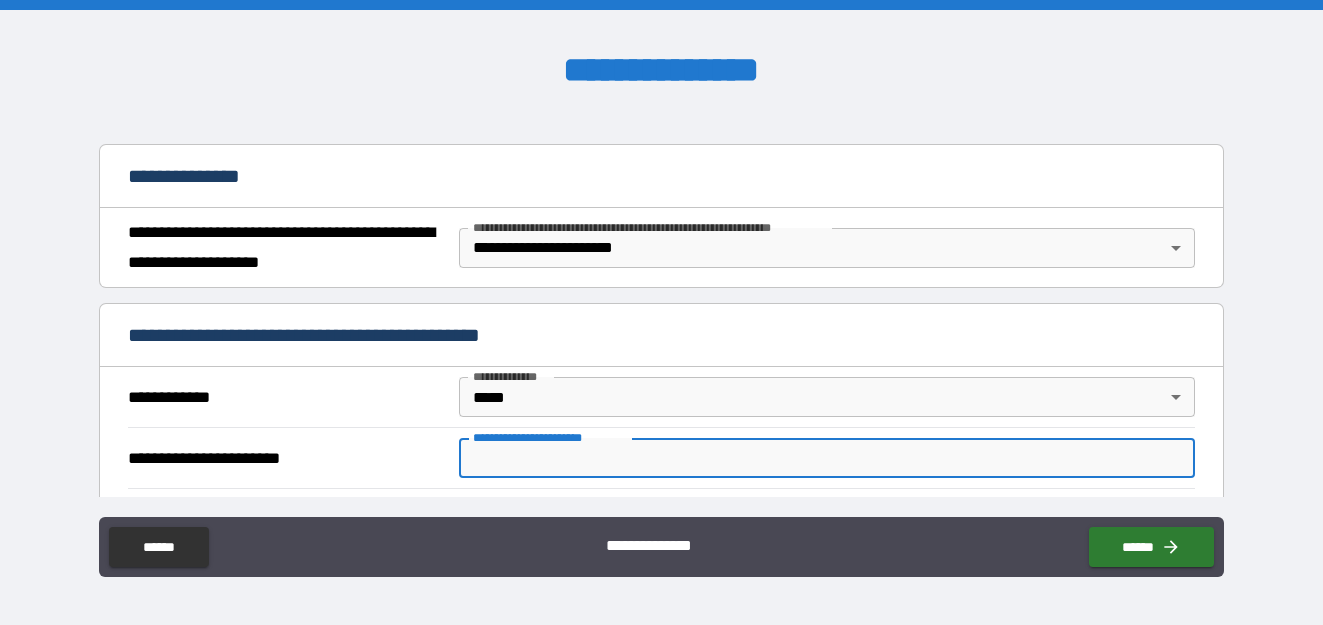 click on "**********" at bounding box center (827, 458) 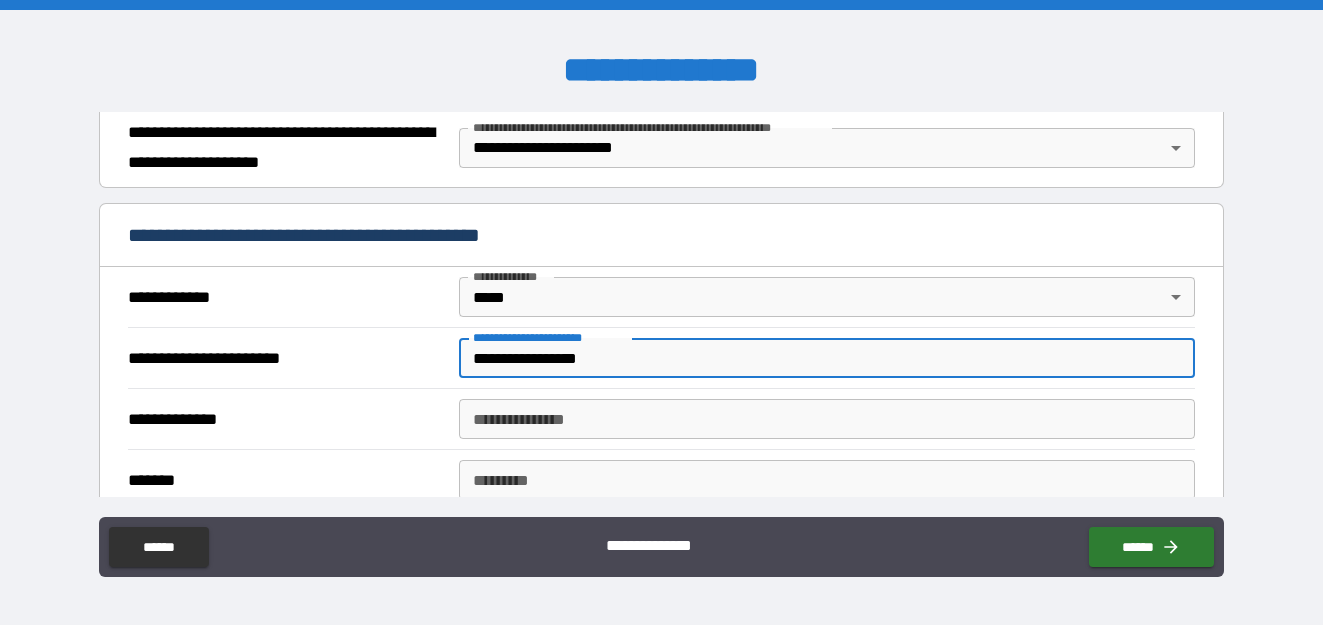 scroll, scrollTop: 400, scrollLeft: 0, axis: vertical 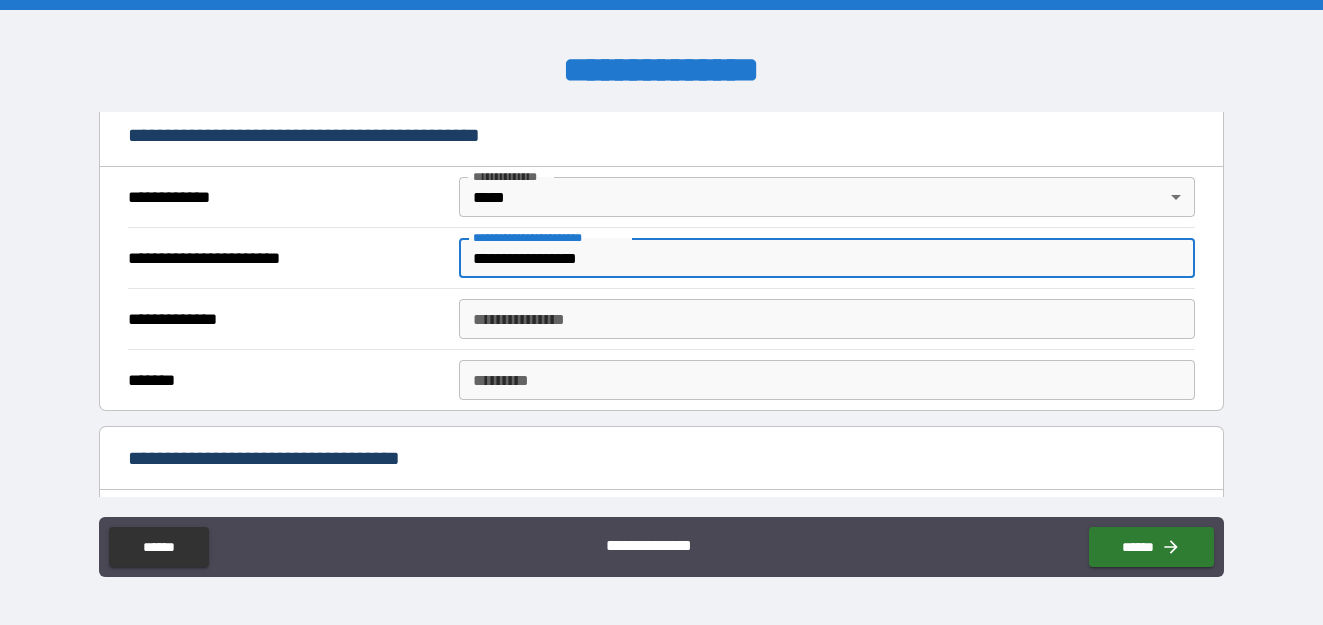 type on "**********" 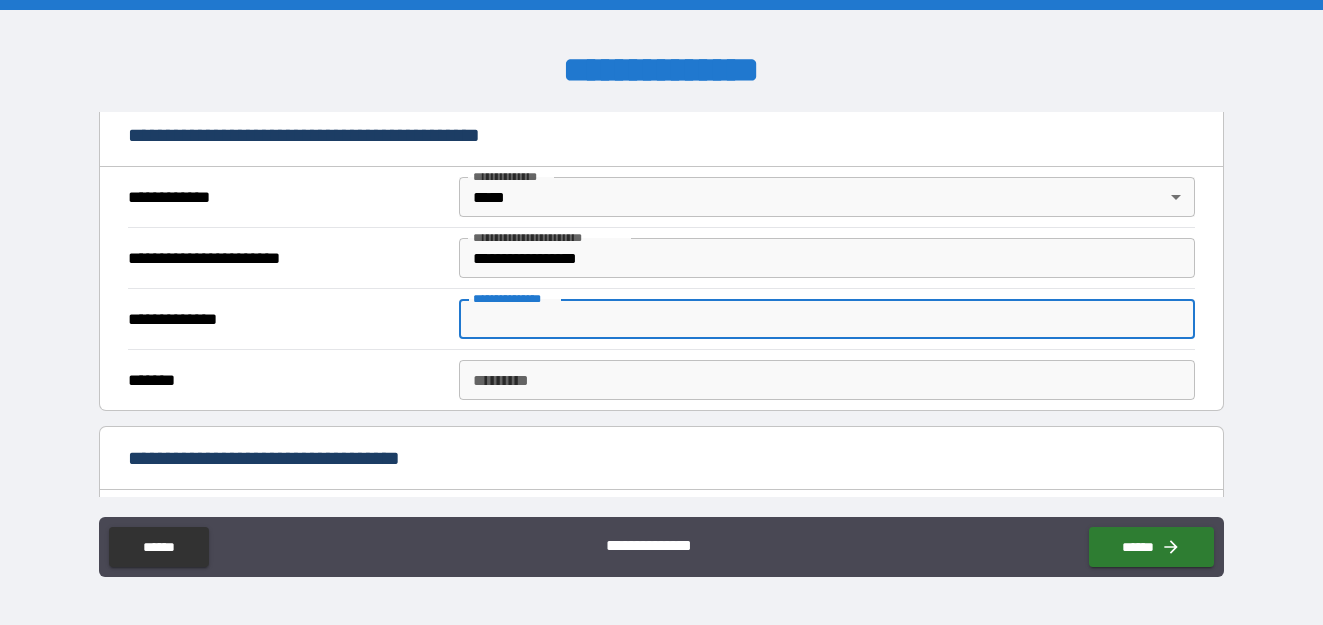 click on "**********" at bounding box center [827, 319] 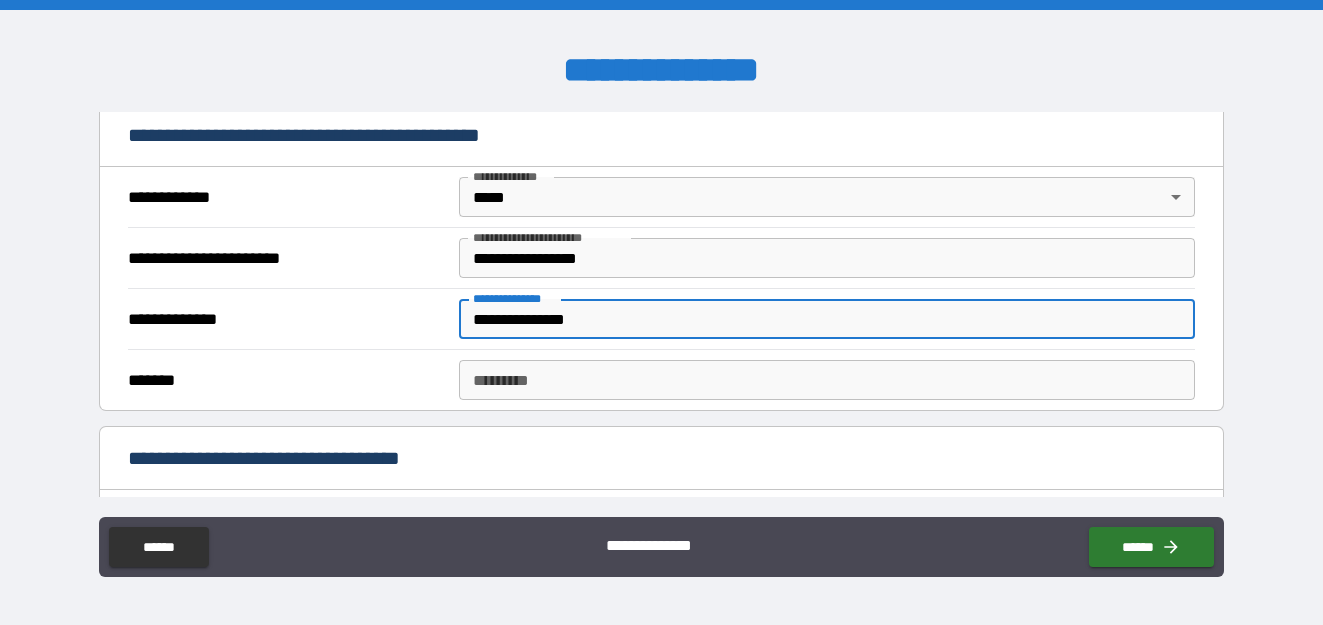 type on "**********" 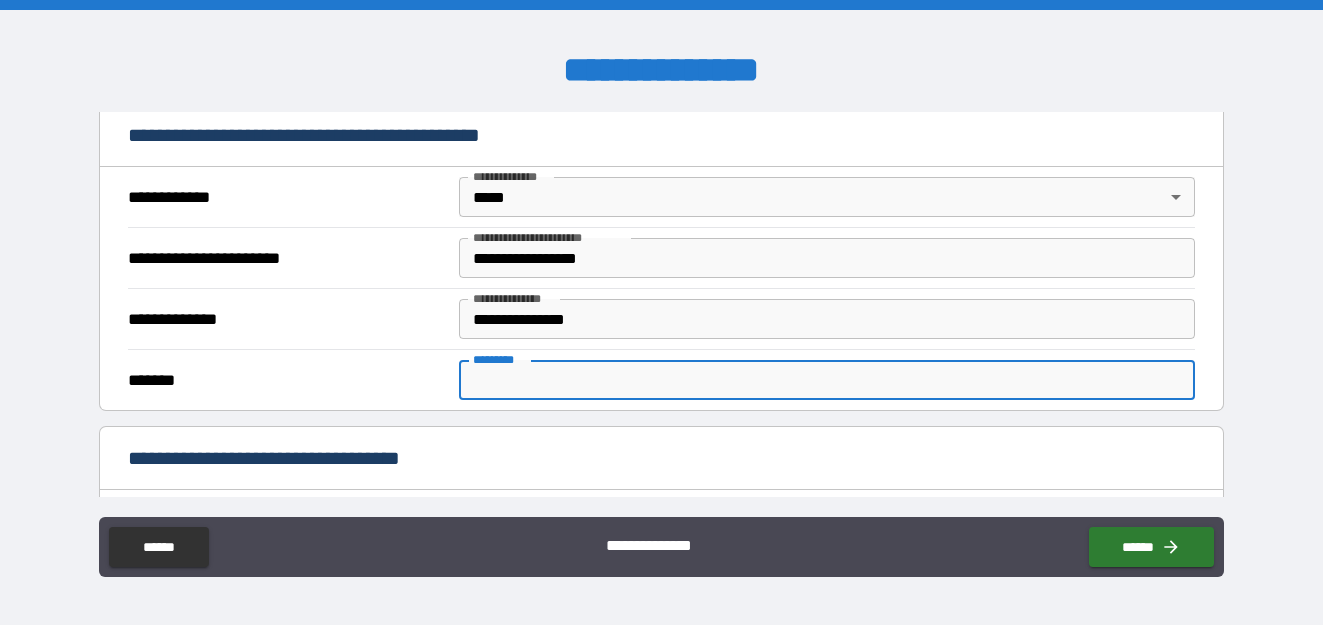 click on "*******   *" at bounding box center [827, 380] 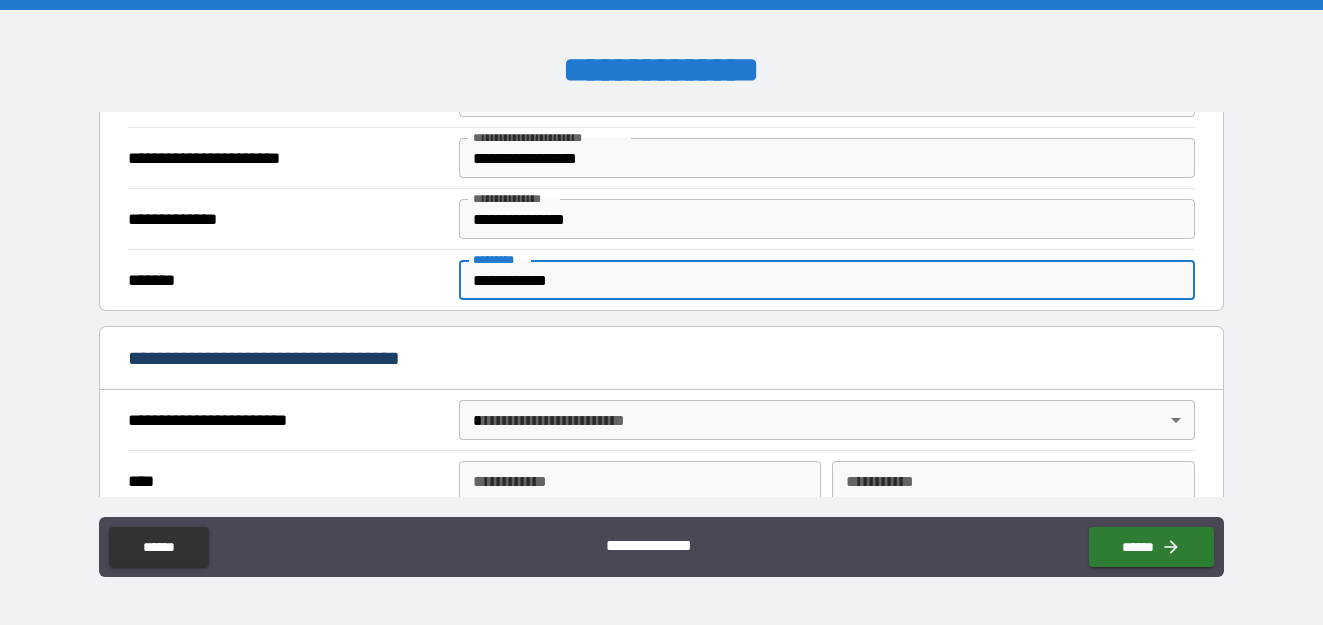 scroll, scrollTop: 600, scrollLeft: 0, axis: vertical 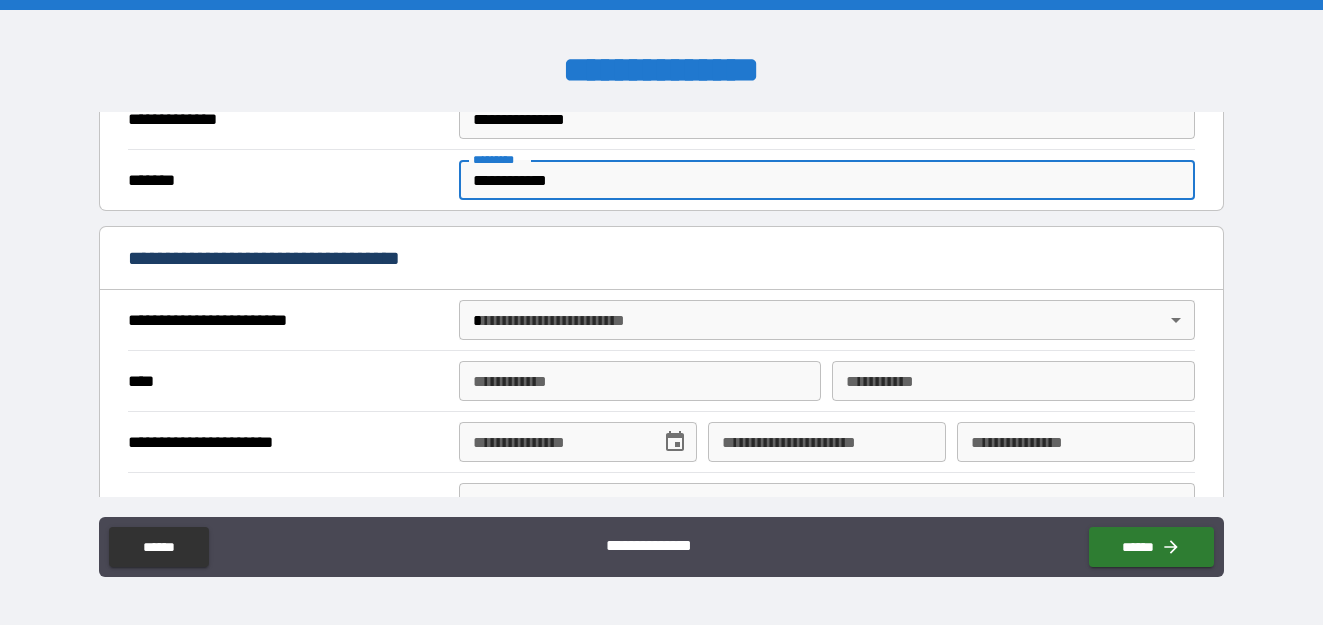 type on "**********" 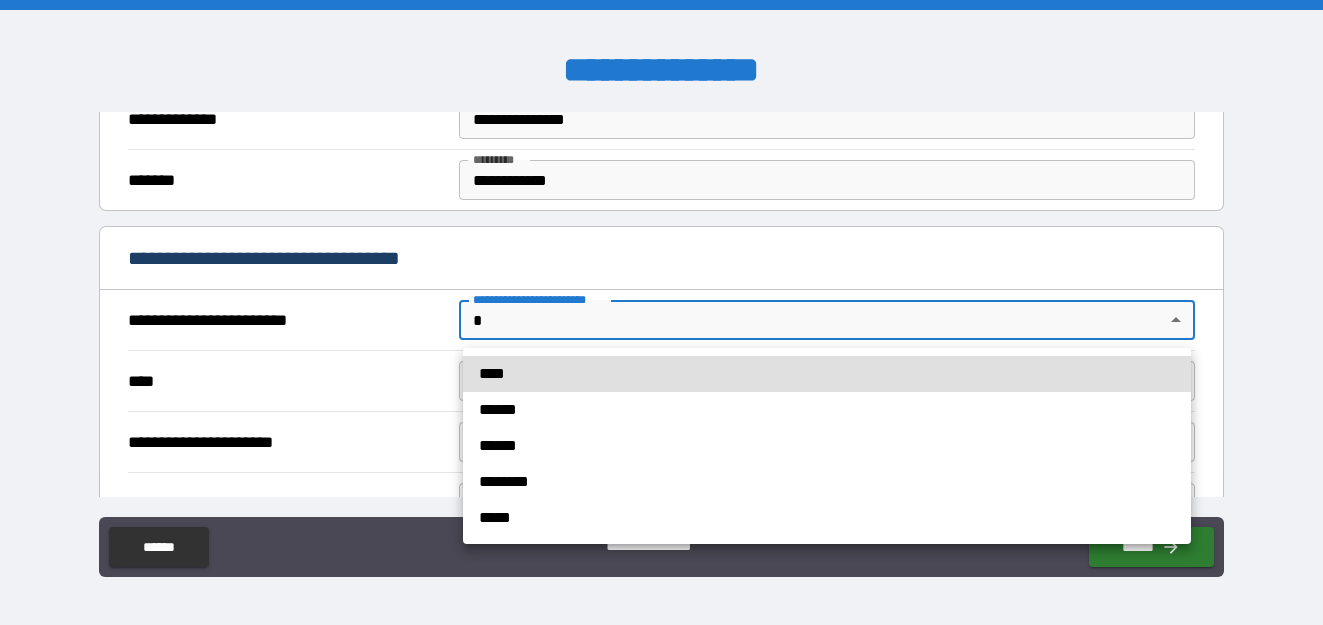 click on "****" at bounding box center [827, 374] 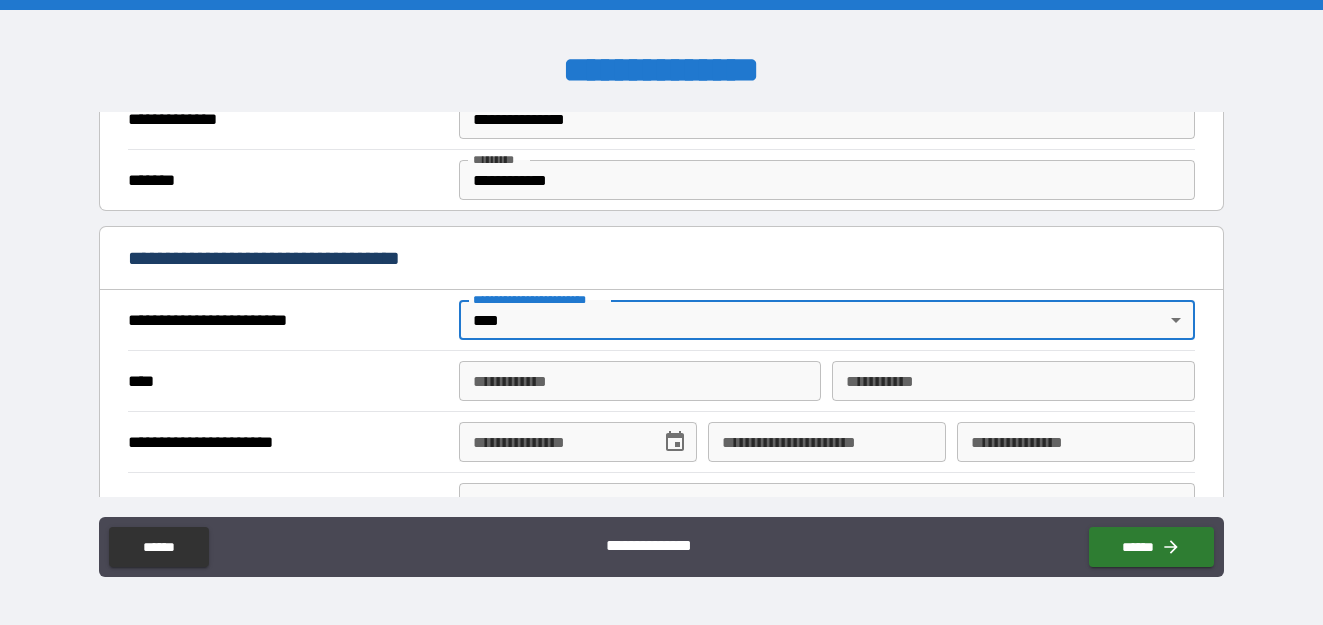 click on "**********" at bounding box center (640, 381) 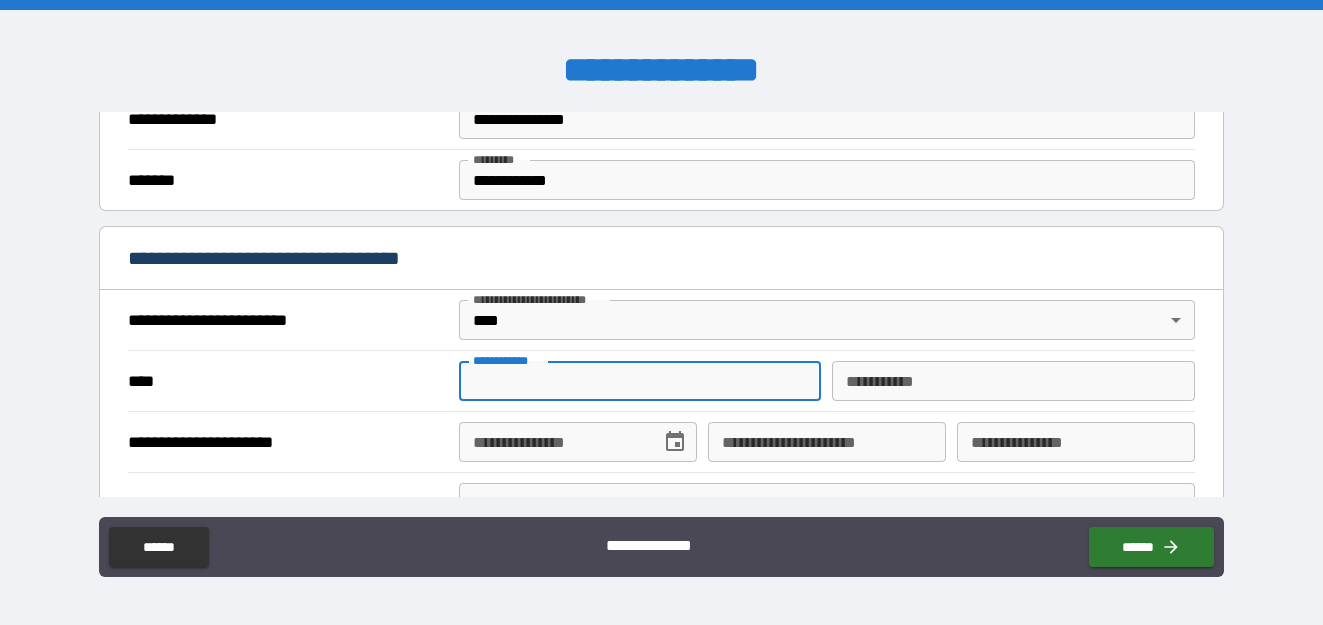 type on "****" 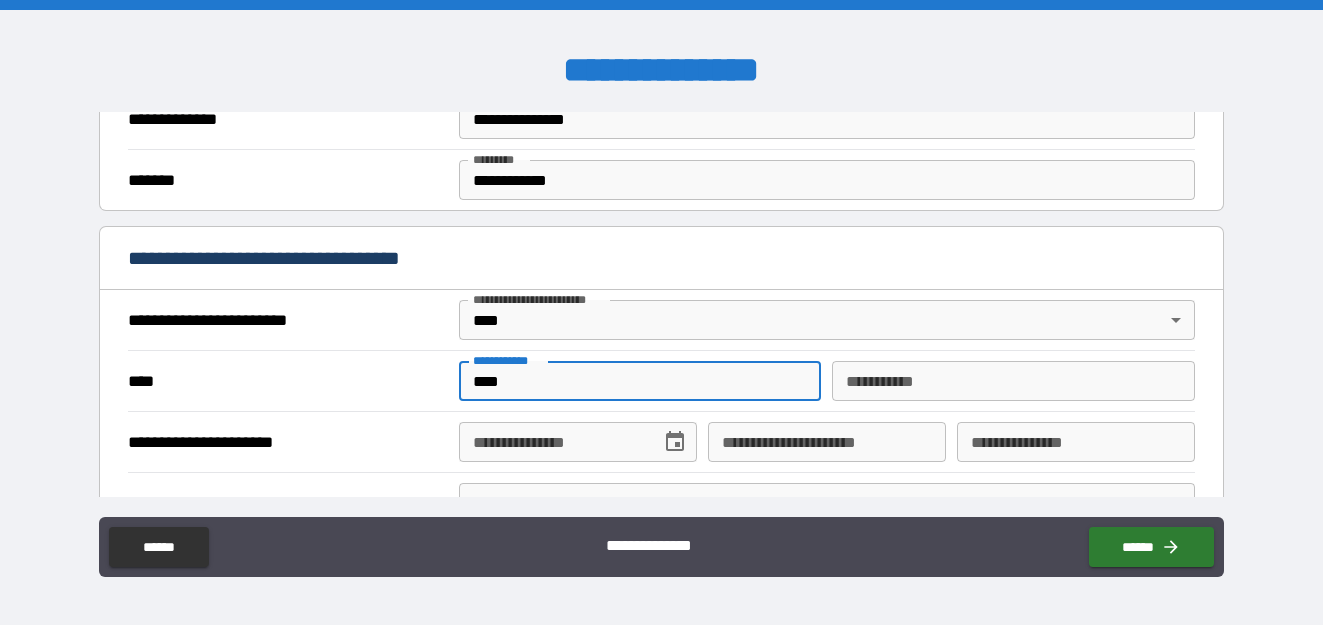type on "*****" 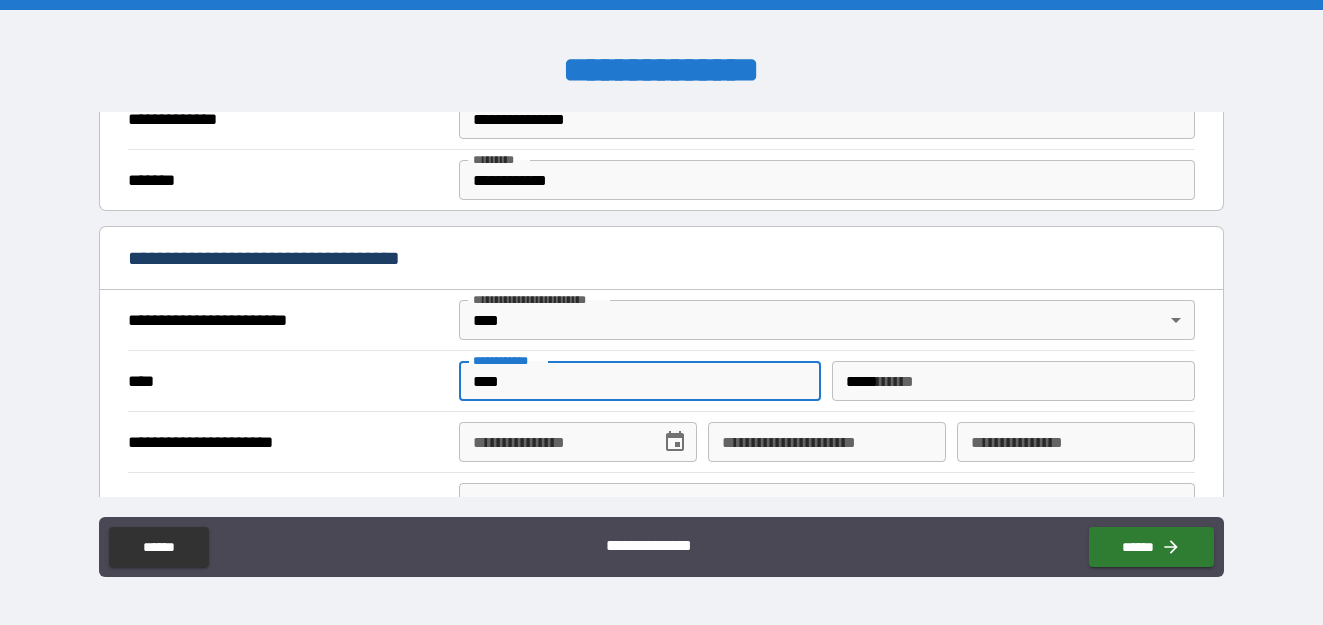 type on "**********" 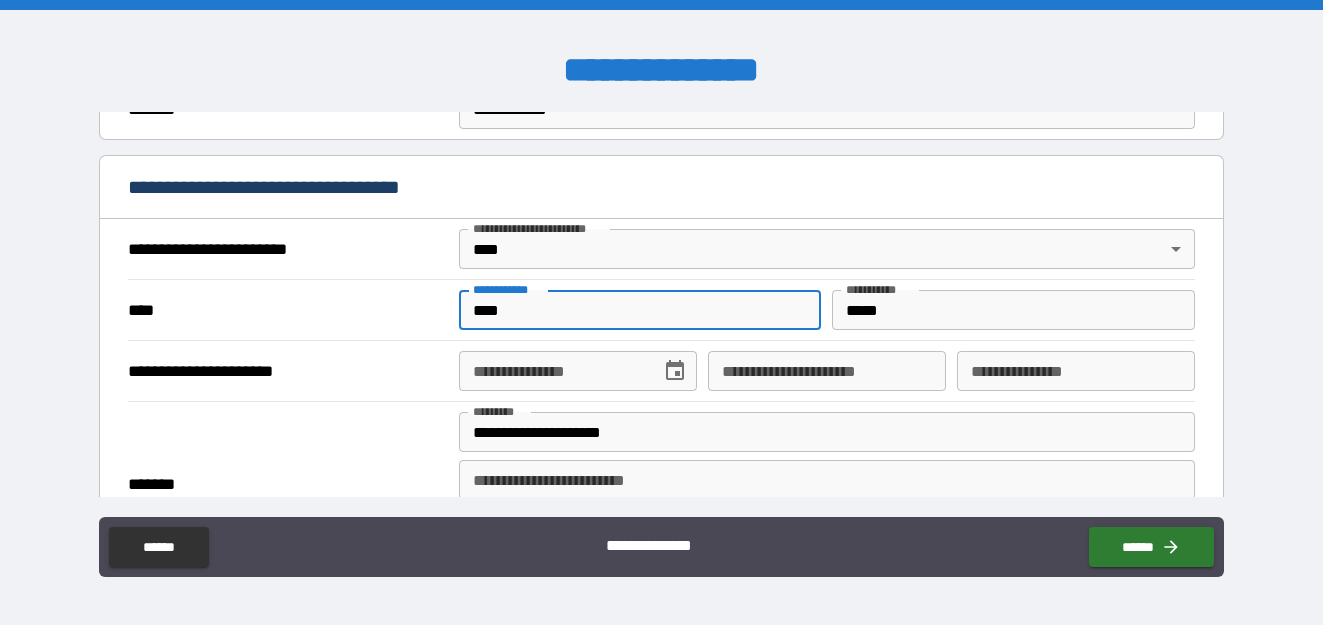 scroll, scrollTop: 700, scrollLeft: 0, axis: vertical 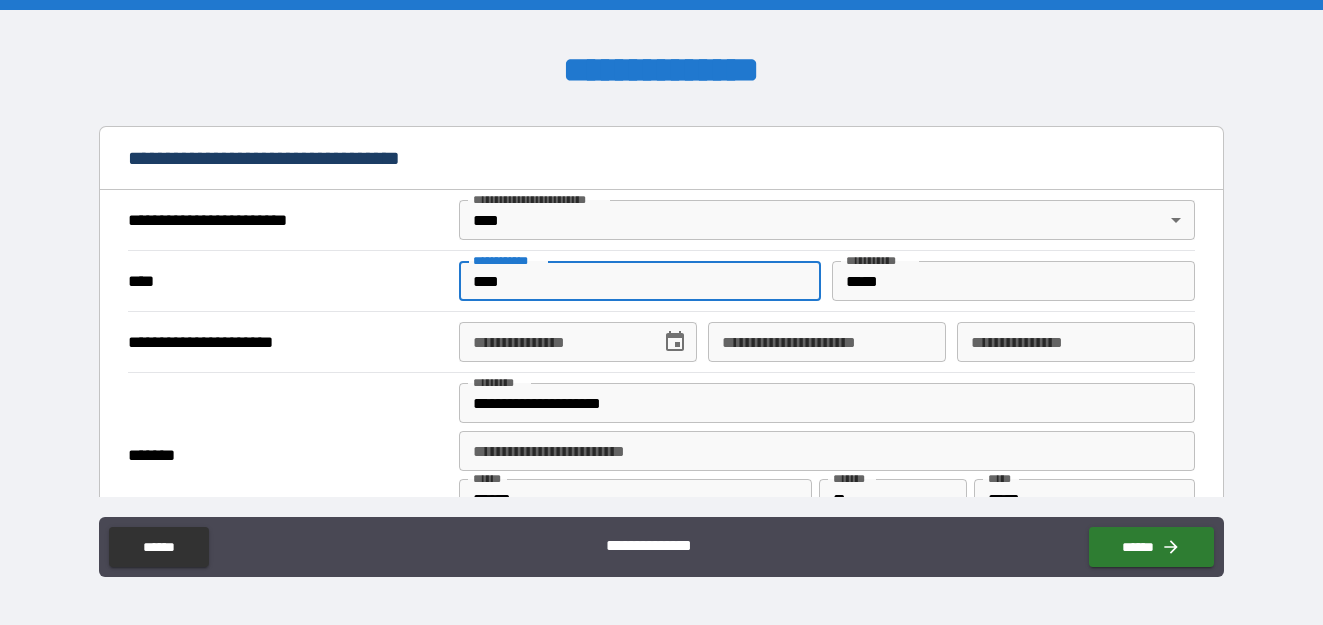 click on "**********" at bounding box center [553, 342] 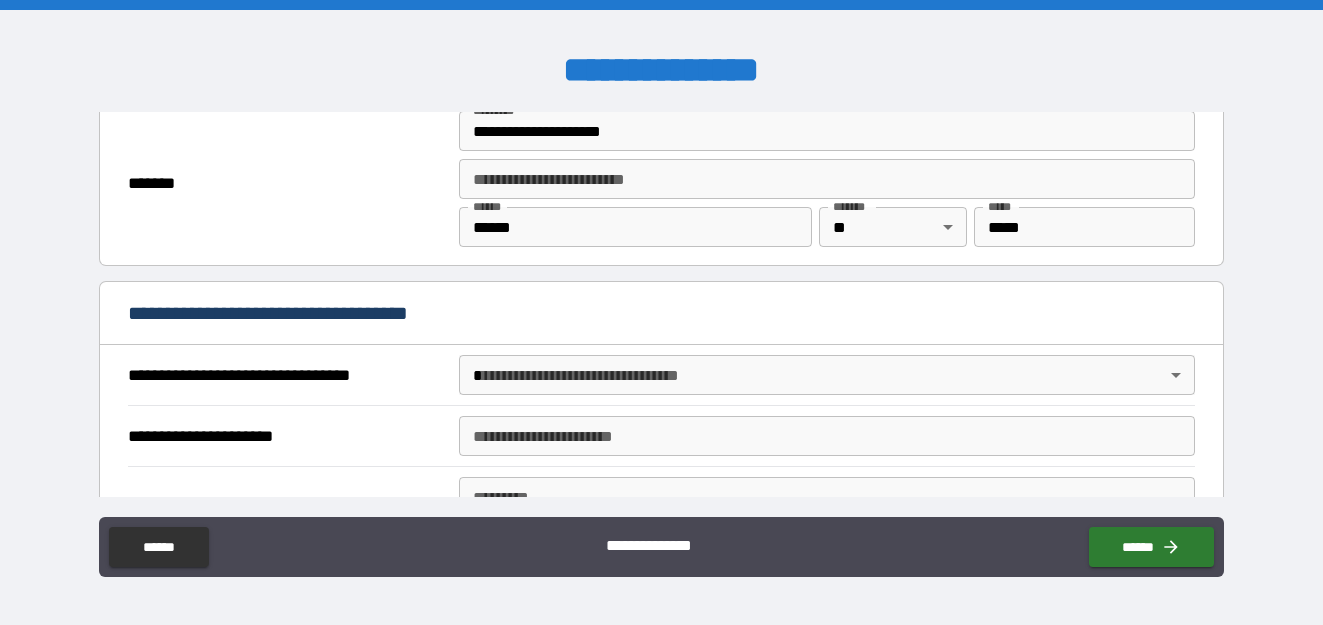 scroll, scrollTop: 1000, scrollLeft: 0, axis: vertical 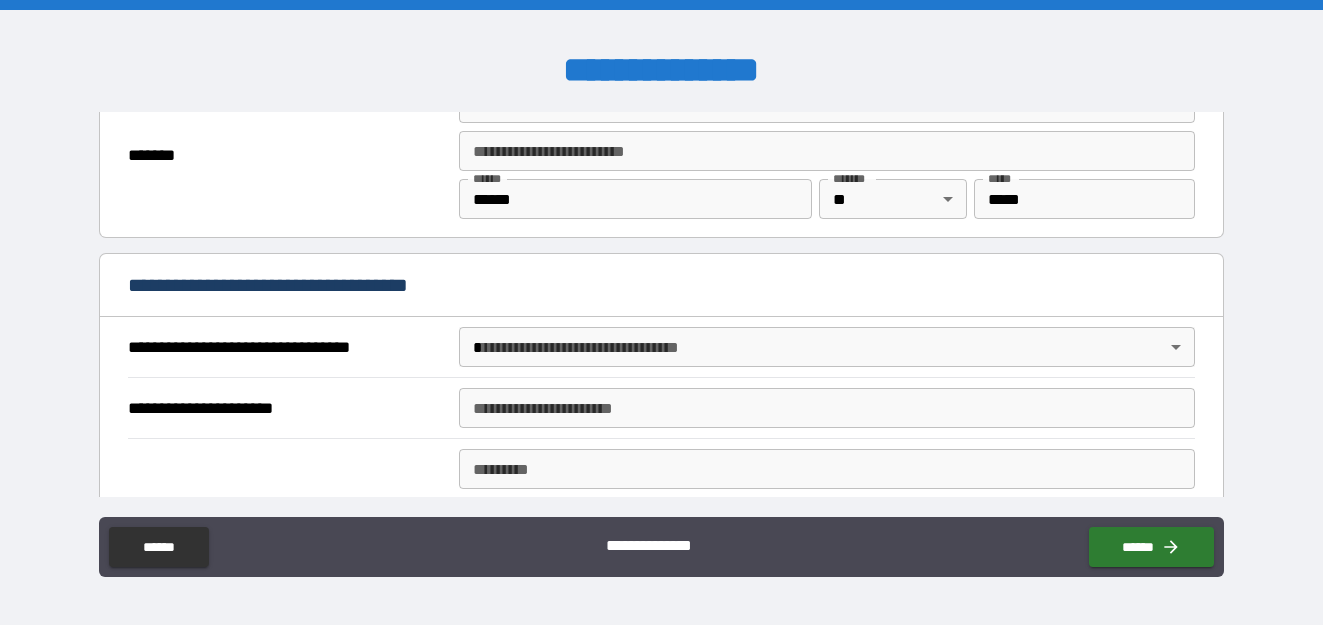 type on "**********" 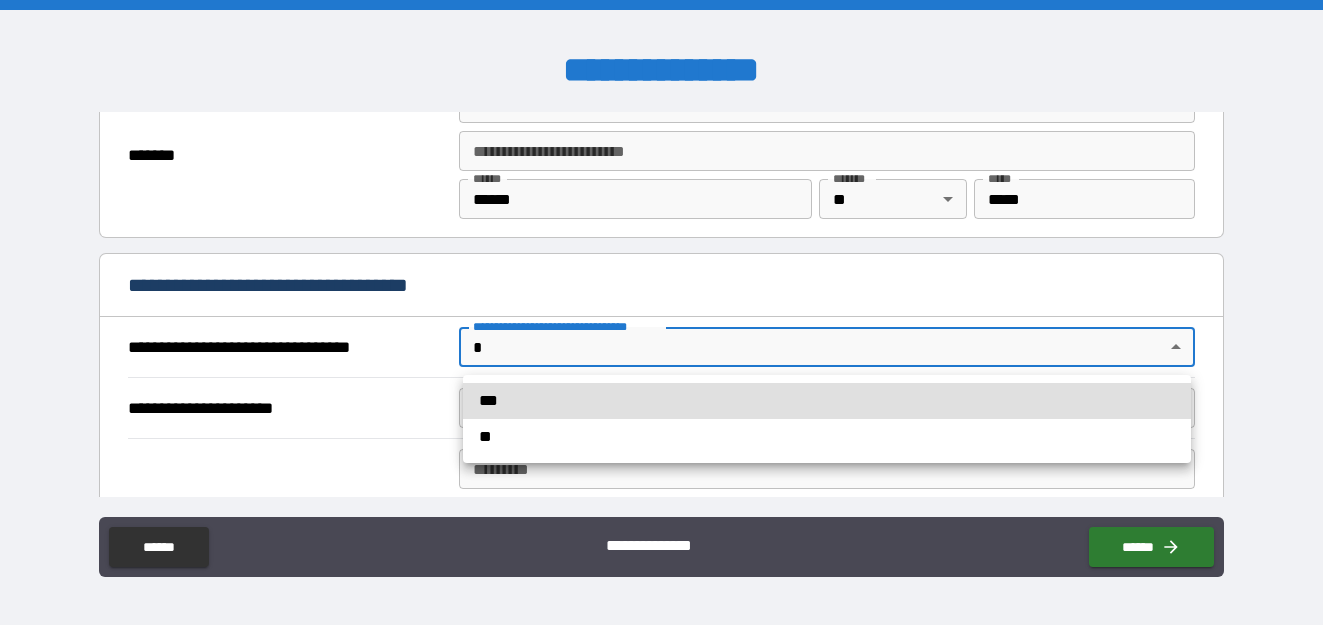 drag, startPoint x: 538, startPoint y: 417, endPoint x: 533, endPoint y: 429, distance: 13 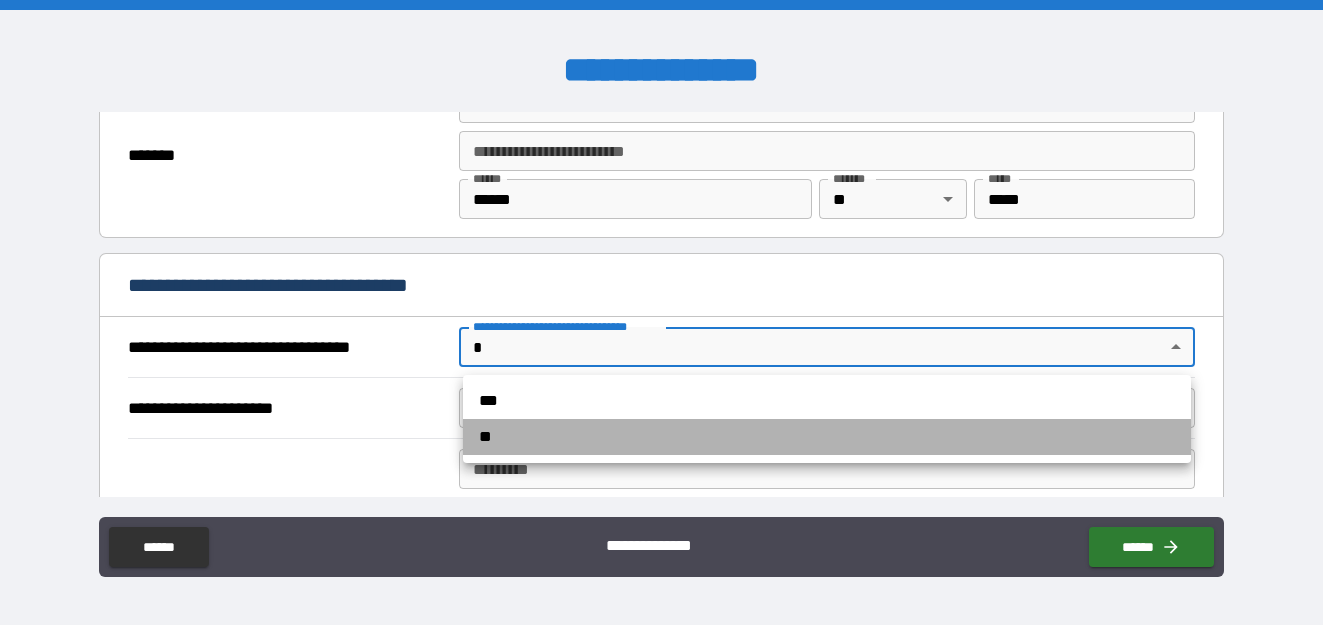 click on "**" at bounding box center (827, 437) 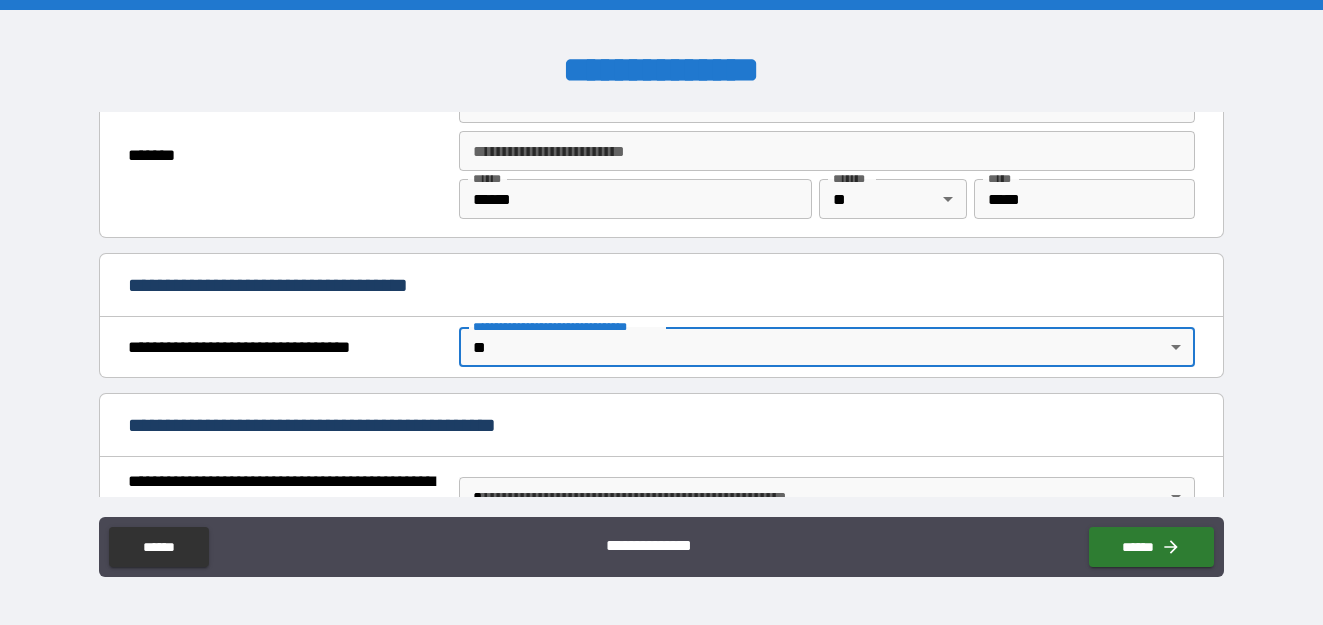 scroll, scrollTop: 1100, scrollLeft: 0, axis: vertical 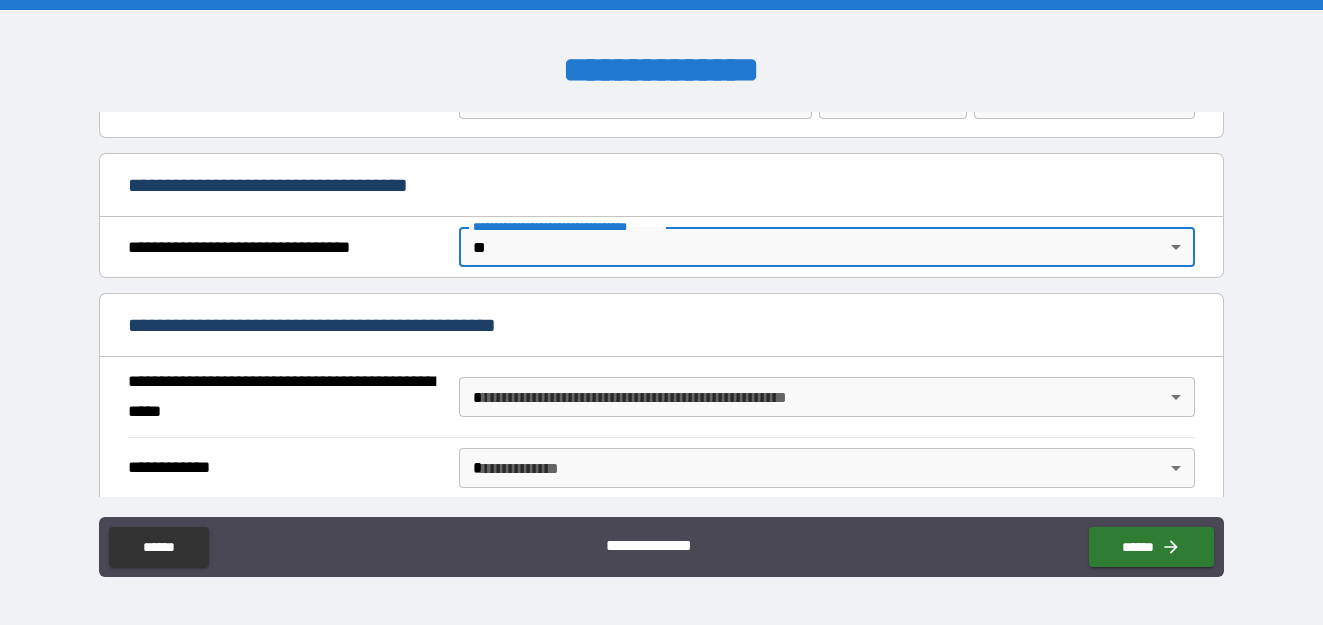click on "**********" at bounding box center (661, 312) 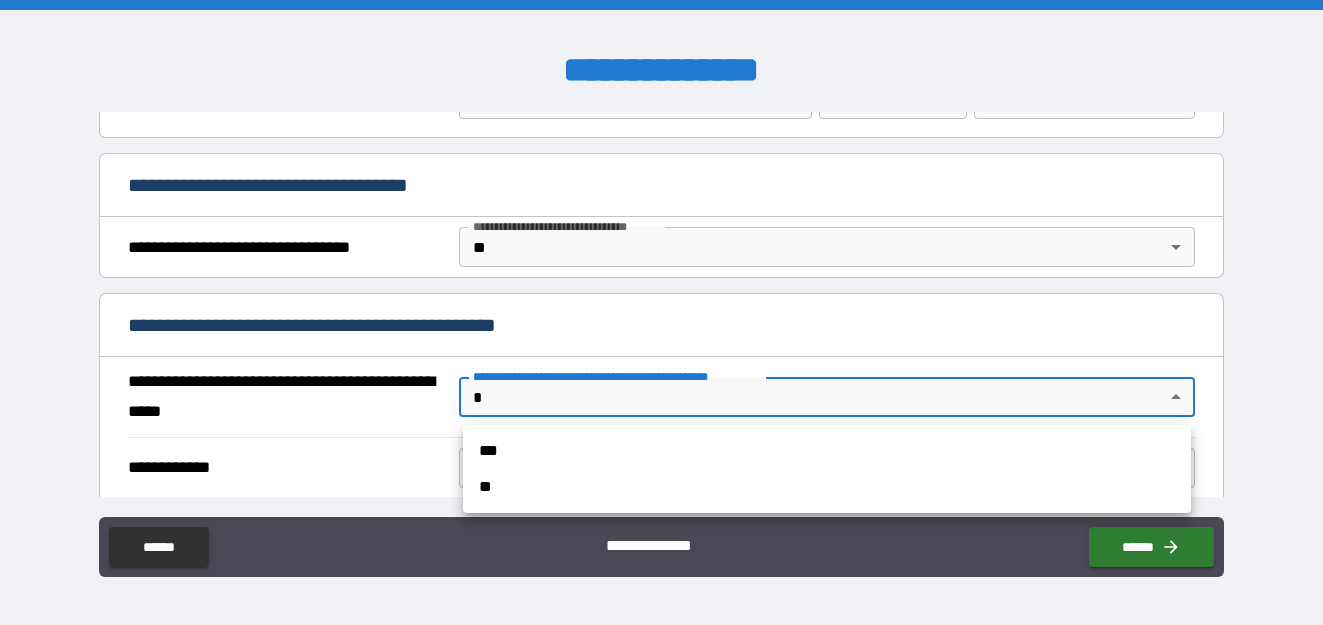 click on "**" at bounding box center (827, 487) 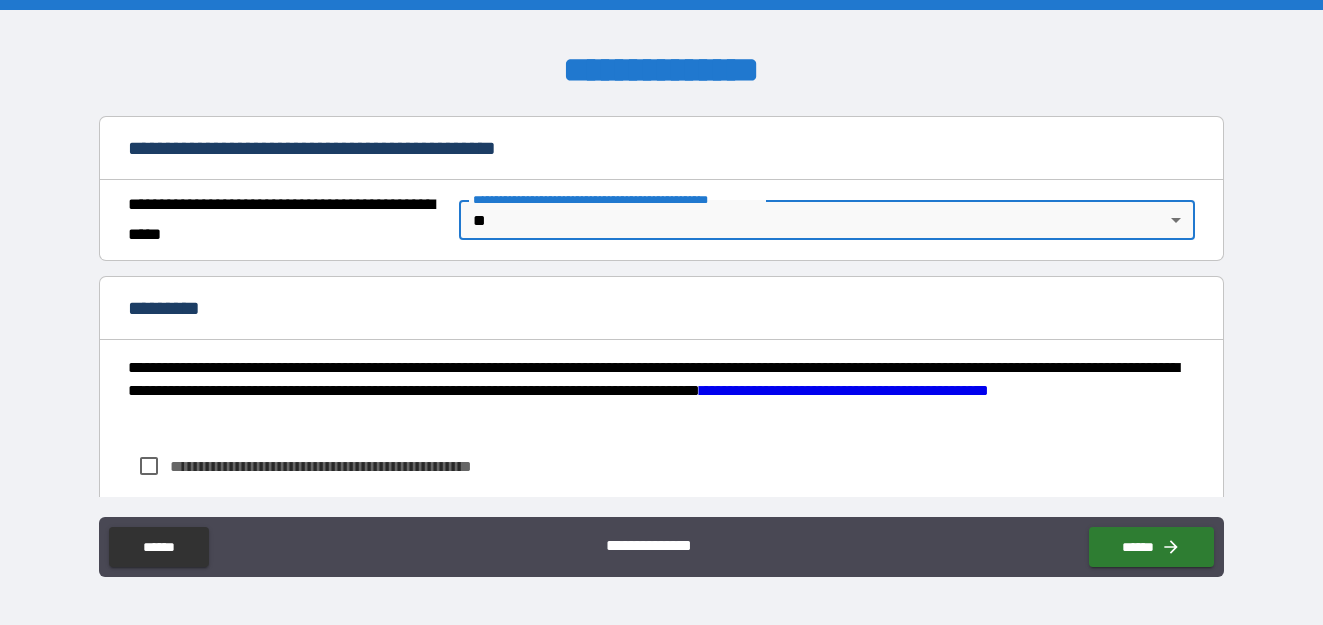 scroll, scrollTop: 1300, scrollLeft: 0, axis: vertical 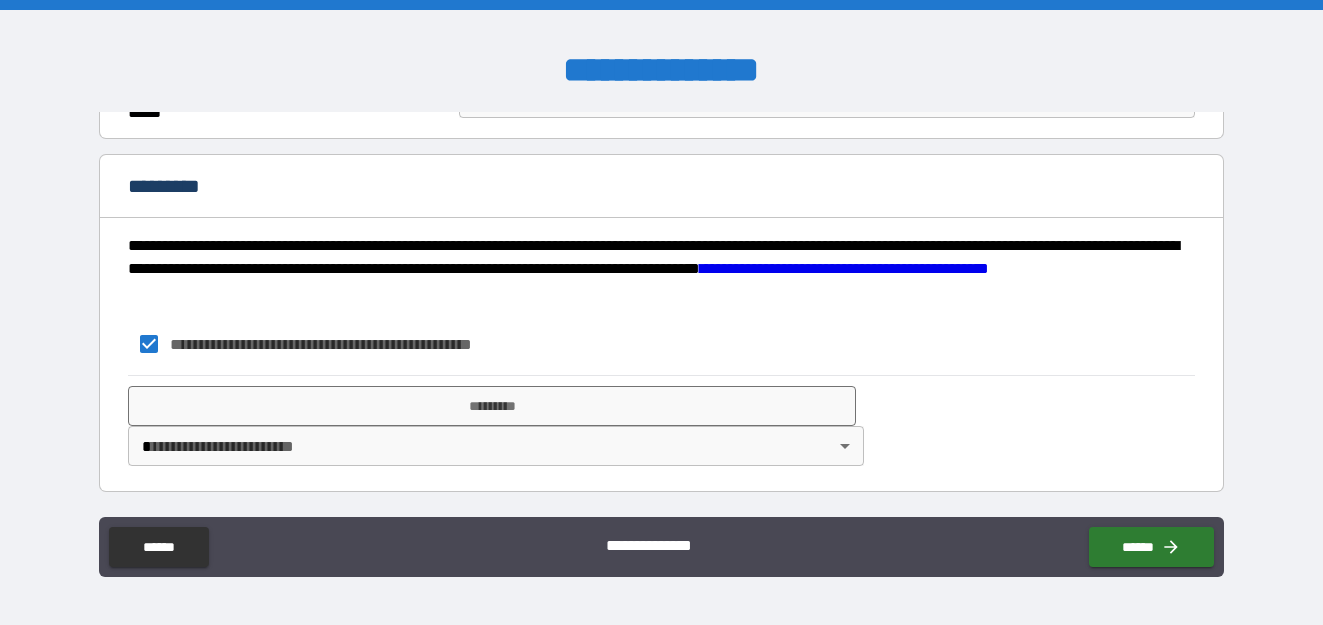 click on "**********" at bounding box center [661, 312] 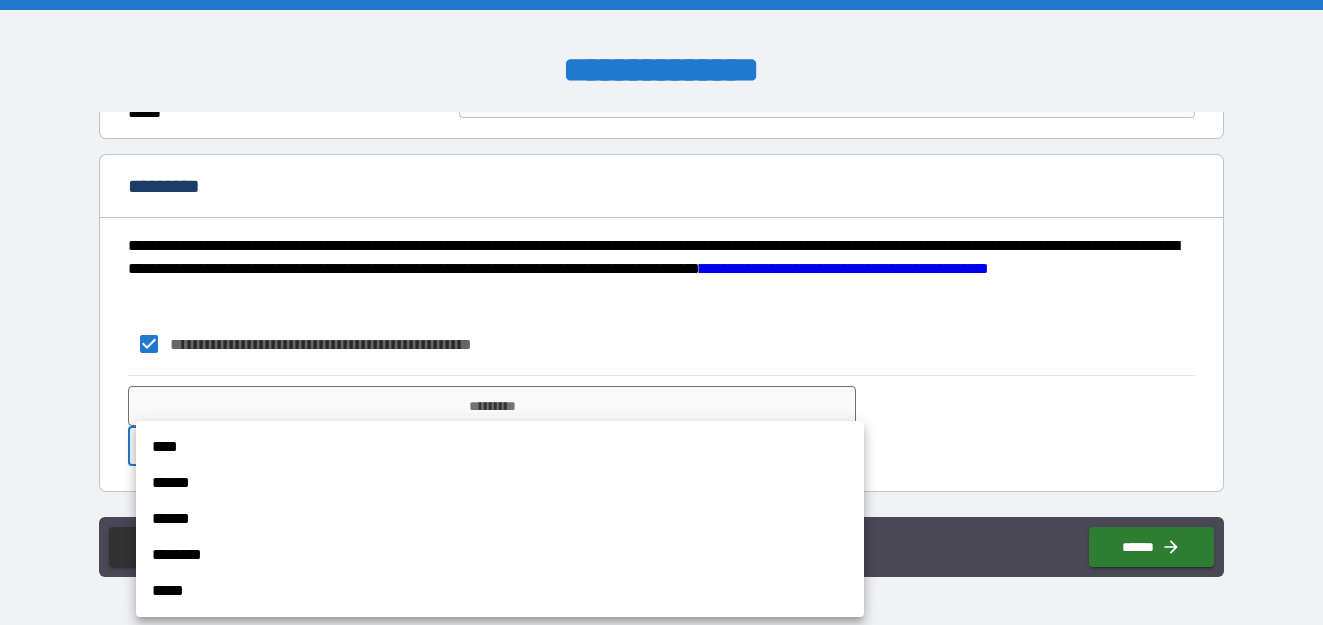 click on "****" at bounding box center [500, 447] 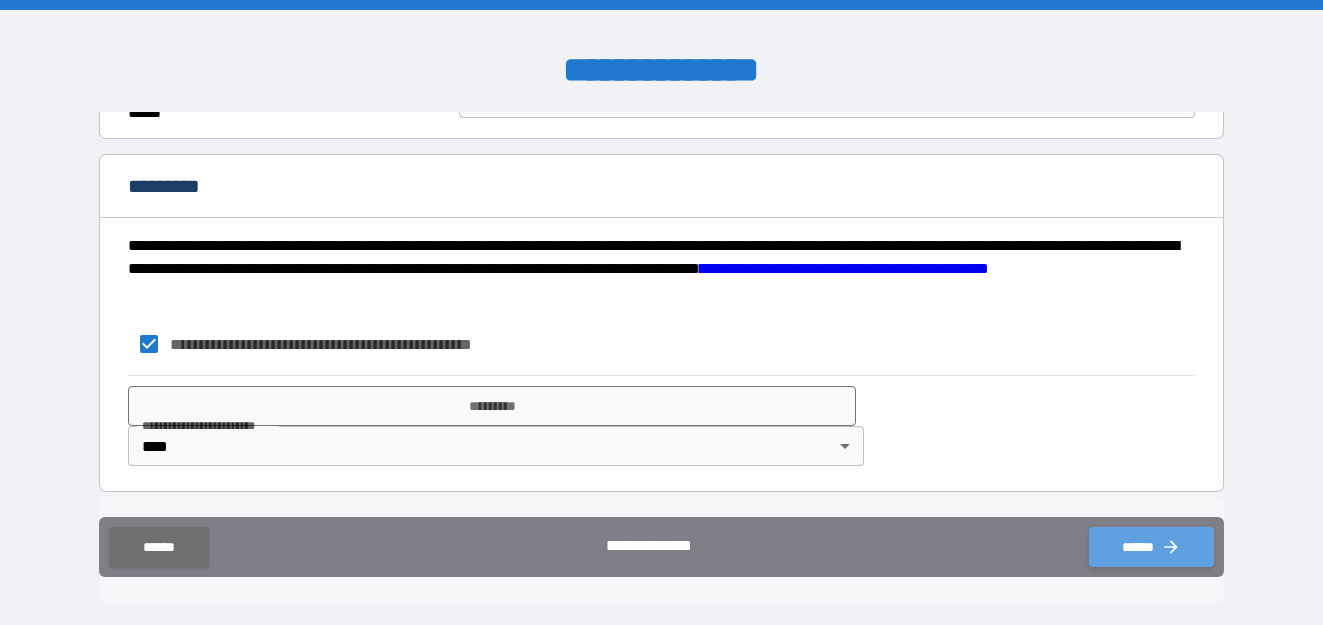 click 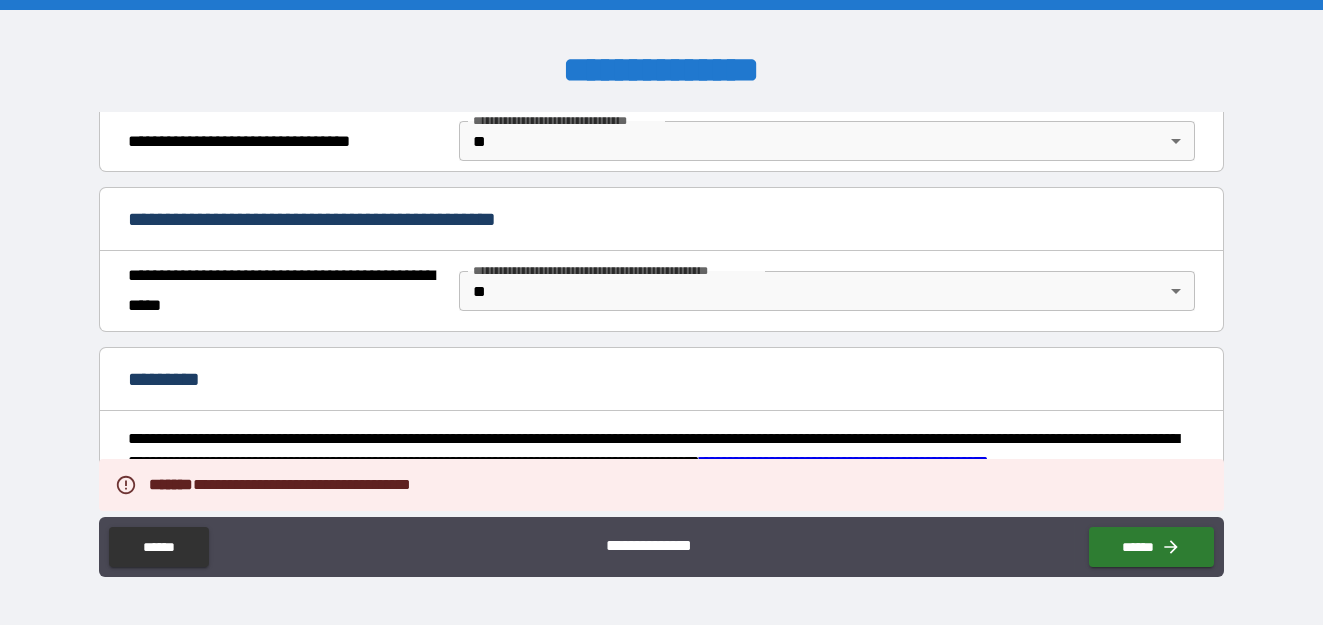 scroll, scrollTop: 1199, scrollLeft: 0, axis: vertical 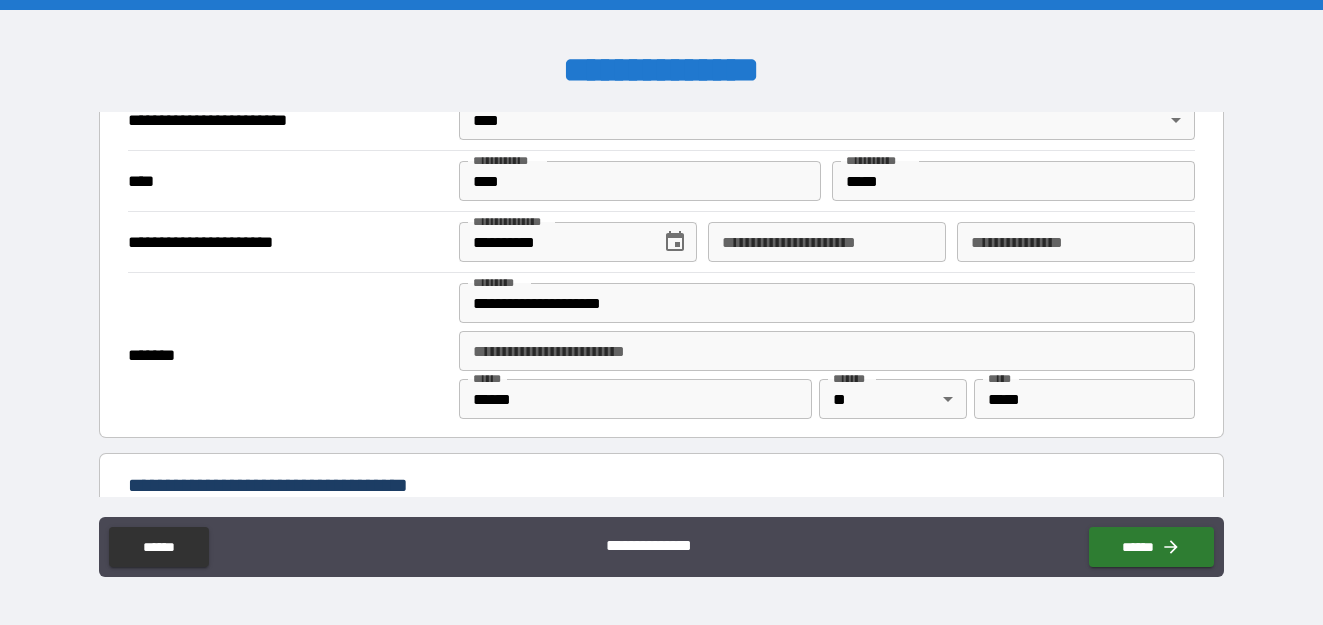 click on "**********" at bounding box center [827, 242] 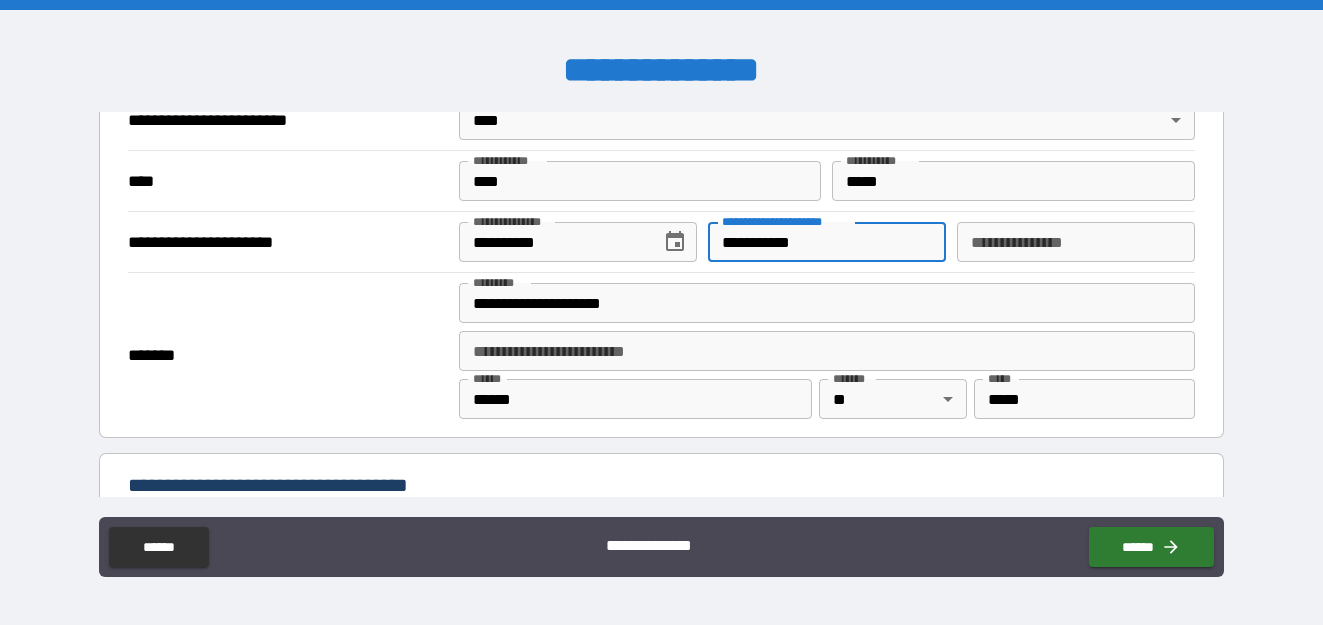 type on "**********" 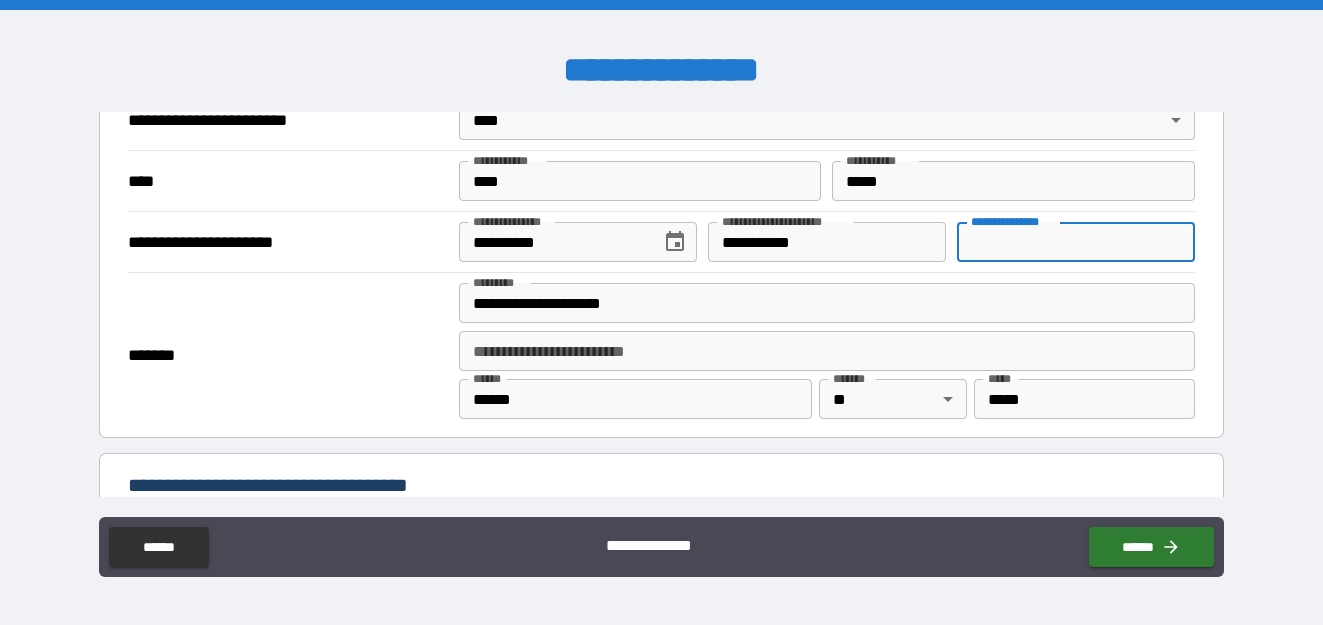 click on "**********" at bounding box center [1076, 242] 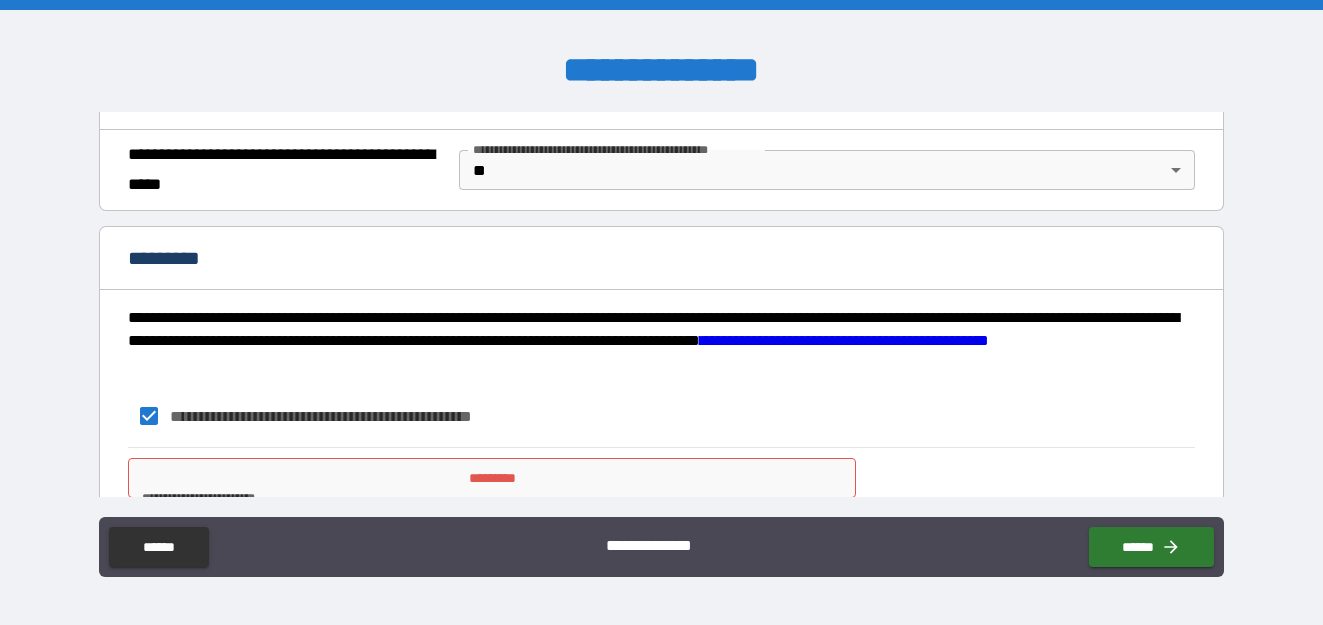 scroll, scrollTop: 1399, scrollLeft: 0, axis: vertical 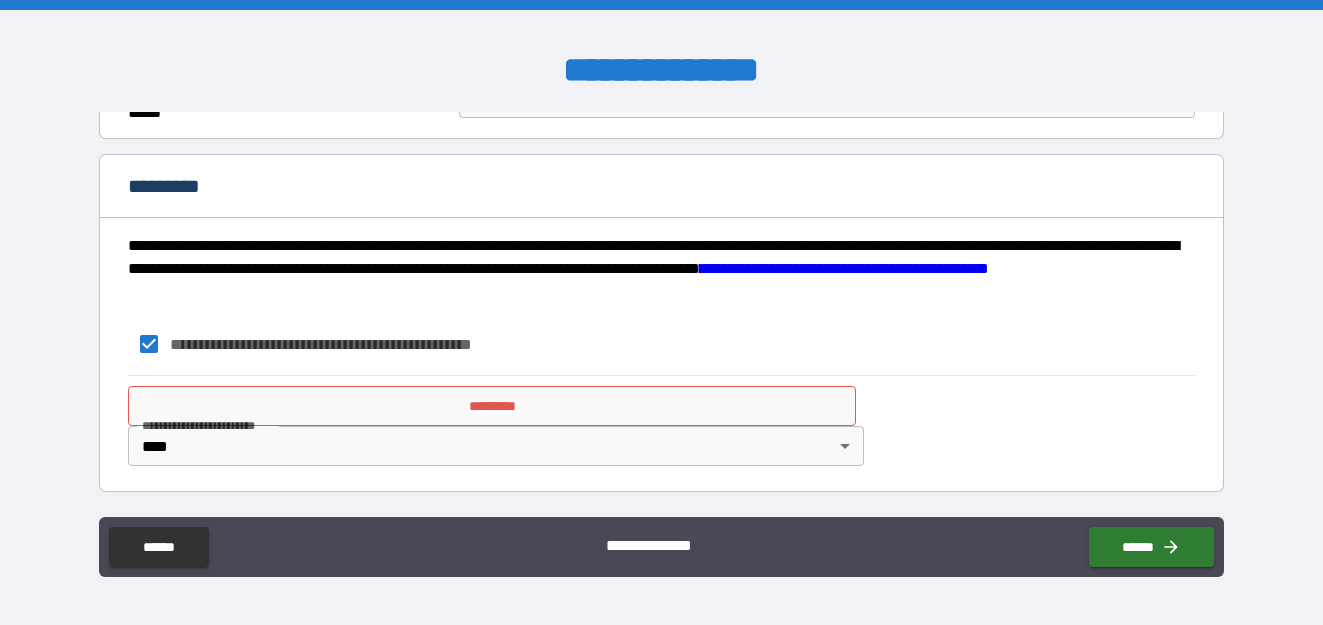 type on "*********" 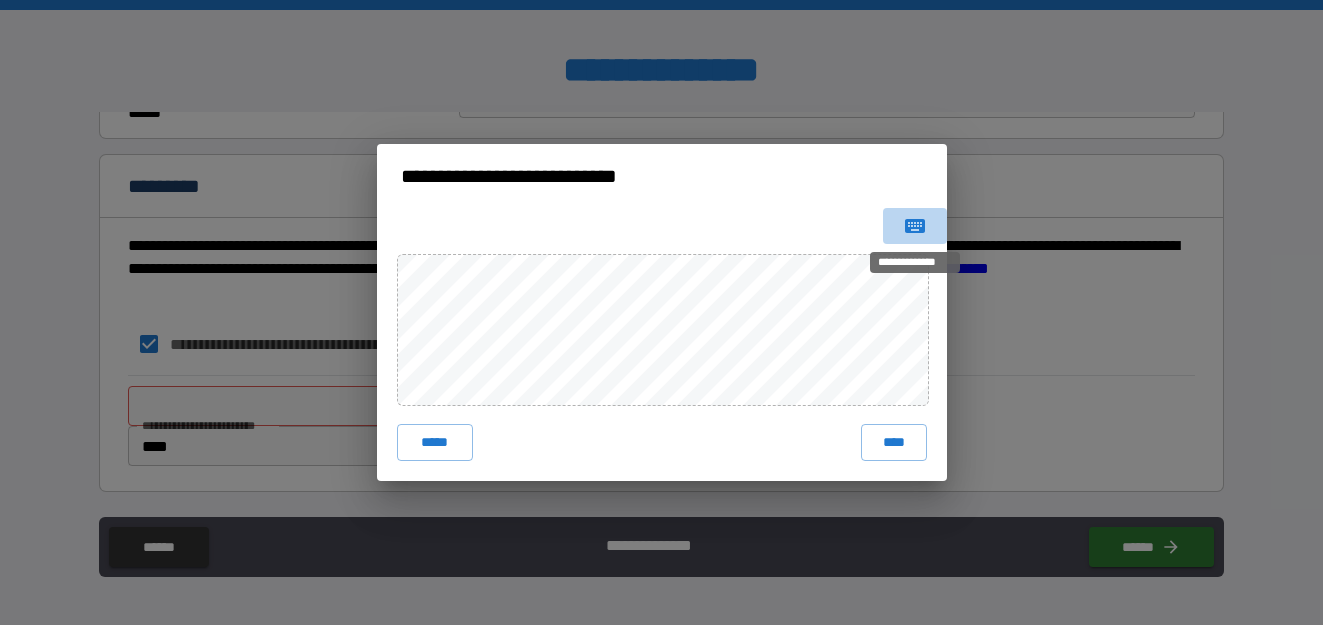 click 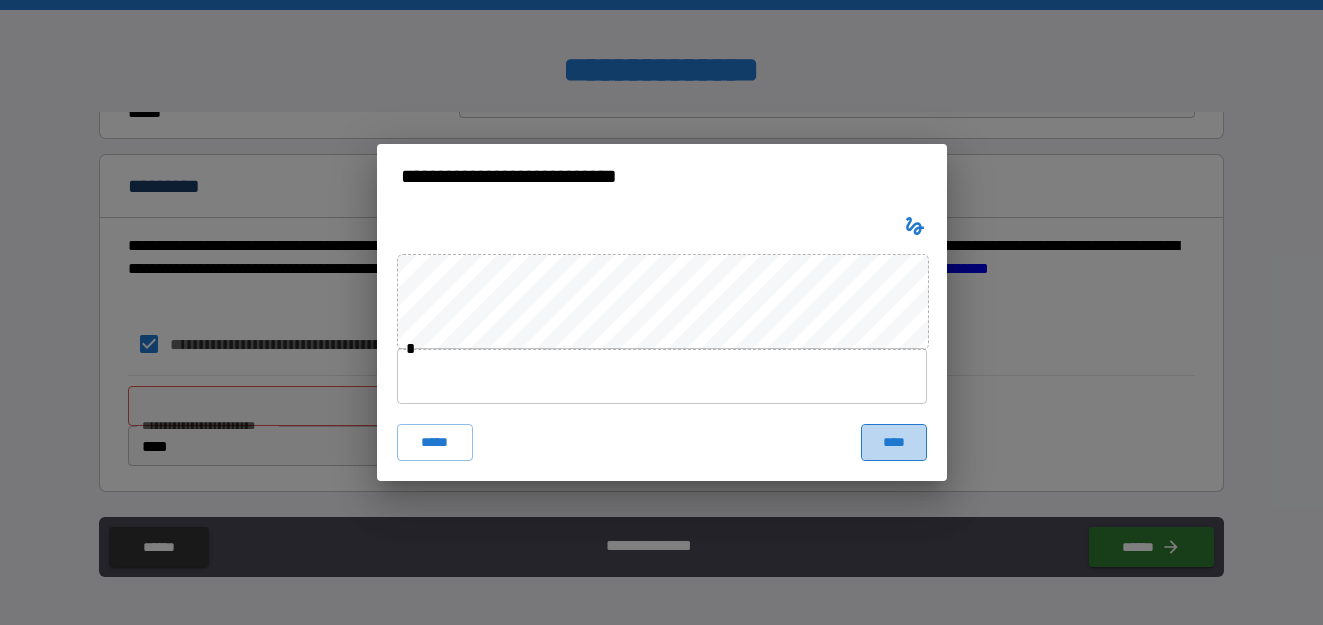 click on "****" at bounding box center [894, 442] 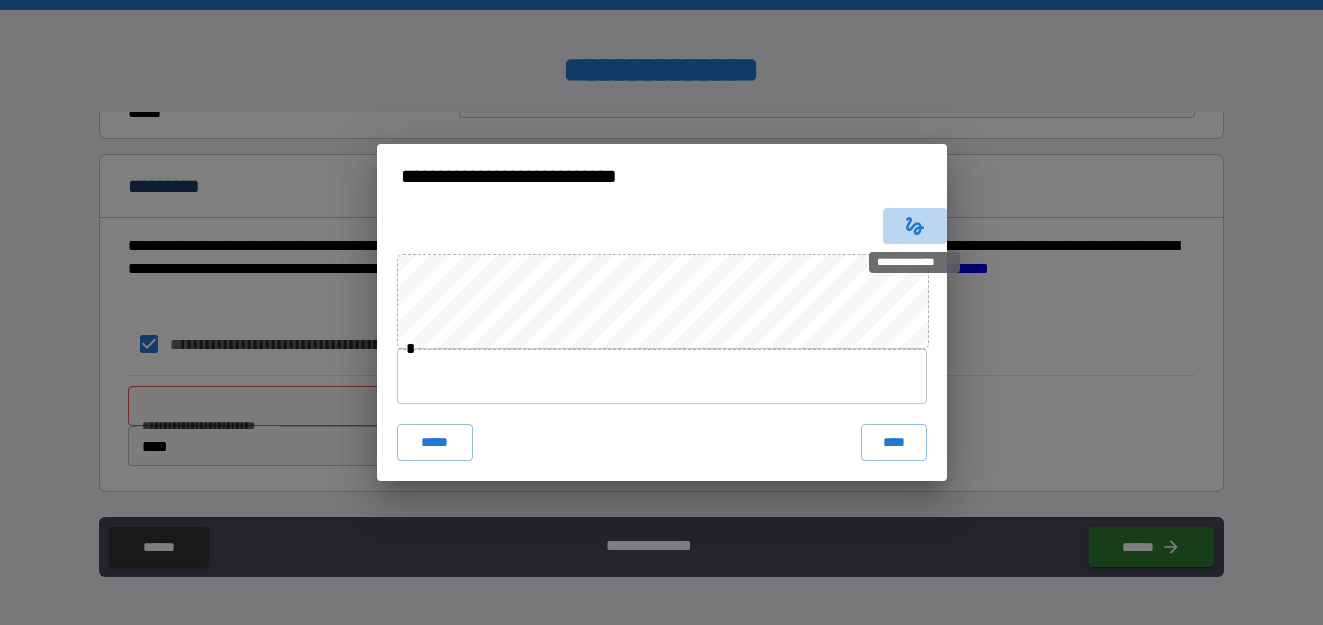 click 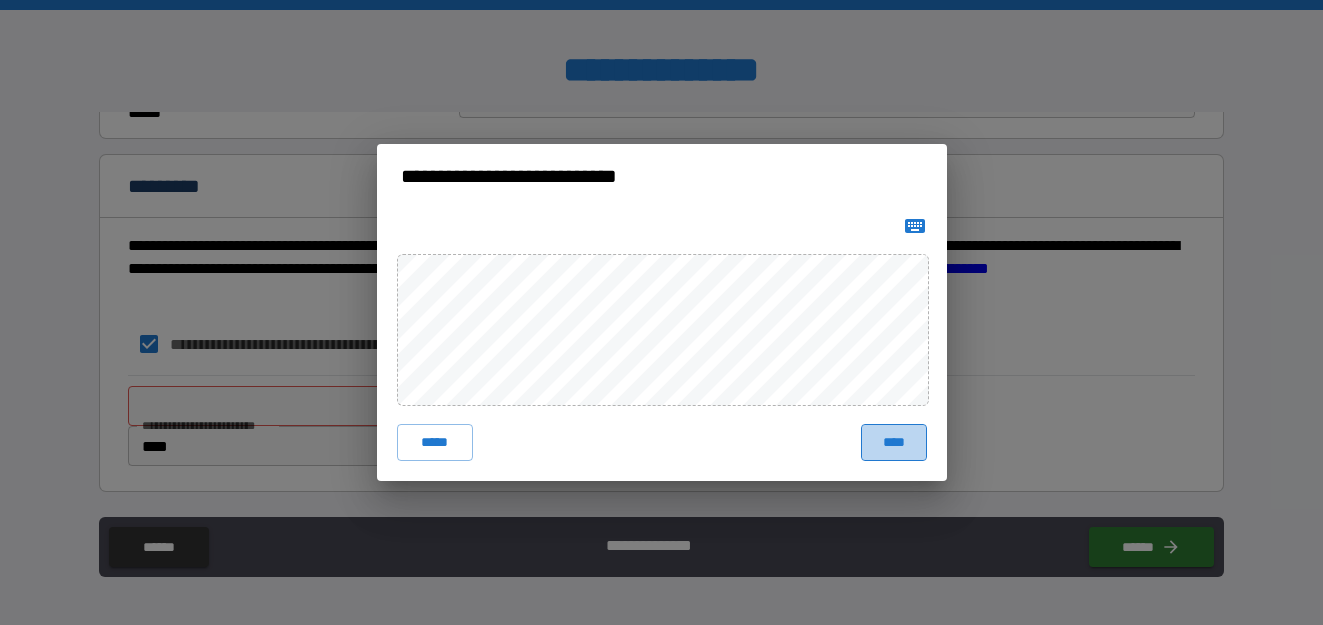 click on "****" at bounding box center [894, 442] 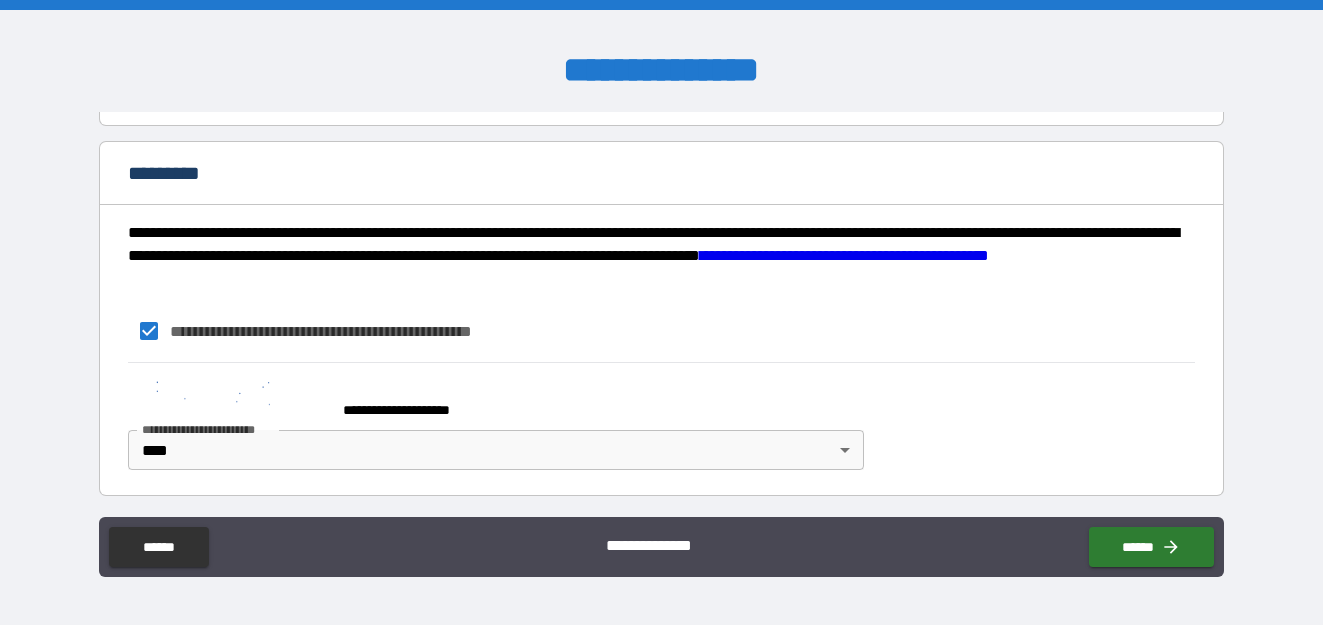 scroll, scrollTop: 1416, scrollLeft: 0, axis: vertical 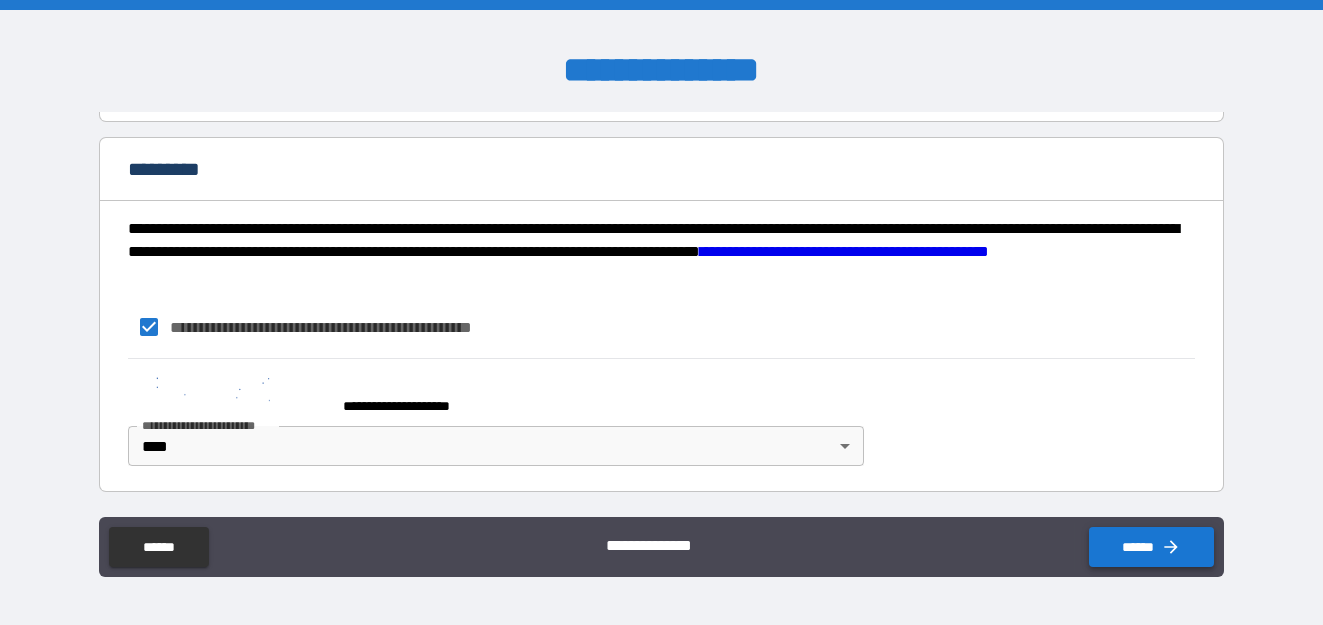 click on "******" at bounding box center [1151, 547] 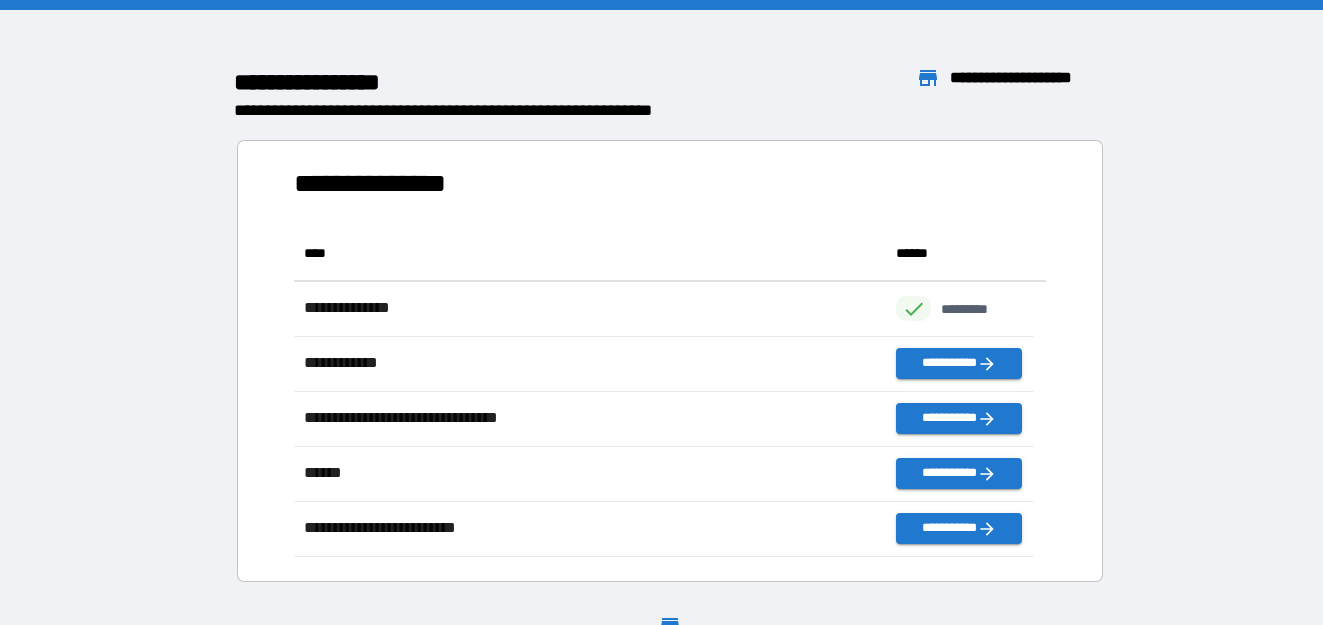scroll, scrollTop: 18, scrollLeft: 18, axis: both 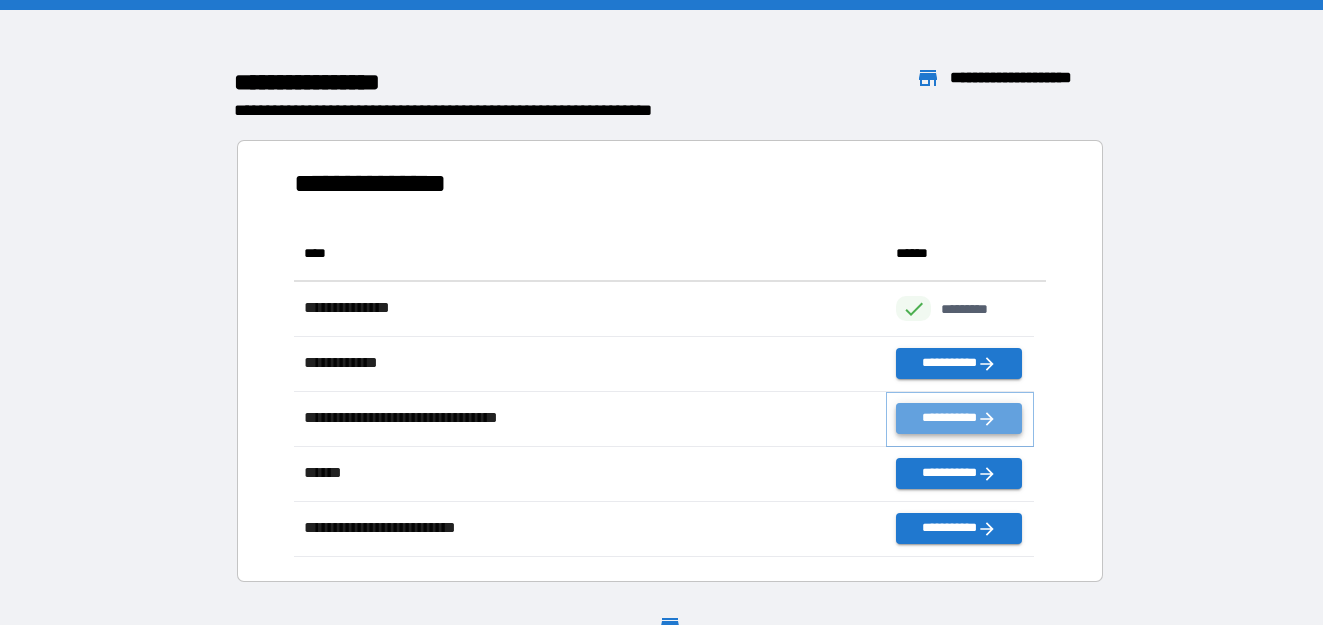 click on "**********" at bounding box center [958, 418] 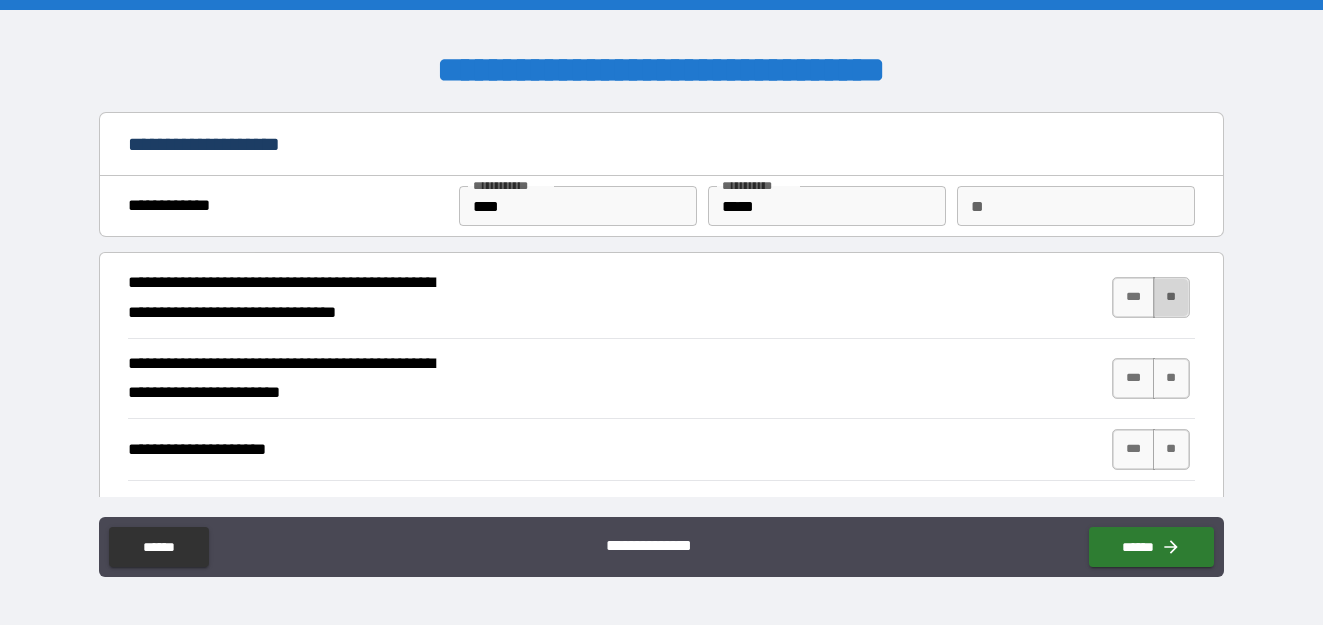 click on "**" at bounding box center (1171, 297) 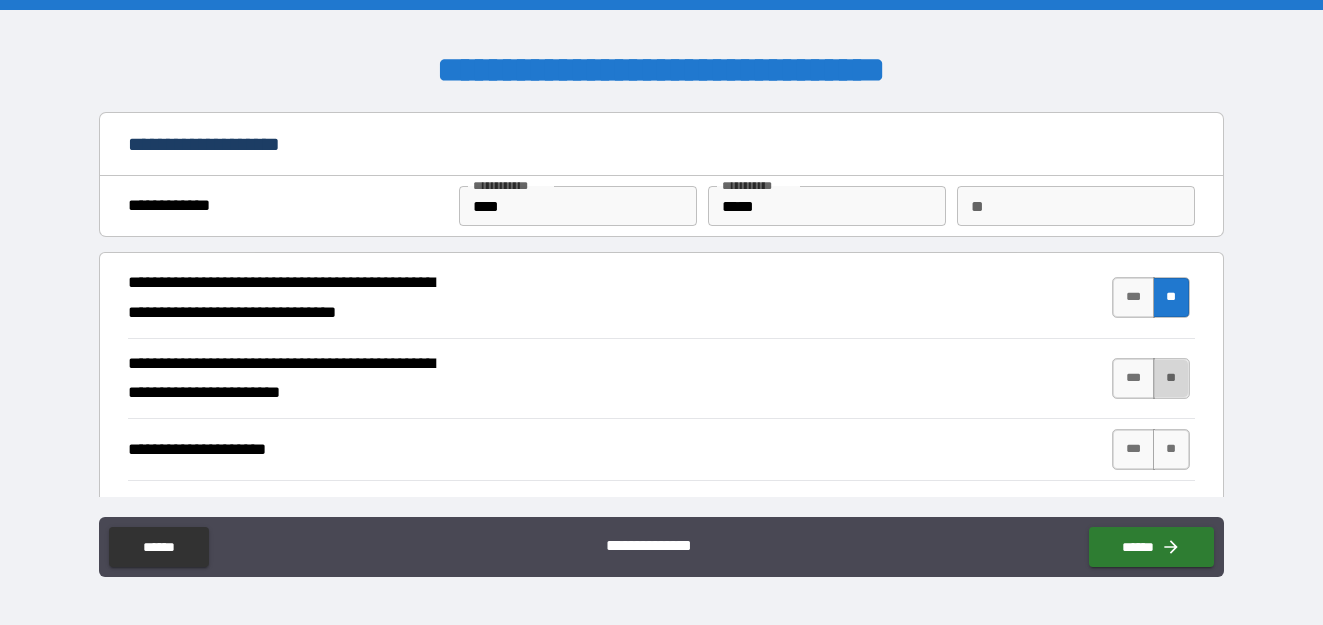click on "**" at bounding box center [1171, 378] 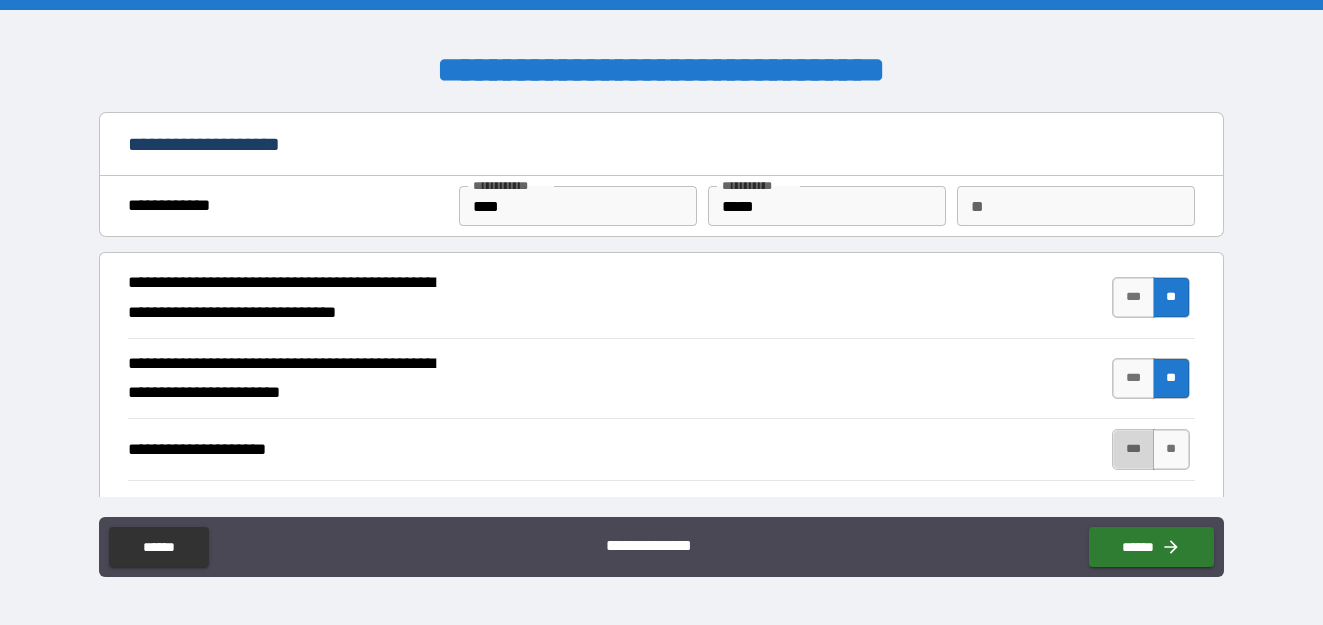 click on "***" at bounding box center (1133, 449) 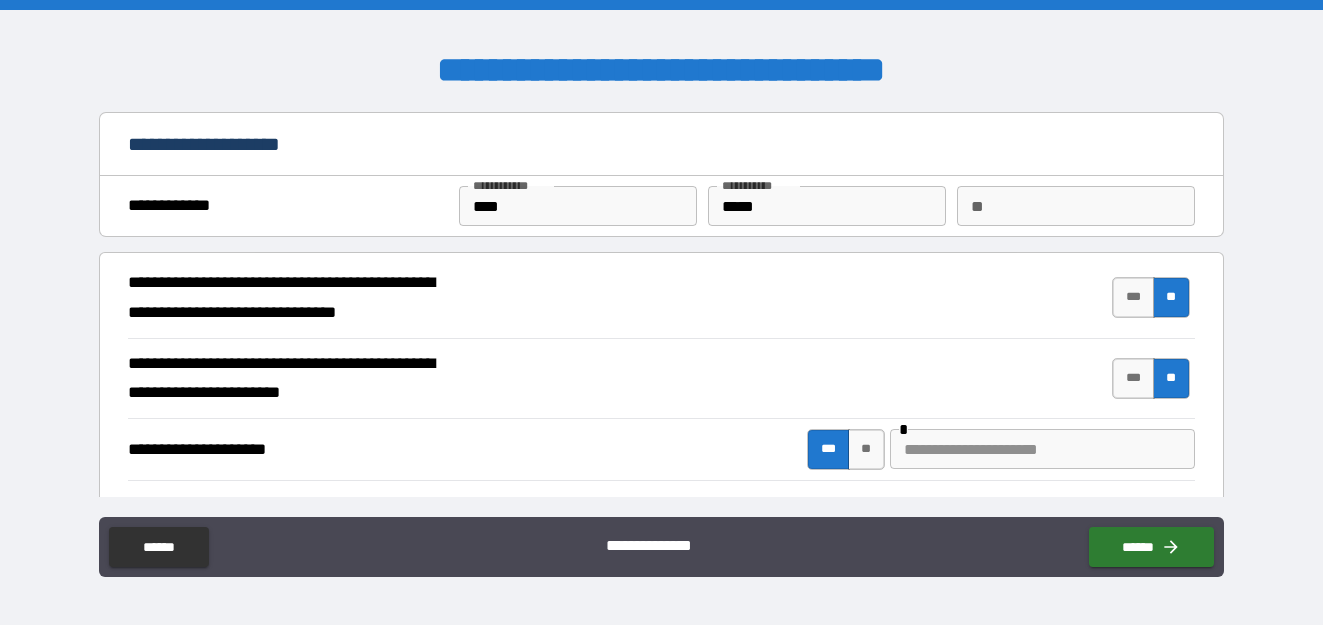scroll, scrollTop: 200, scrollLeft: 0, axis: vertical 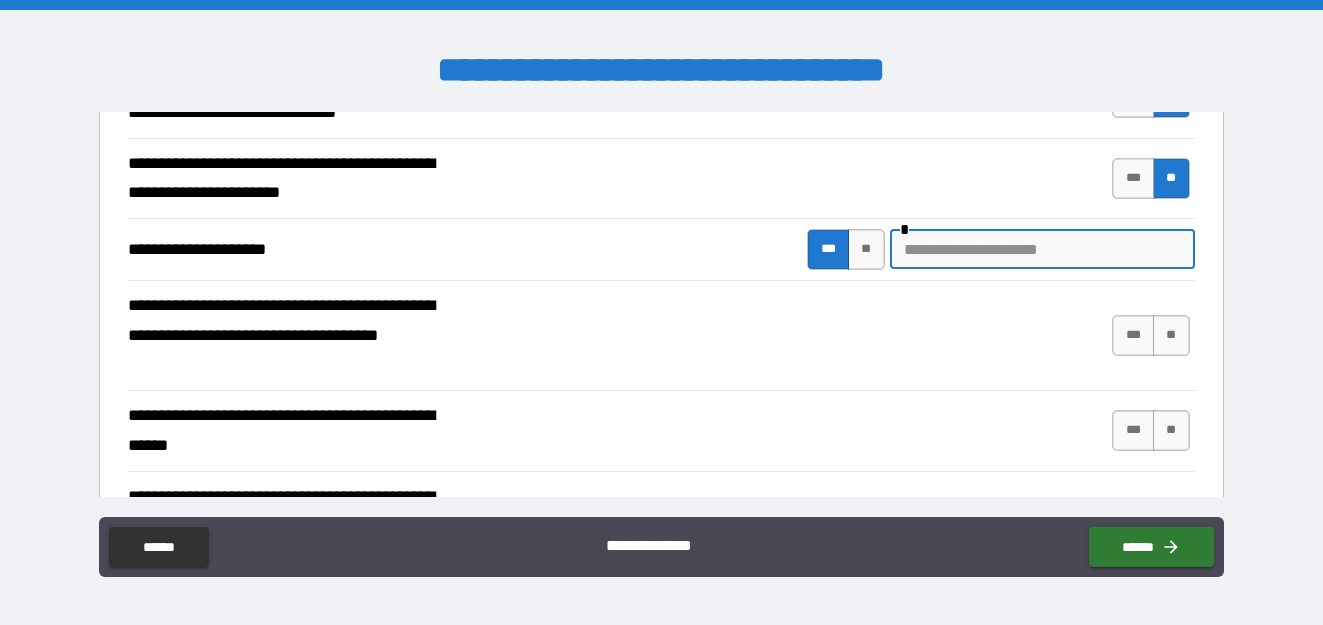 click at bounding box center [1042, 249] 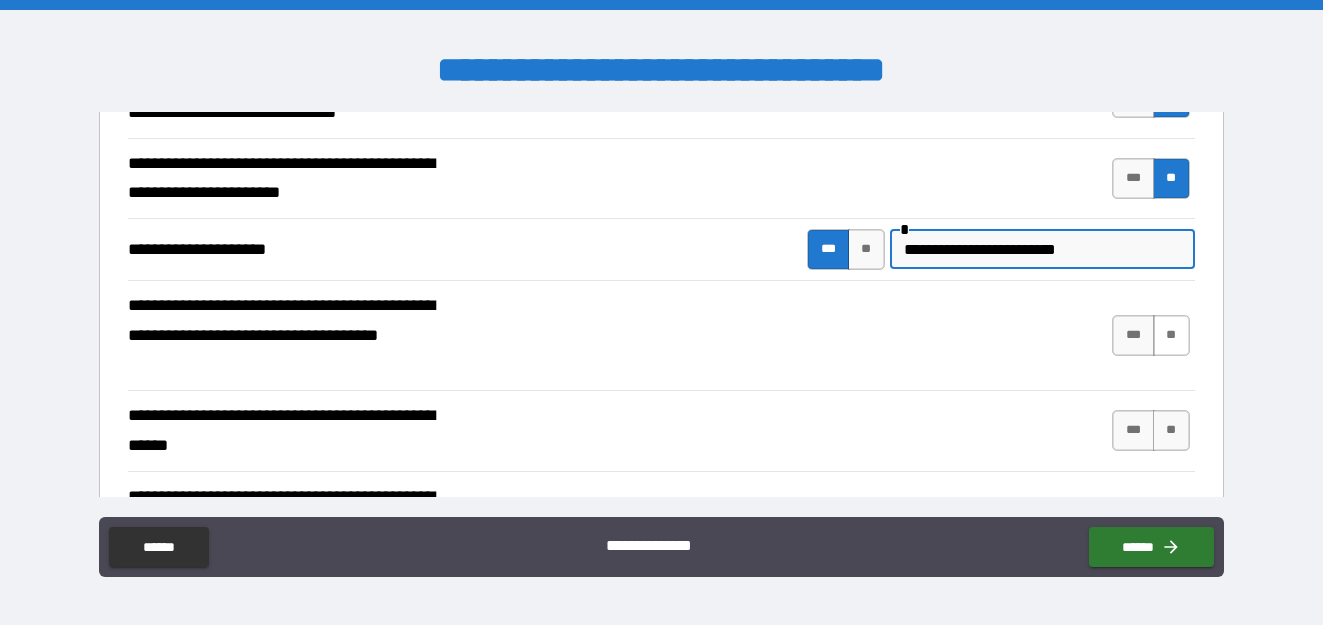 type on "**********" 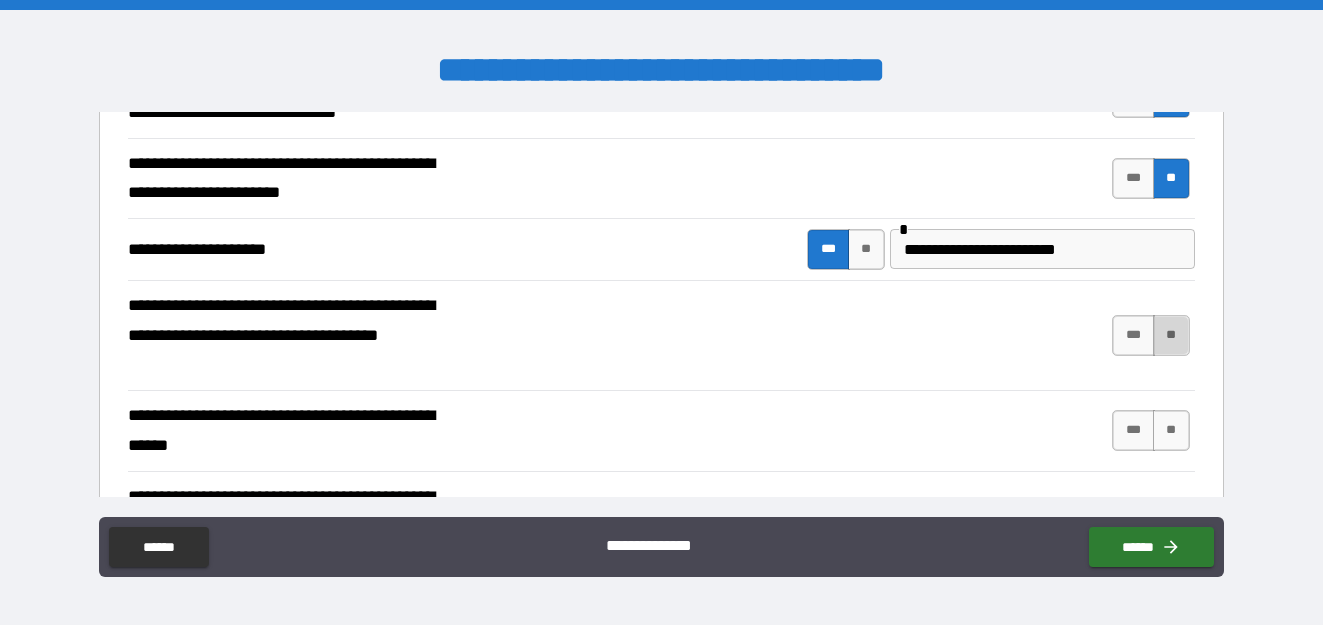 click on "**" at bounding box center (1171, 335) 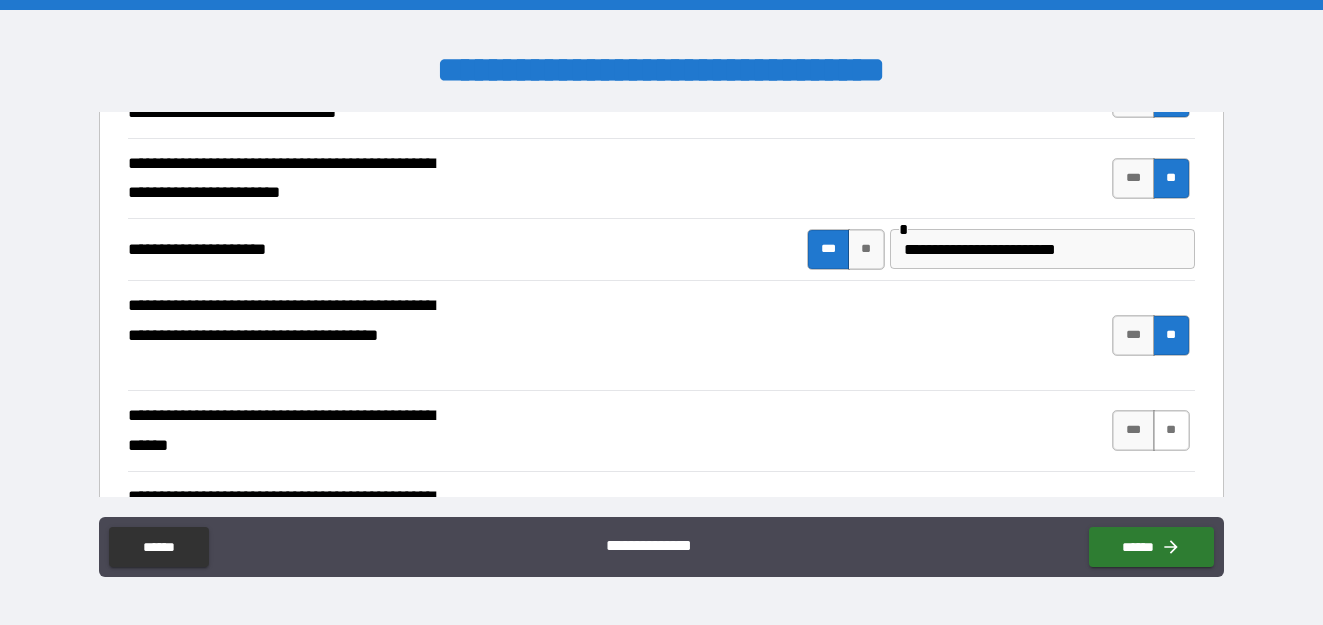 click on "**" at bounding box center (1171, 430) 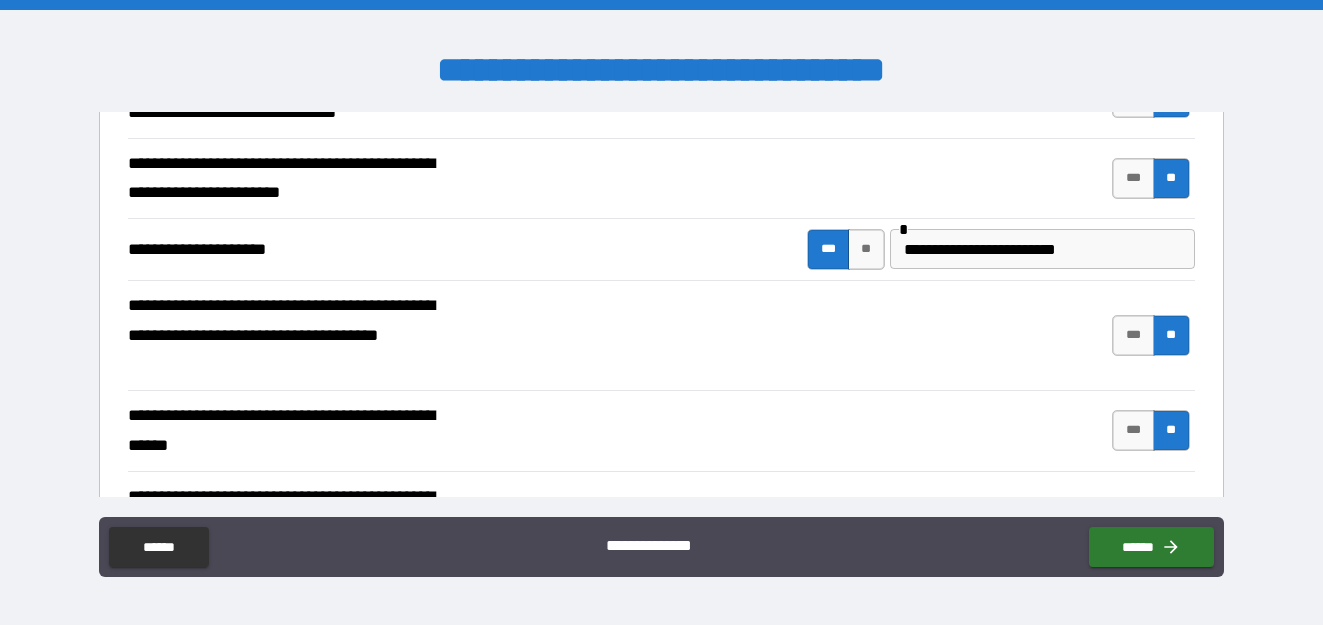 scroll, scrollTop: 400, scrollLeft: 0, axis: vertical 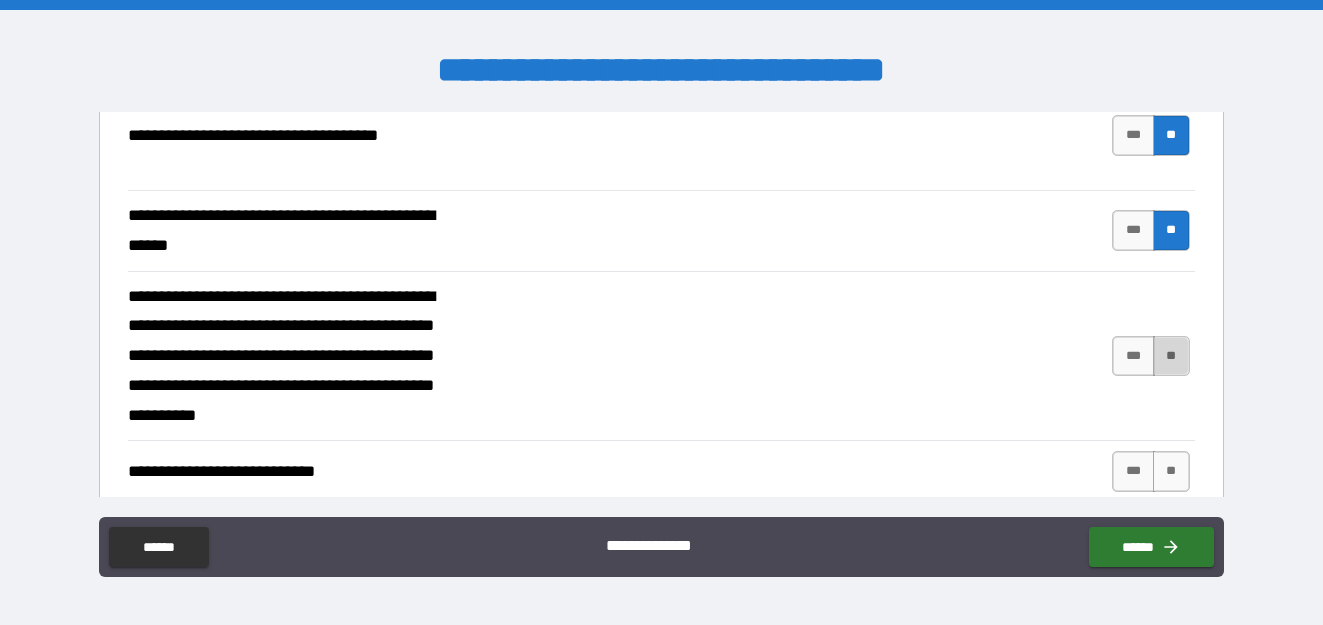 click on "**" at bounding box center (1171, 356) 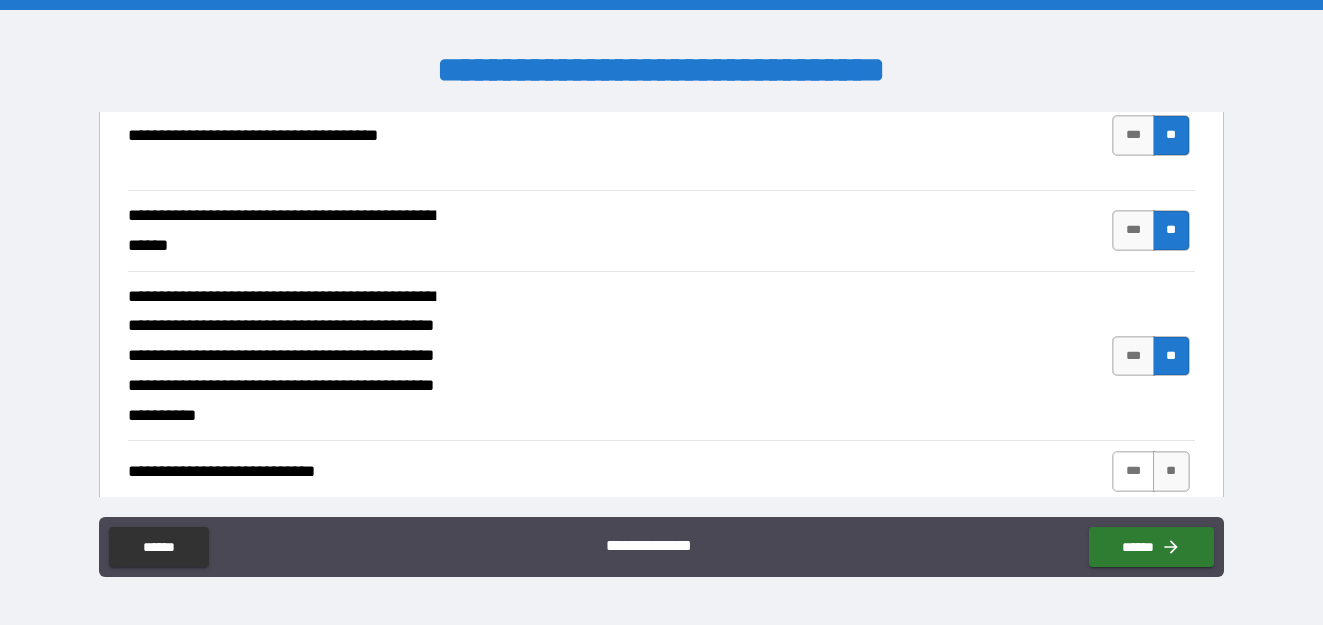 click on "***" at bounding box center (1133, 471) 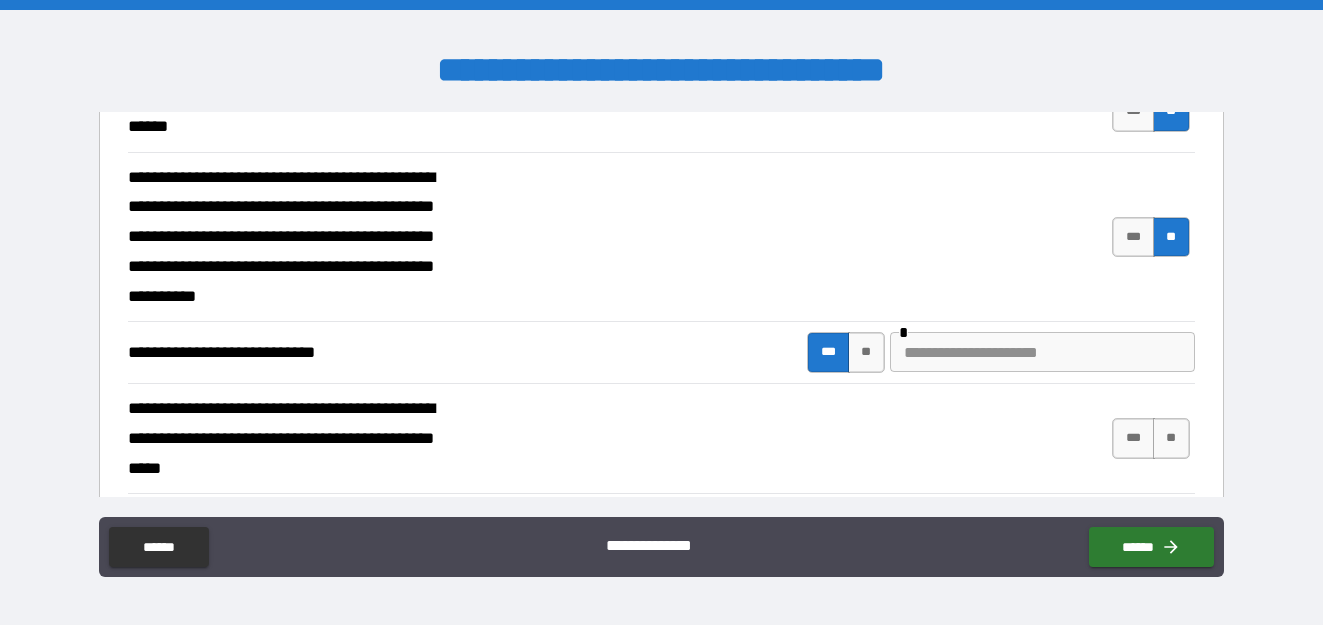 scroll, scrollTop: 600, scrollLeft: 0, axis: vertical 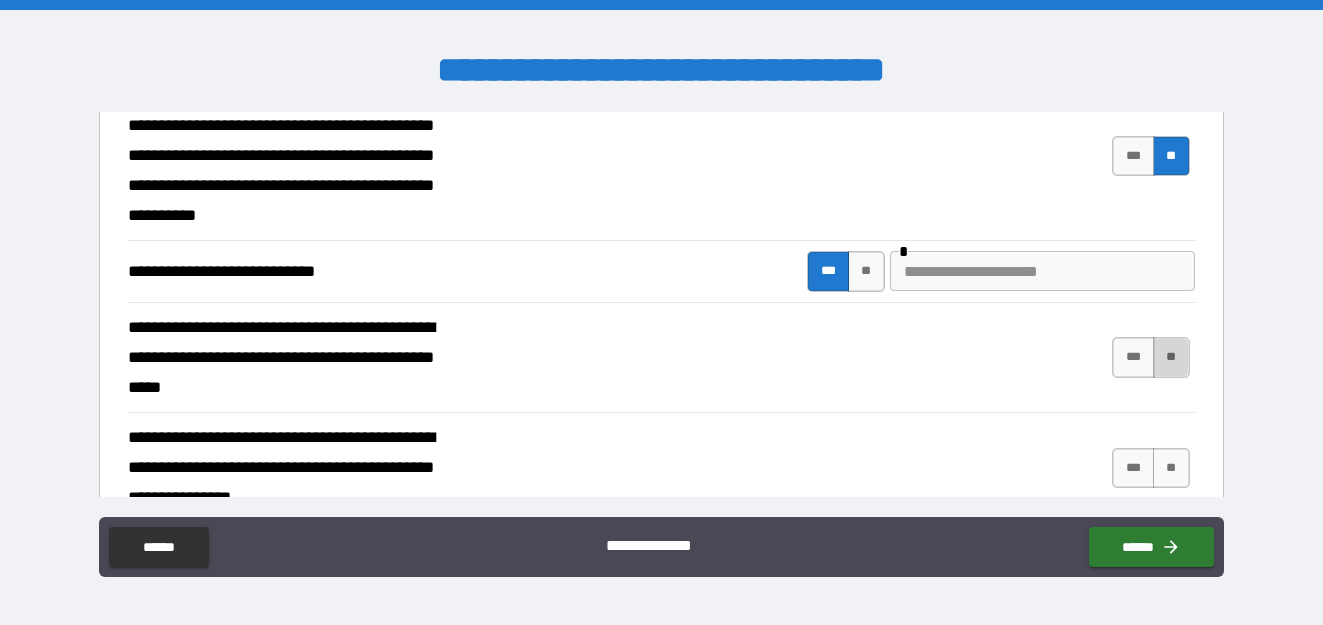 click on "**" at bounding box center [1171, 357] 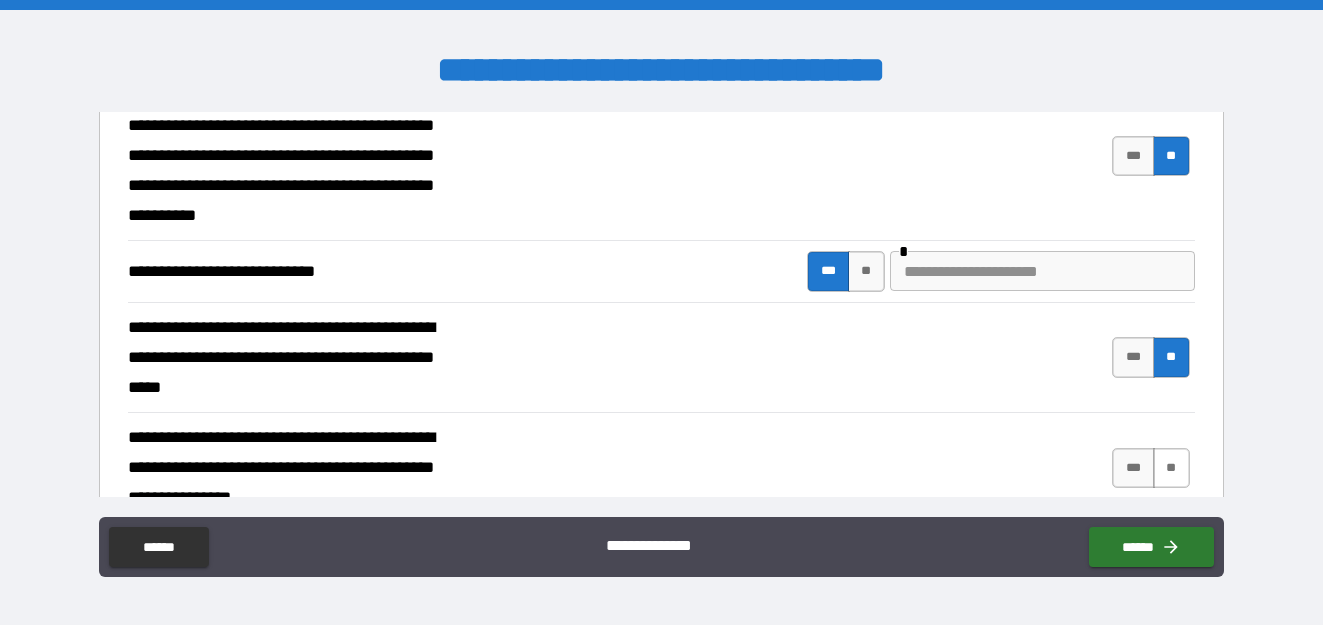 click on "**" at bounding box center [1171, 468] 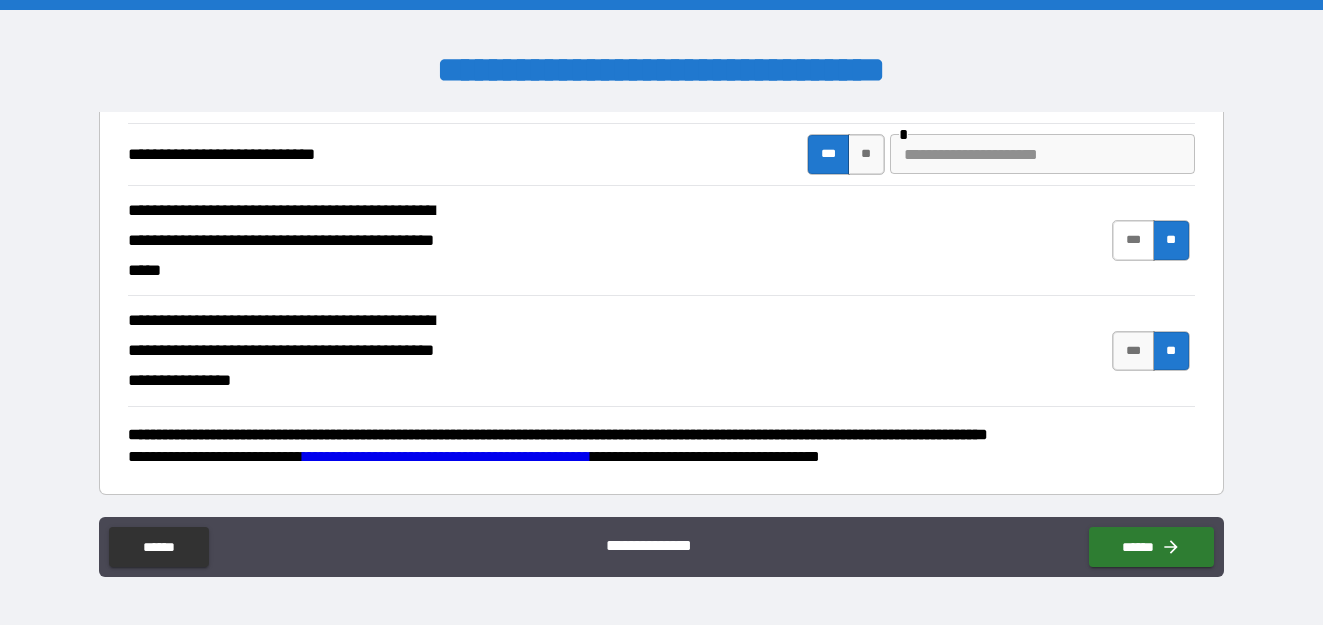scroll, scrollTop: 720, scrollLeft: 0, axis: vertical 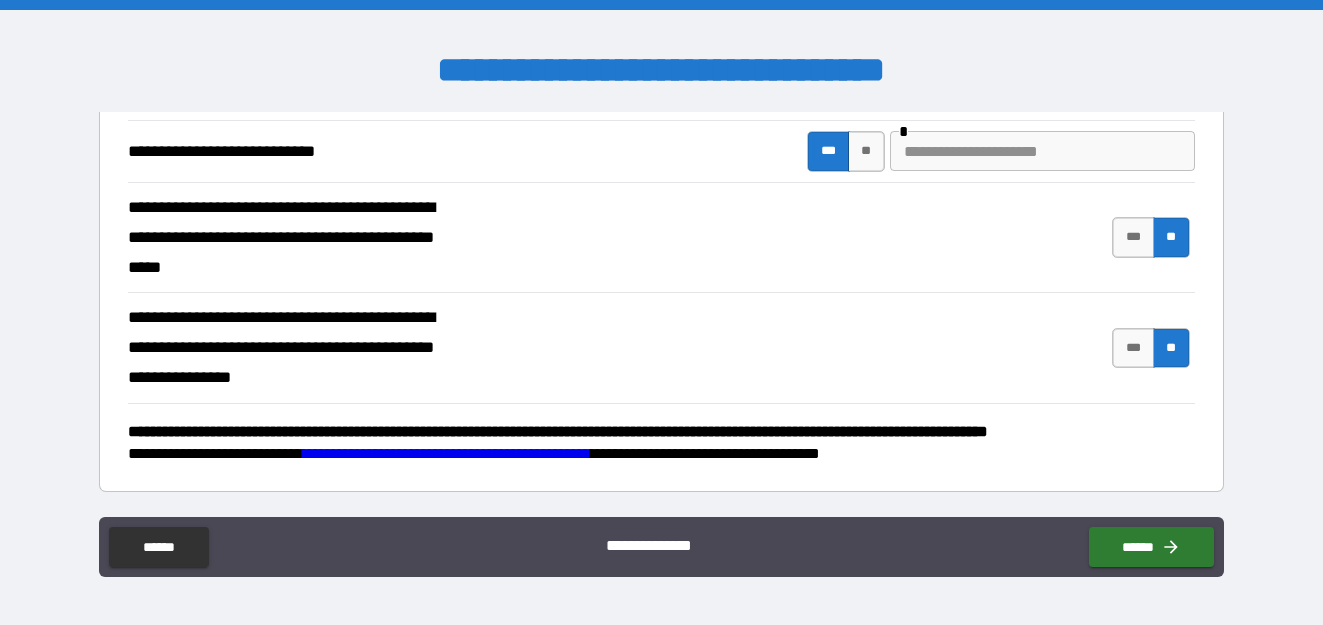 click on "******" at bounding box center [1147, 543] 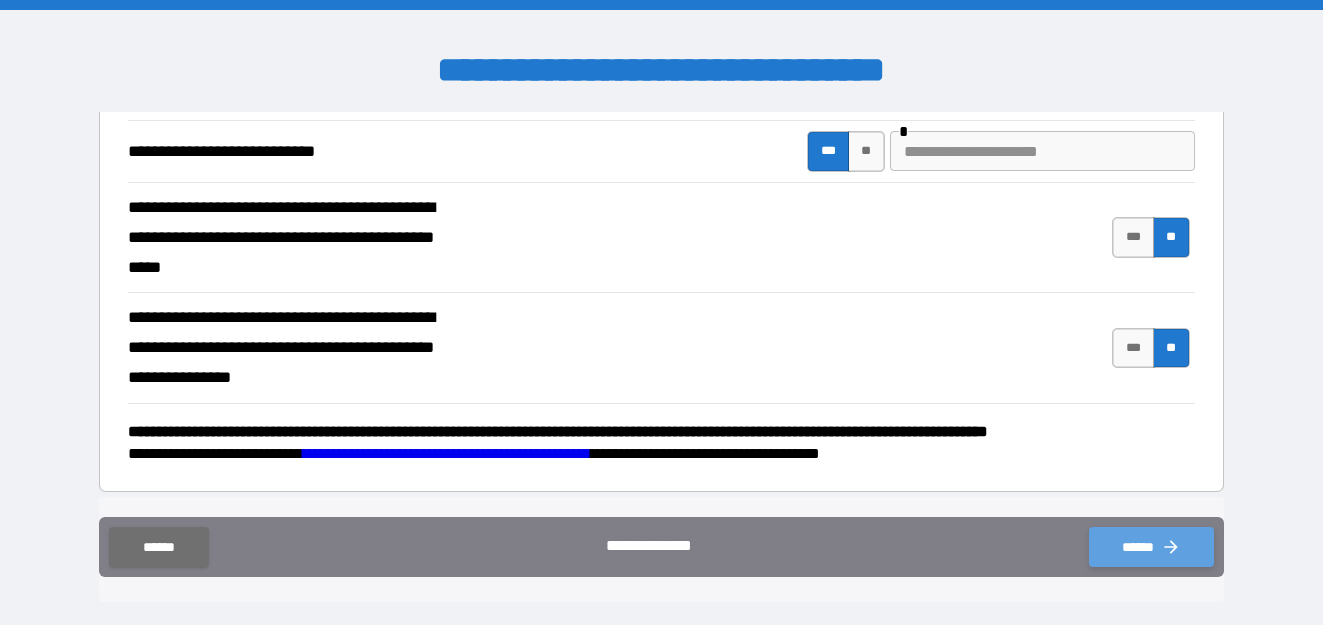 click 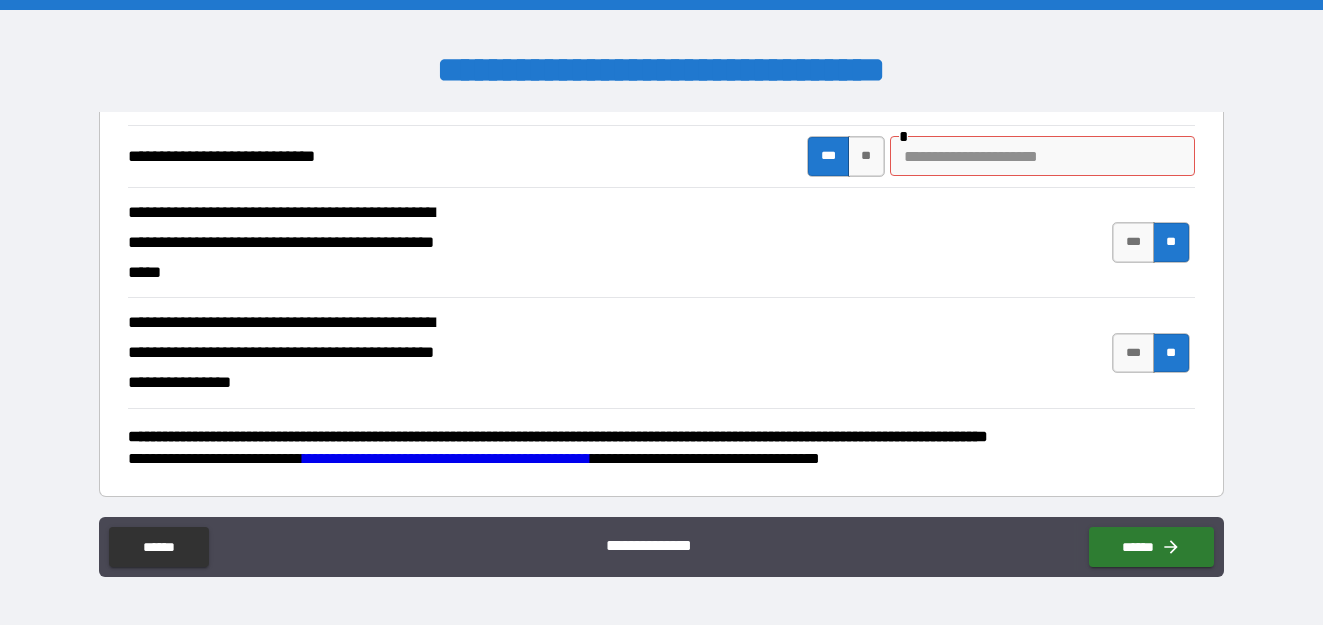 scroll, scrollTop: 720, scrollLeft: 0, axis: vertical 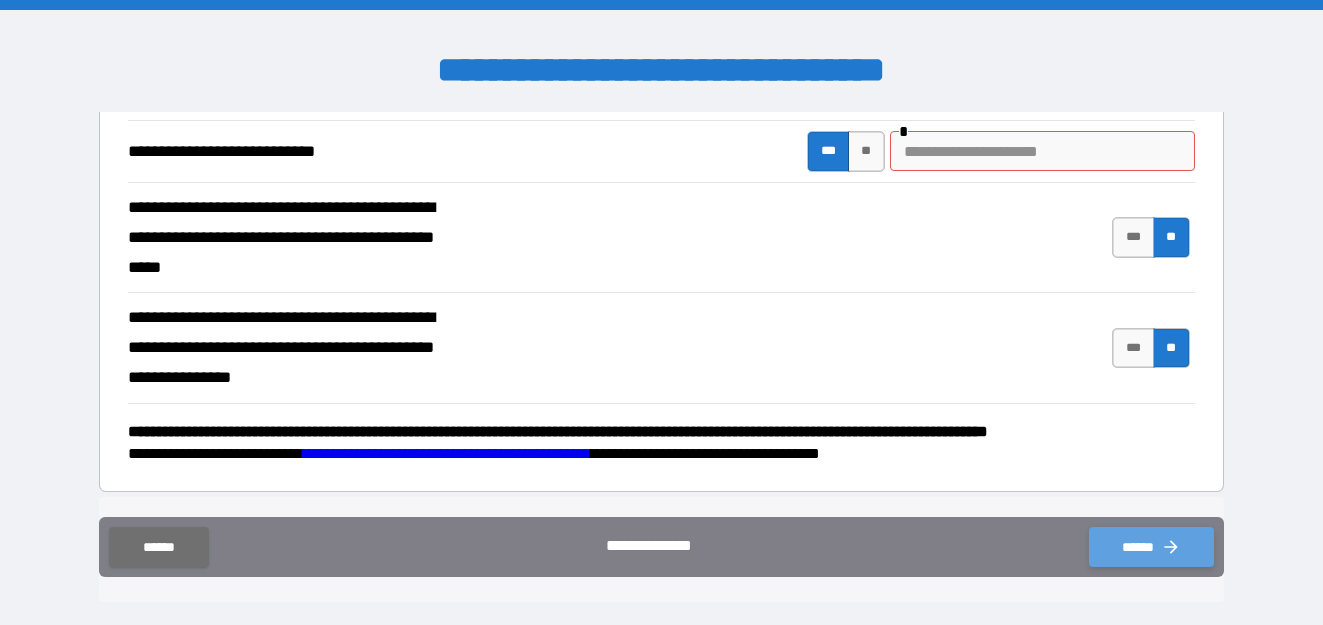click on "******" at bounding box center (1151, 547) 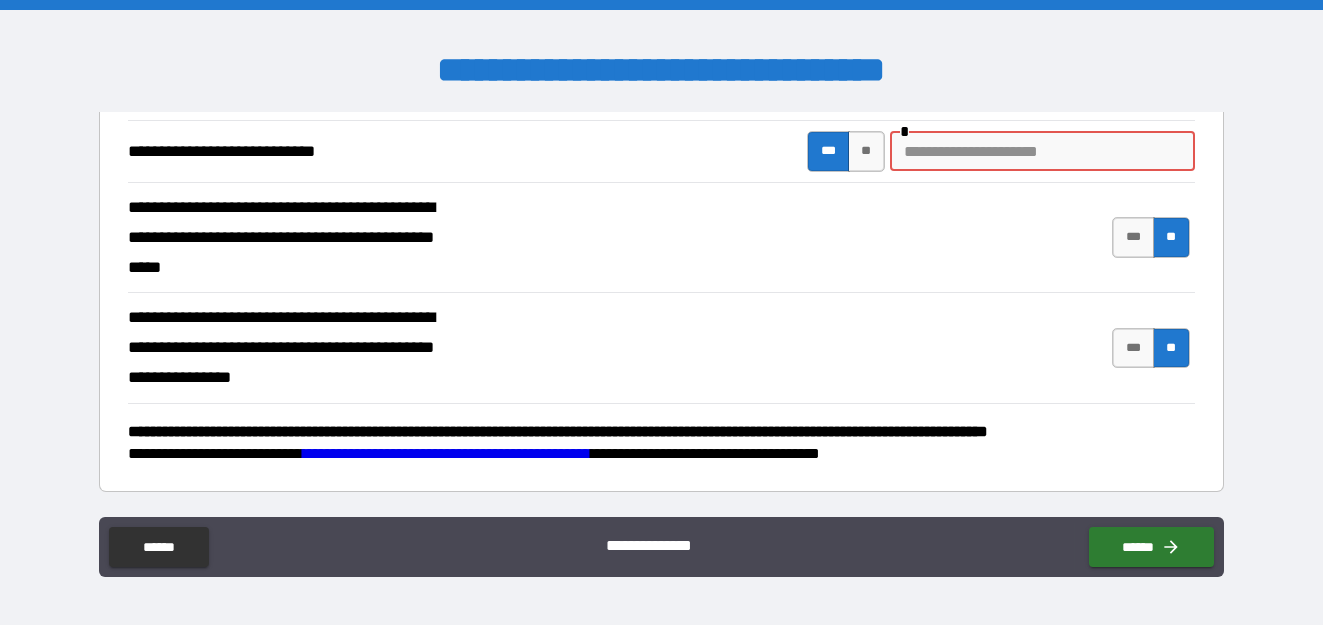 click at bounding box center [1042, 151] 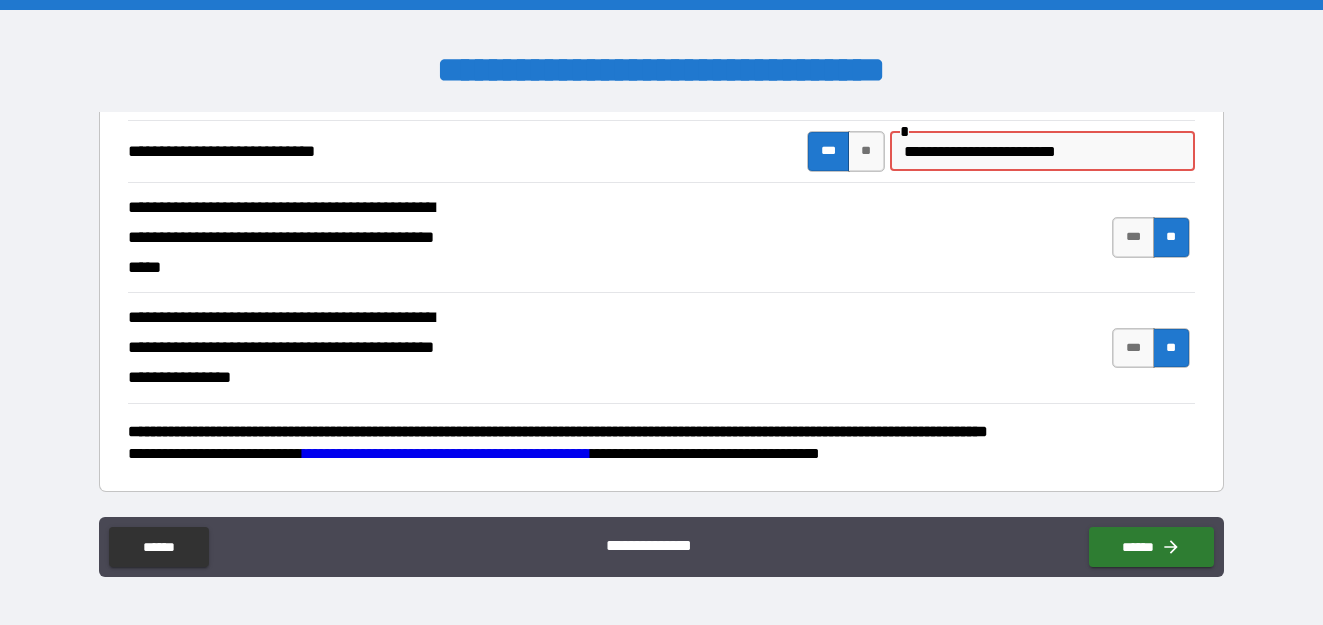 type on "**********" 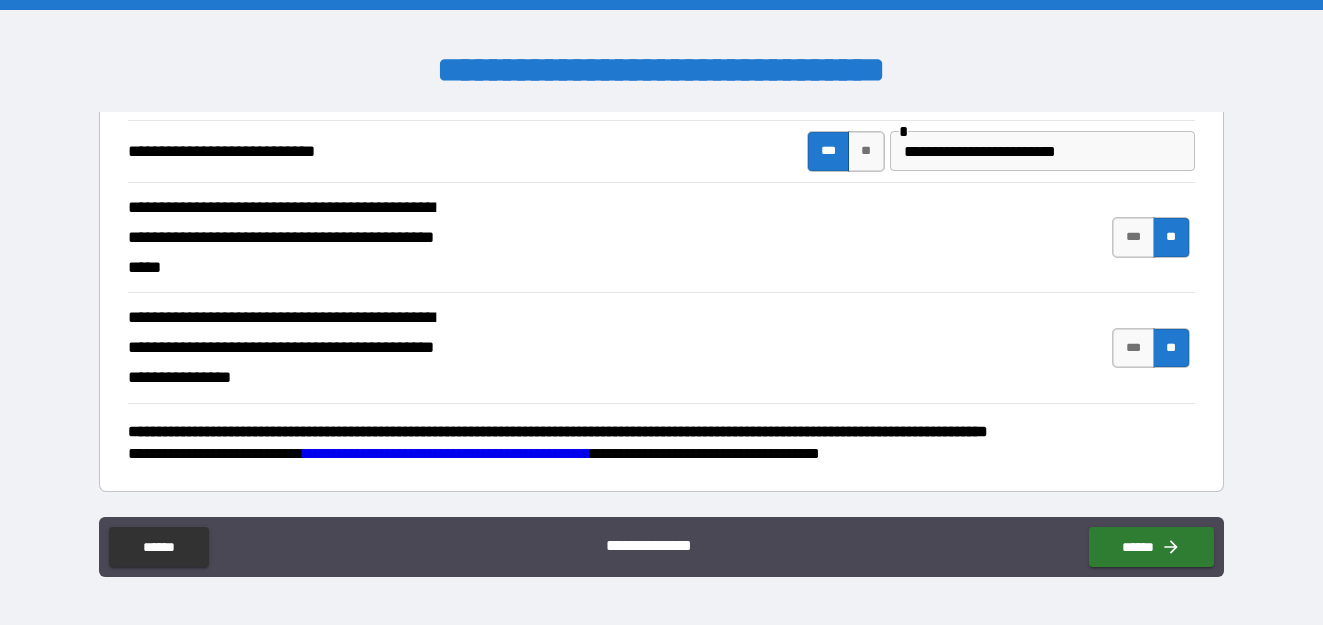 click on "**********" at bounding box center (661, 237) 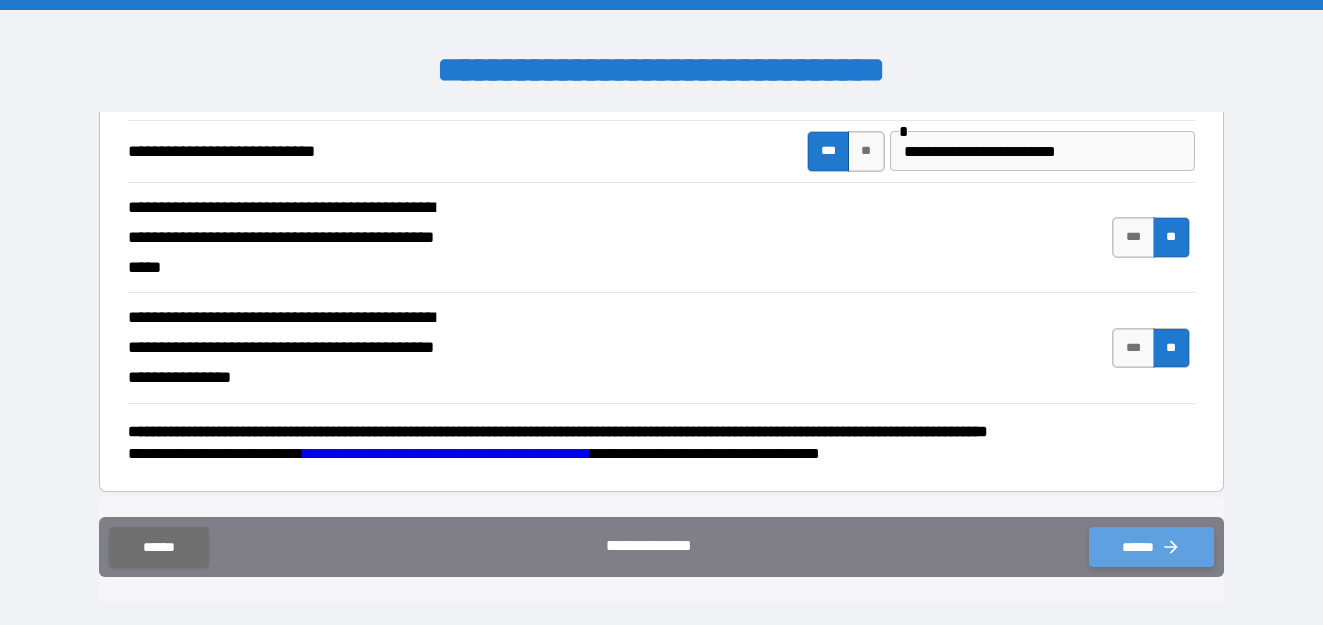 click on "******" at bounding box center [1151, 547] 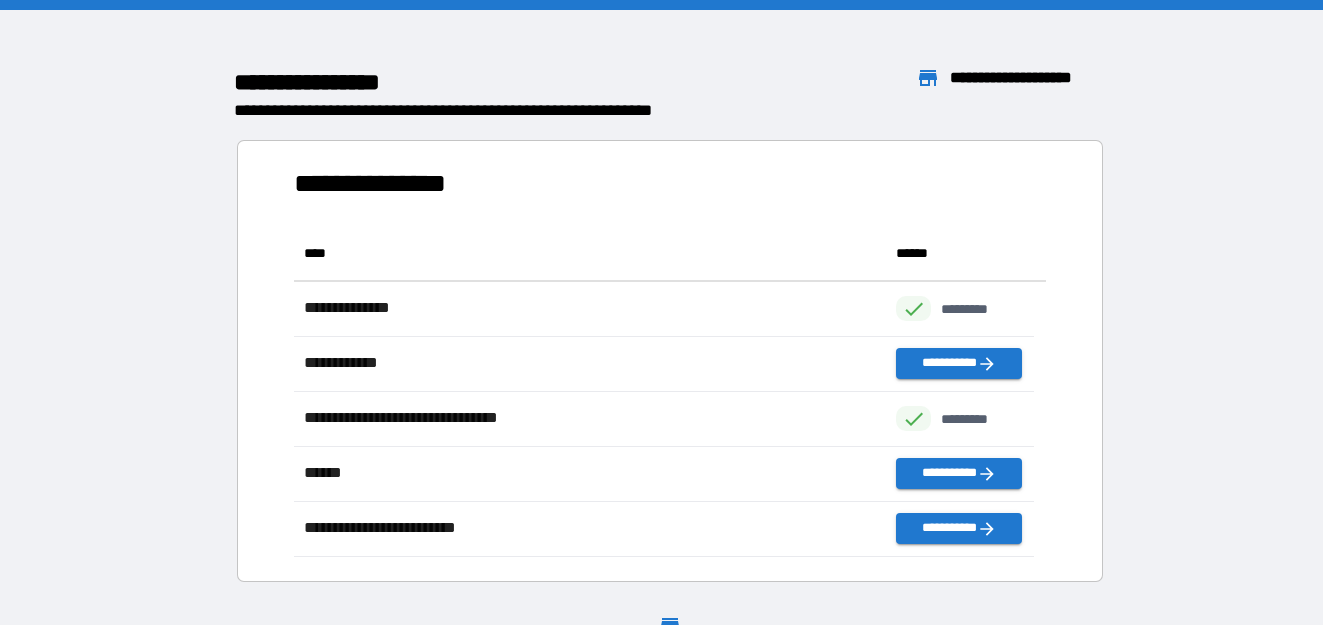 scroll, scrollTop: 18, scrollLeft: 18, axis: both 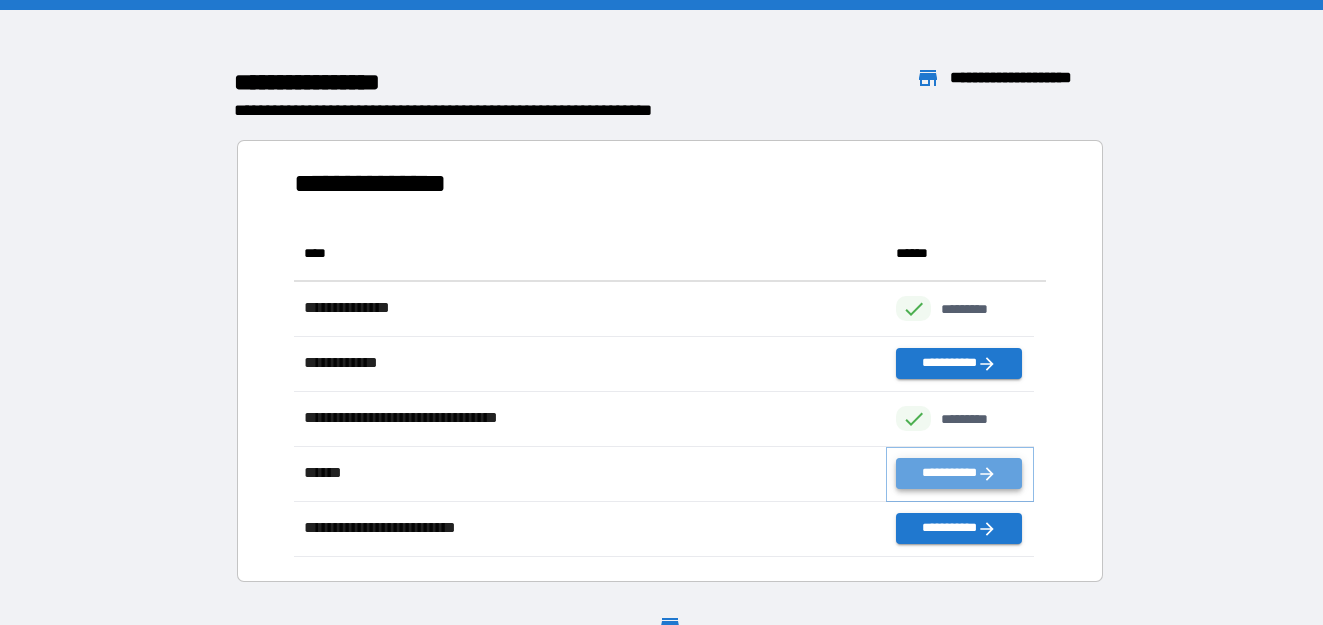 click 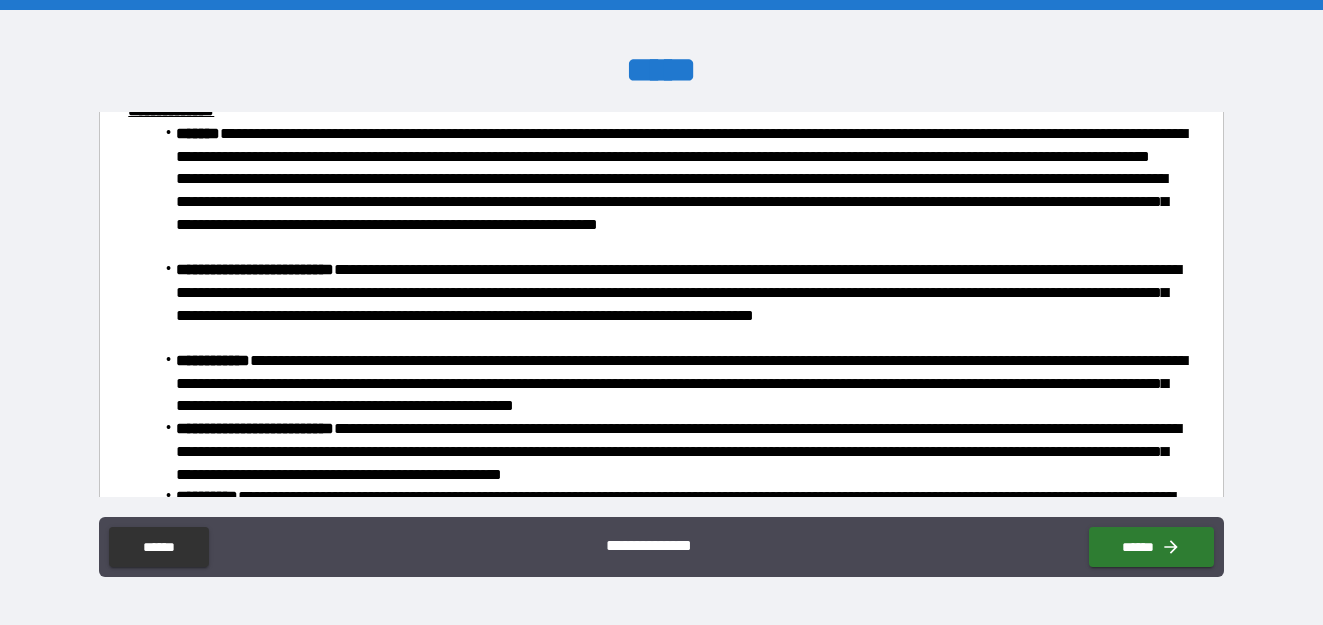 scroll, scrollTop: 1400, scrollLeft: 0, axis: vertical 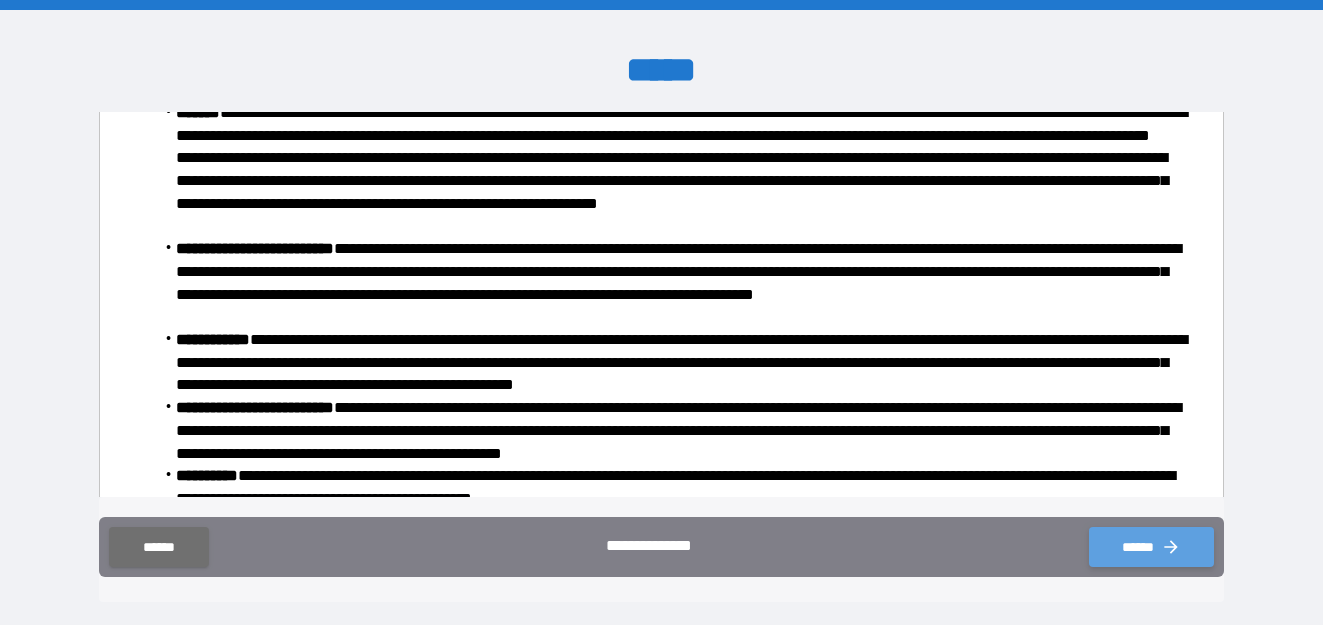 click on "******" at bounding box center [1151, 547] 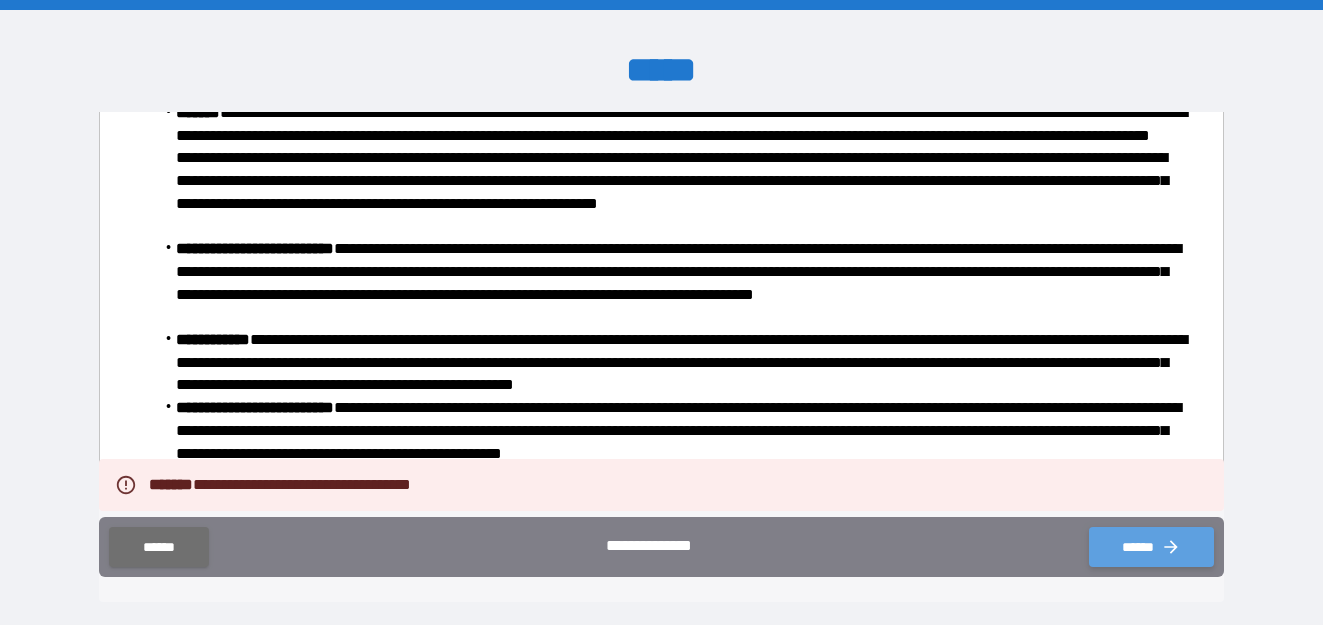 click on "******" at bounding box center [1151, 547] 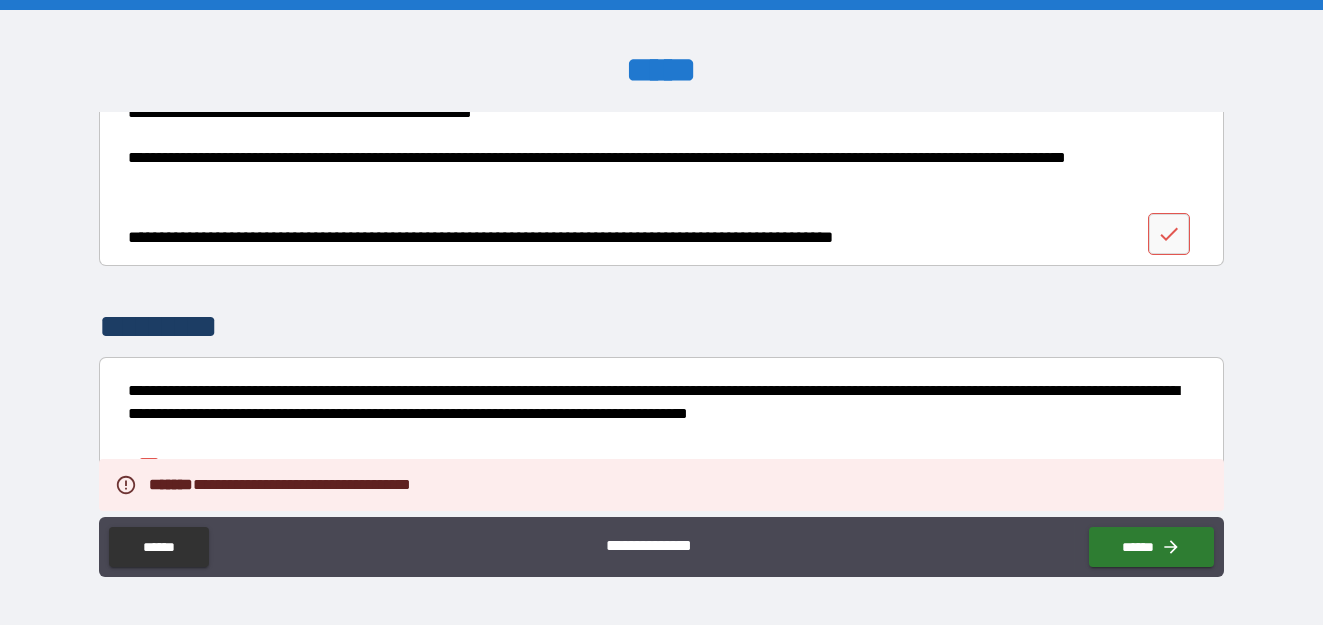 scroll, scrollTop: 2023, scrollLeft: 0, axis: vertical 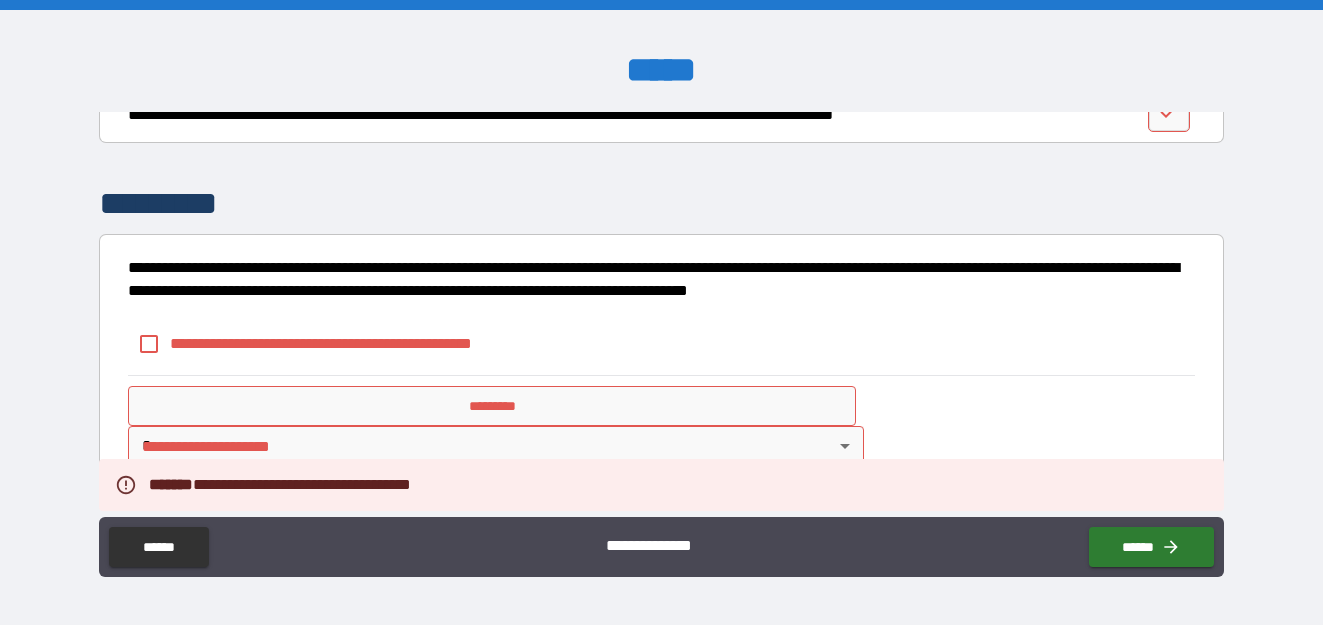 click on "*********" at bounding box center [492, 406] 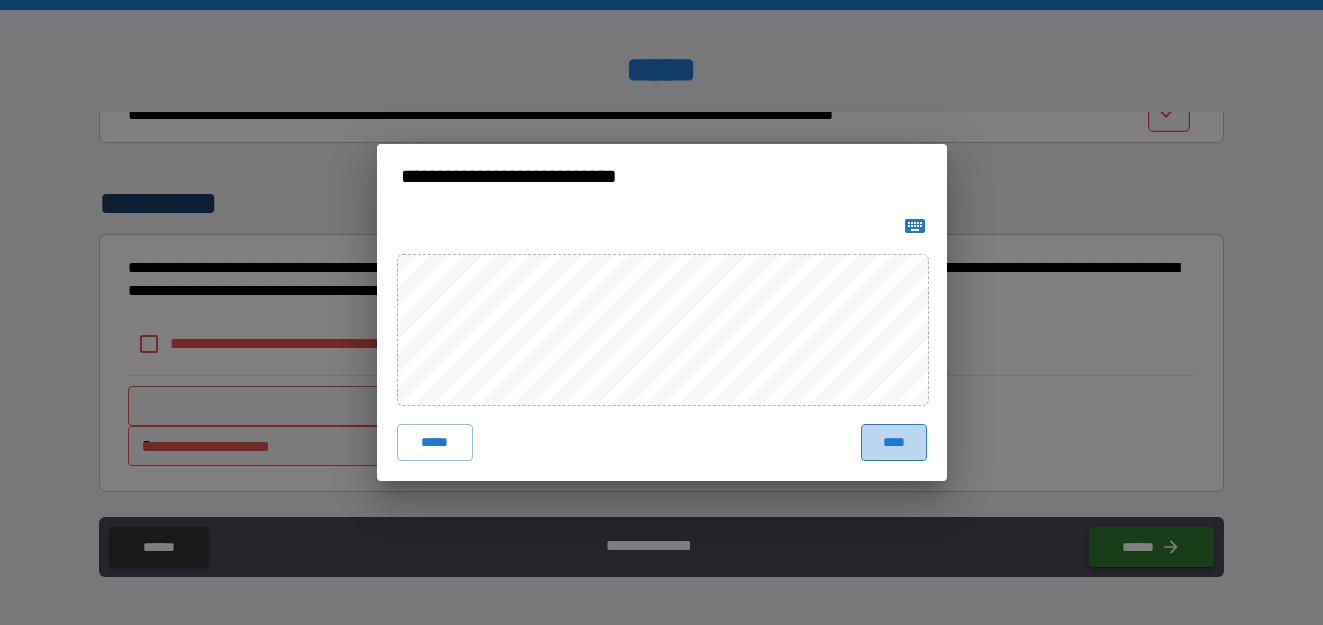 click on "****" at bounding box center [894, 442] 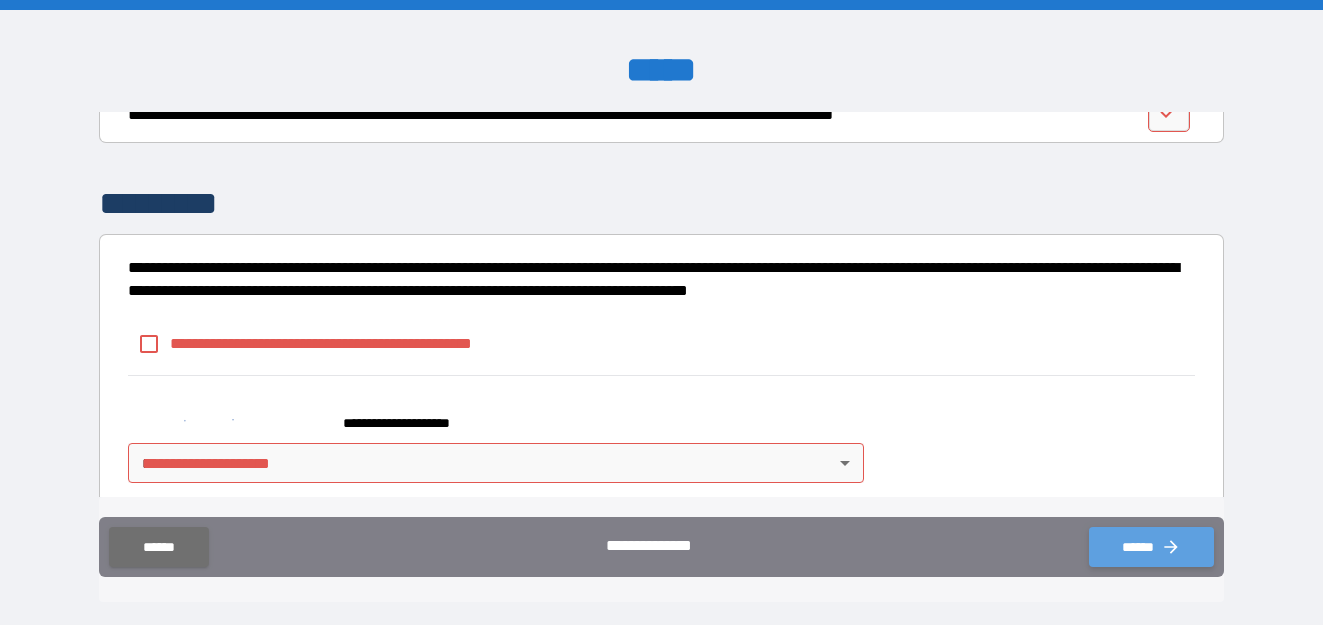 click 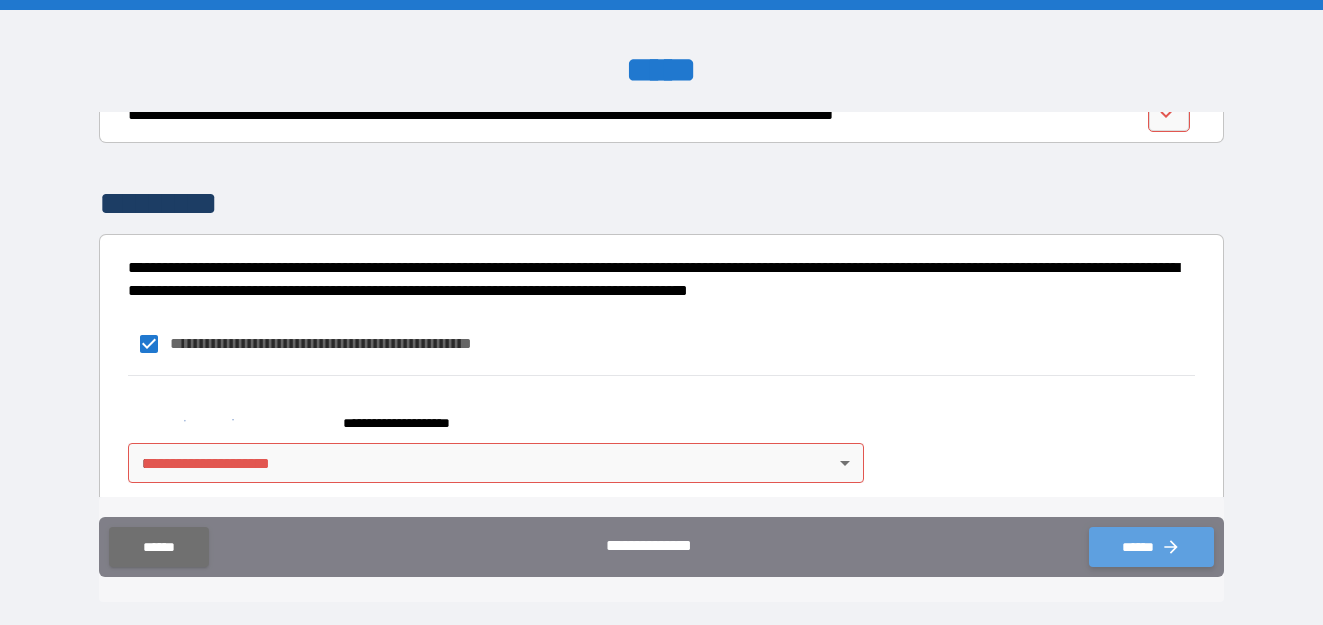 click on "******" at bounding box center (1151, 547) 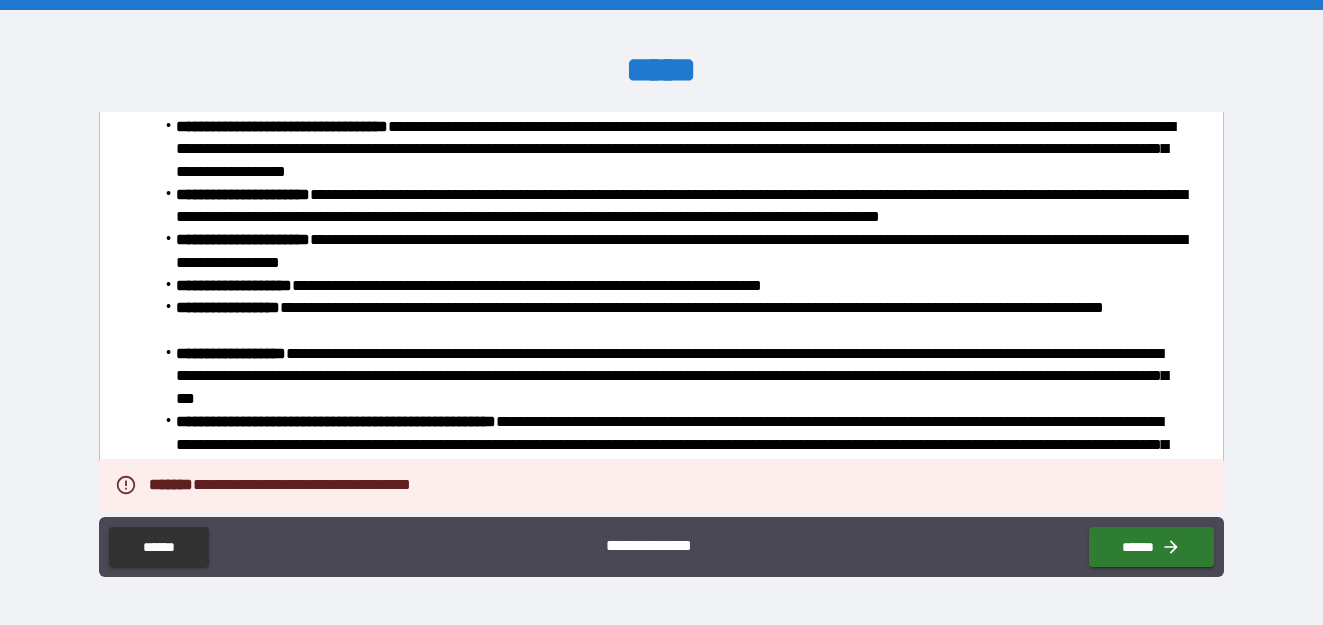 scroll, scrollTop: 23, scrollLeft: 0, axis: vertical 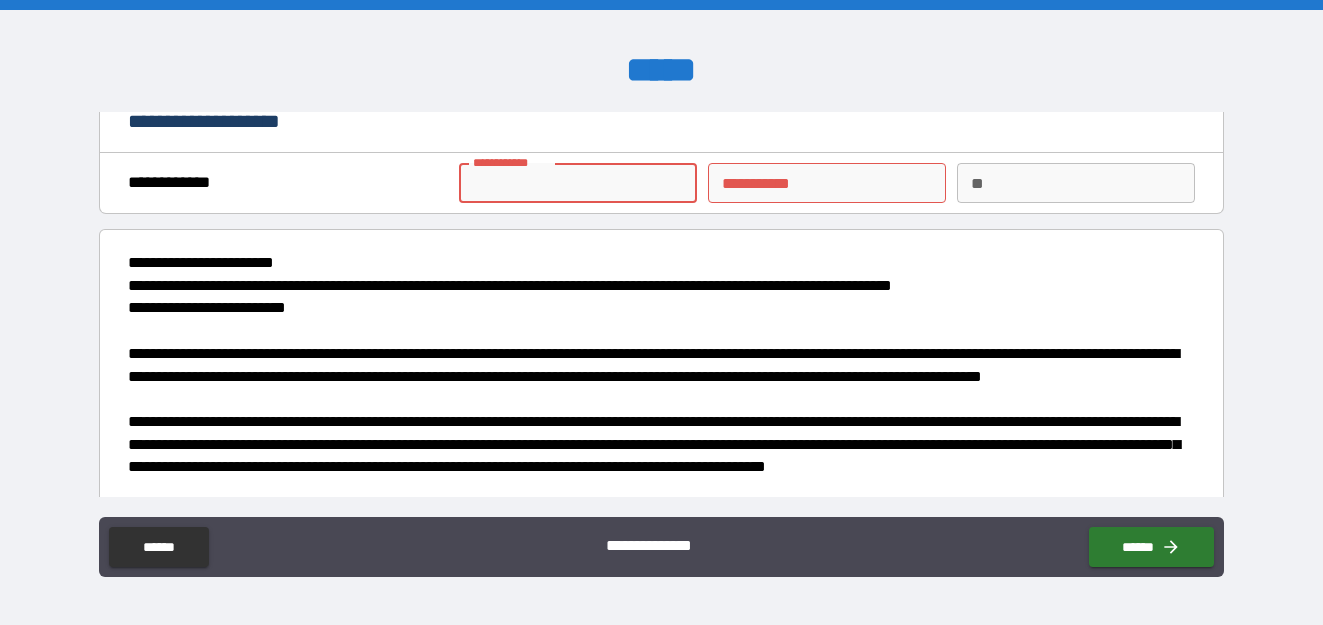 click on "**********" at bounding box center (578, 183) 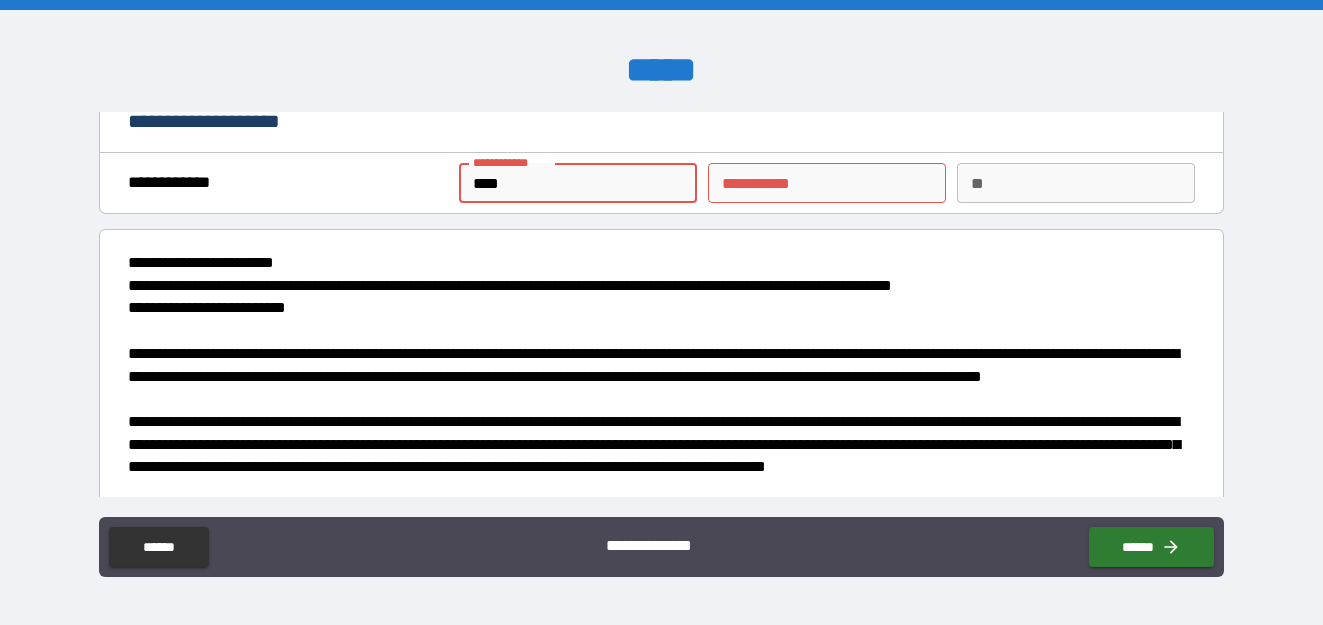 type on "*****" 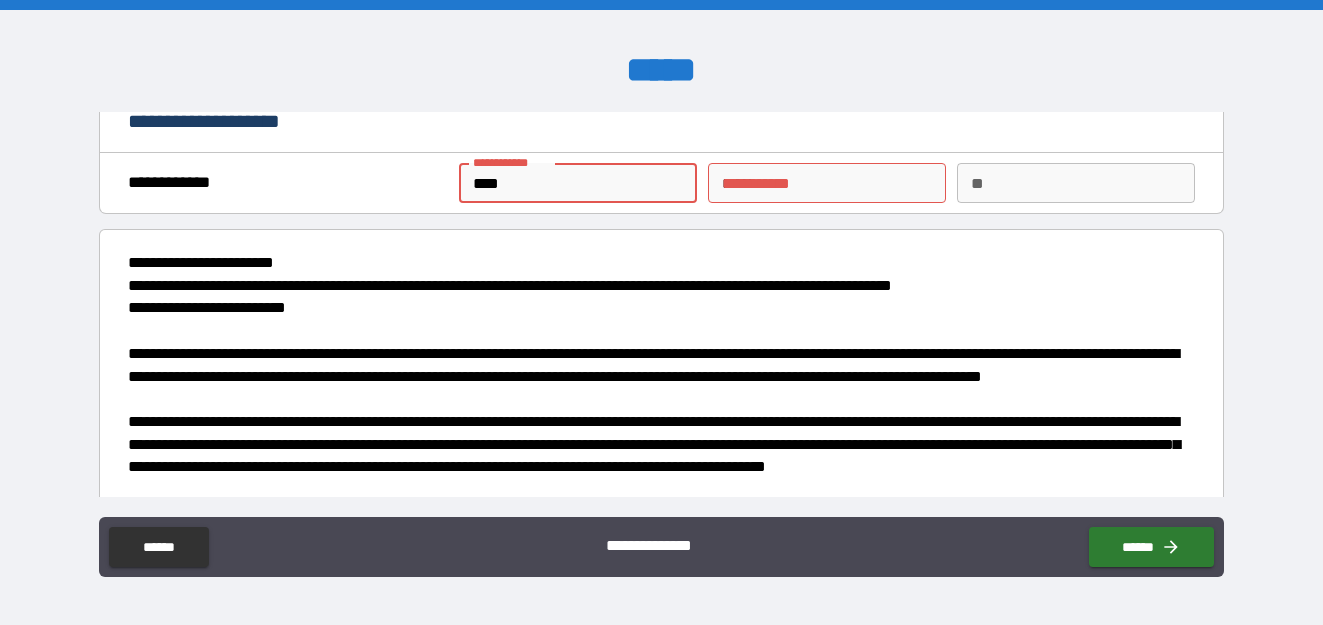 type on "*" 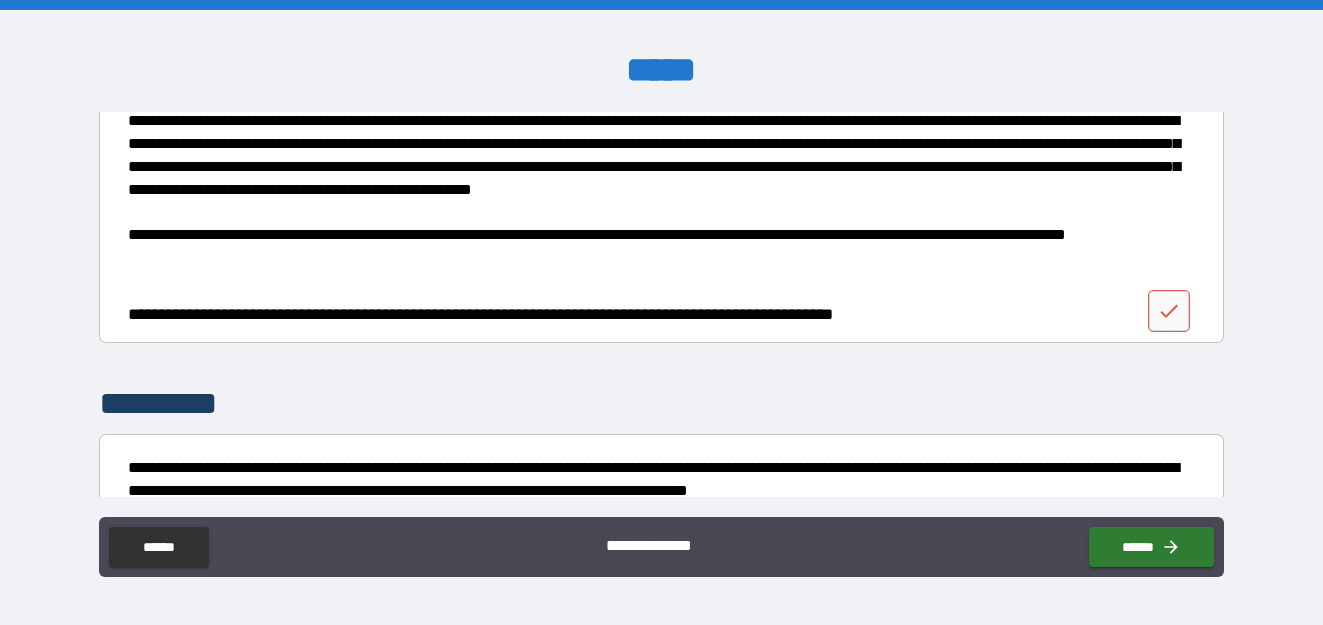scroll, scrollTop: 2040, scrollLeft: 0, axis: vertical 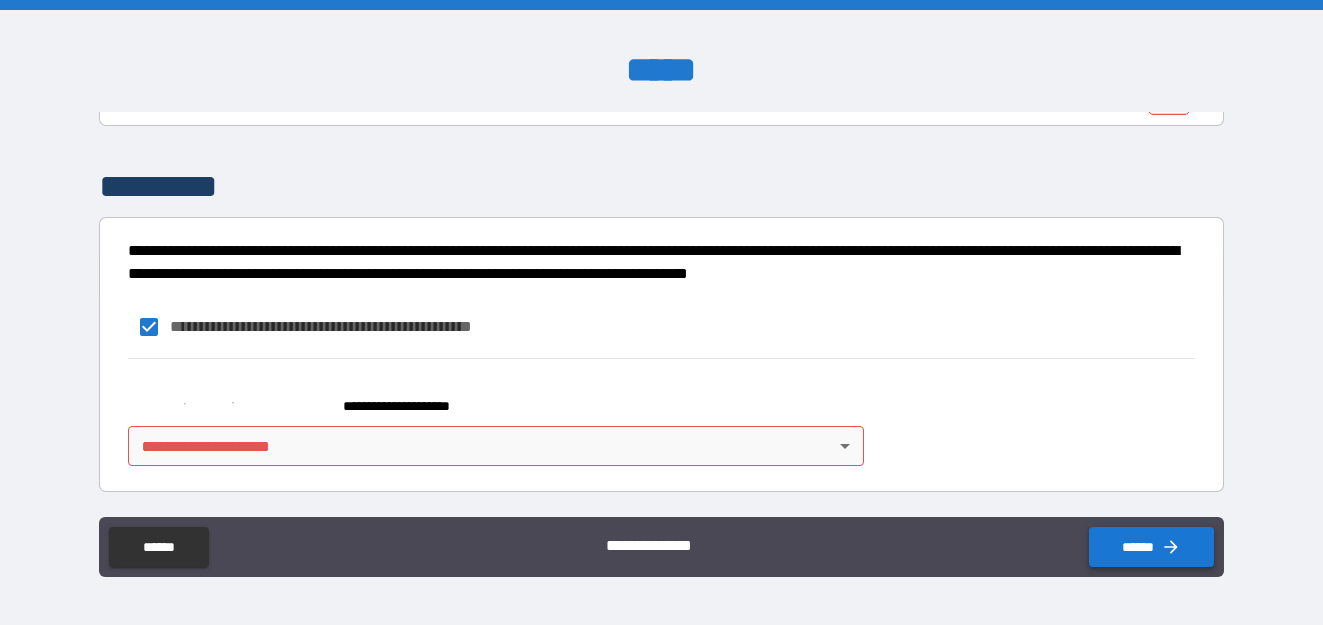 click on "******" at bounding box center (1151, 547) 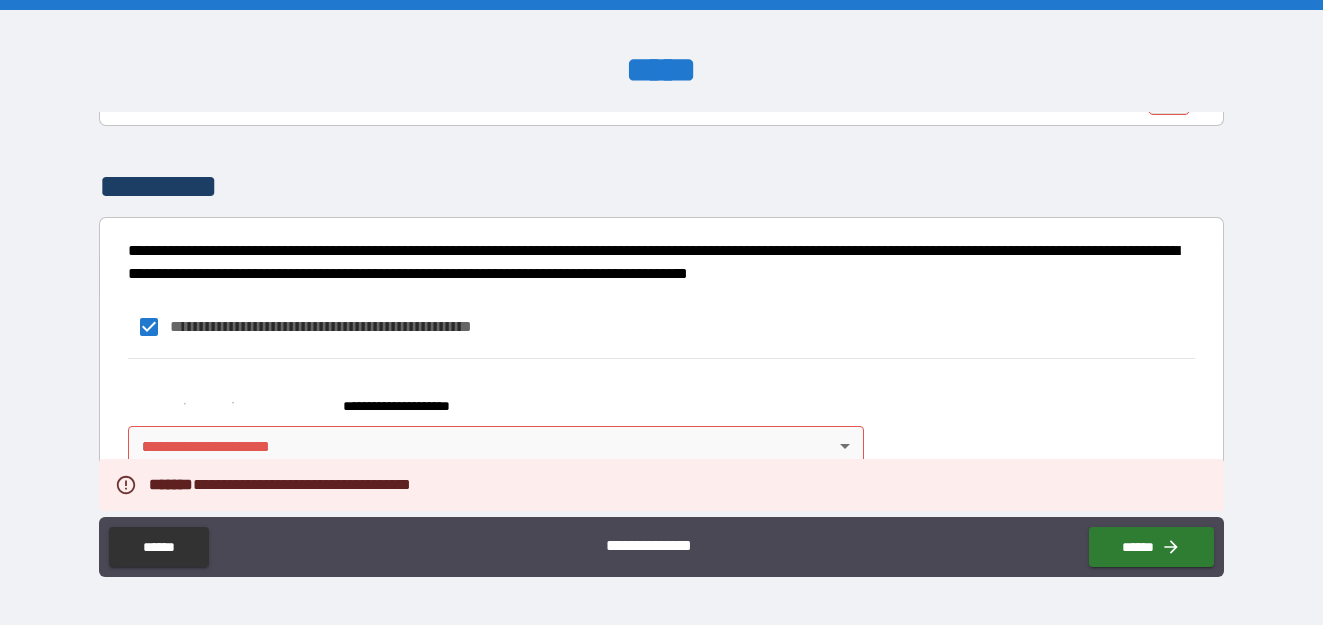 click on "**********" at bounding box center [661, 312] 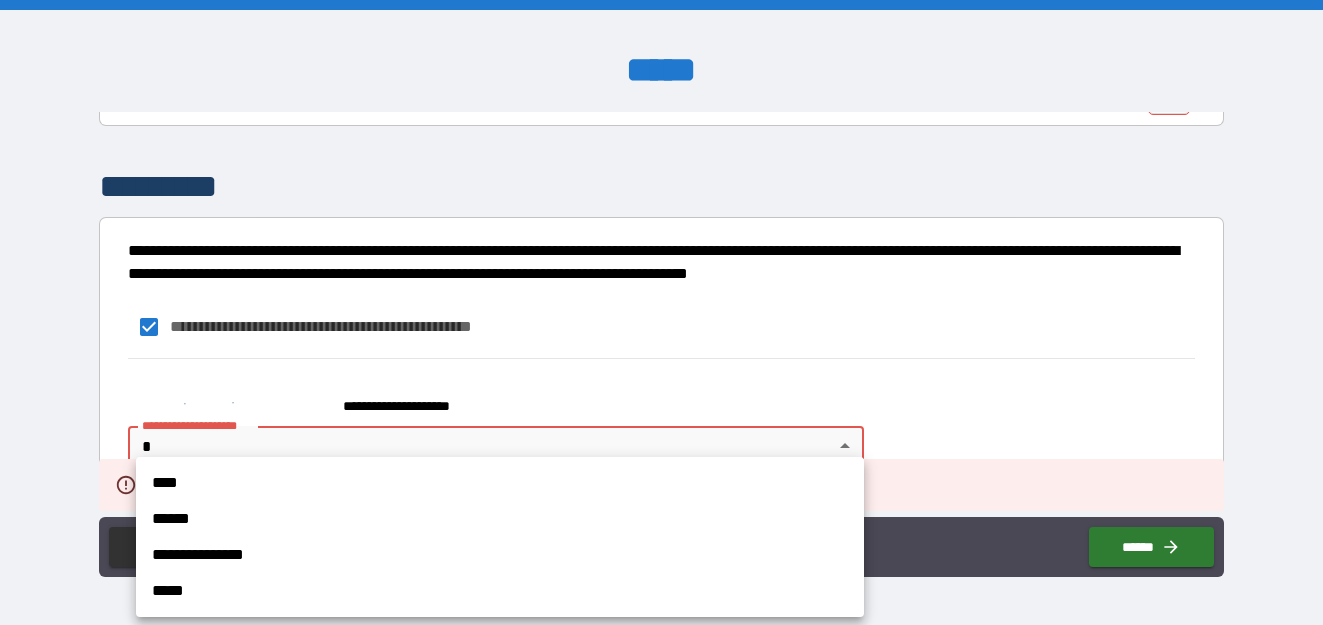 click on "****" at bounding box center [500, 483] 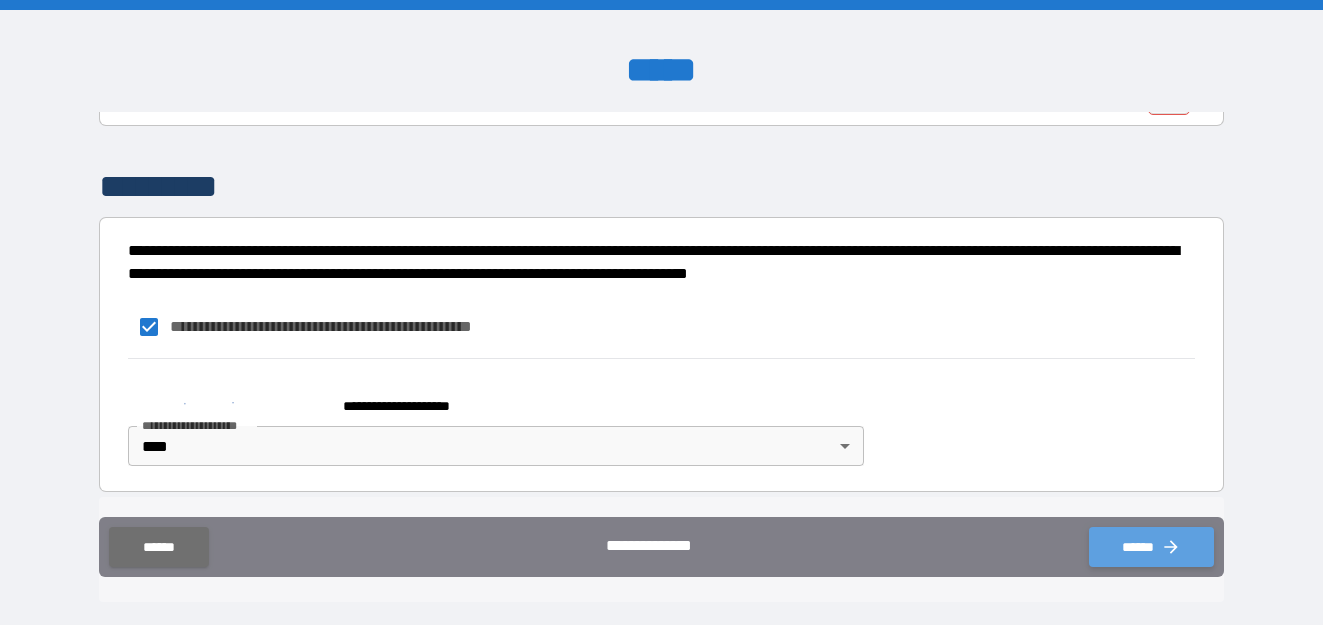 click on "******" at bounding box center (1151, 547) 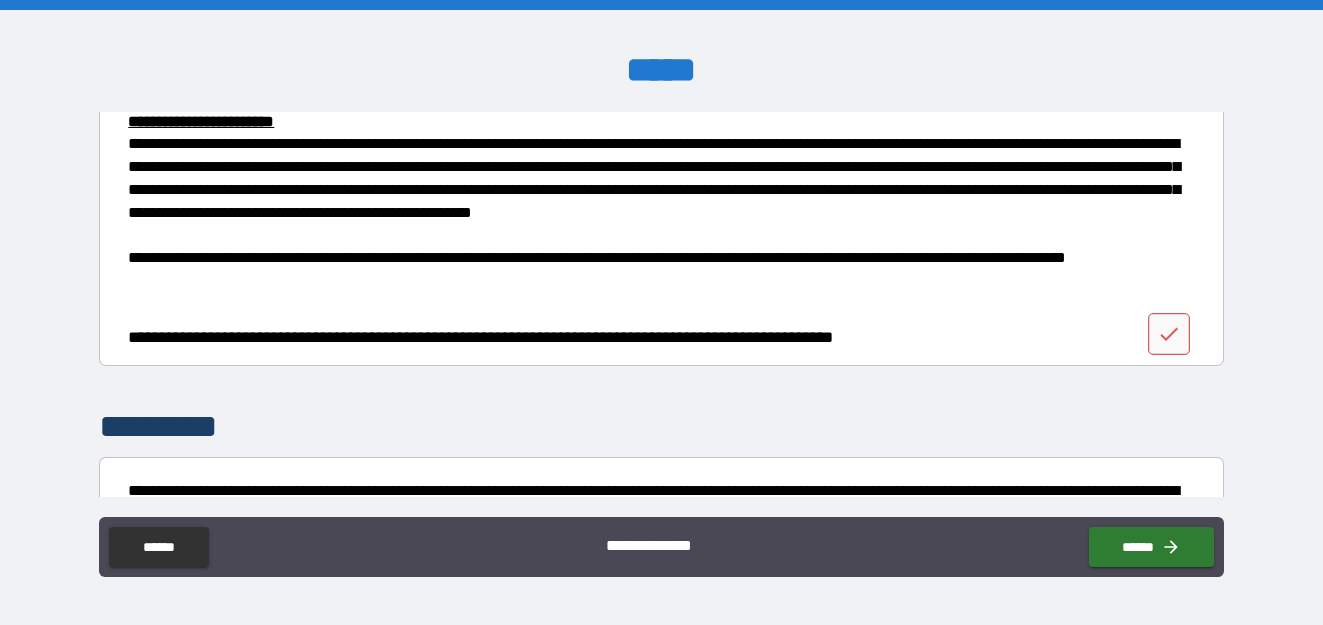 scroll, scrollTop: 2040, scrollLeft: 0, axis: vertical 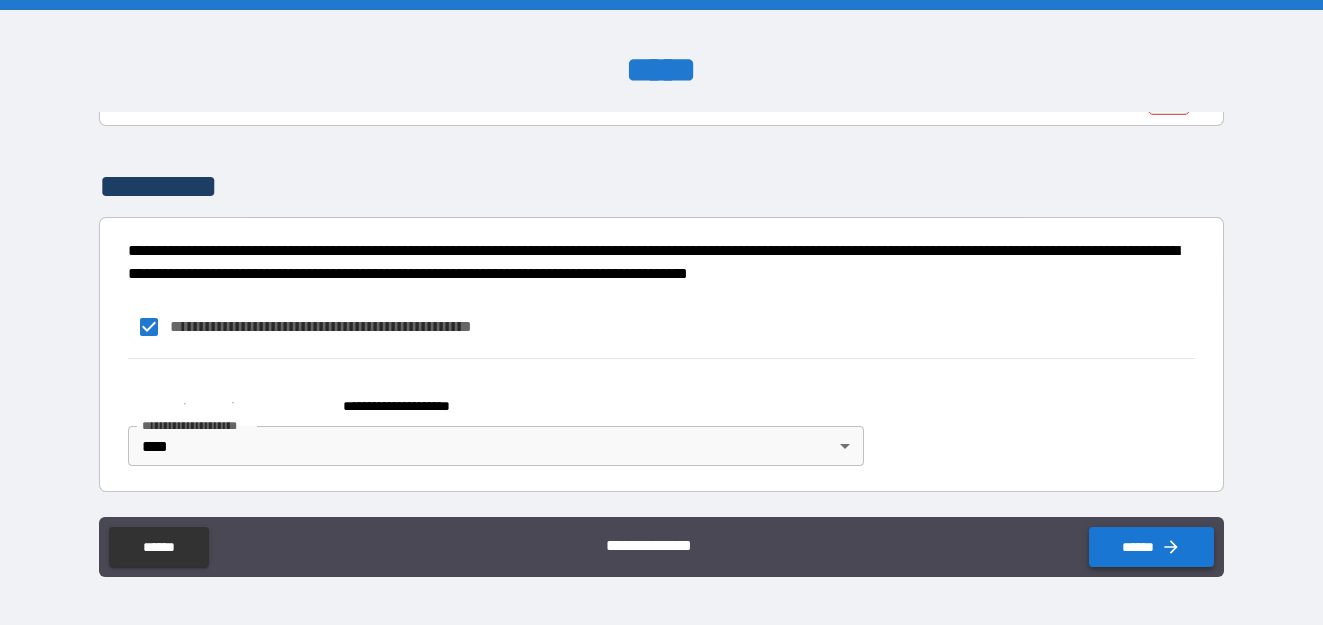 click on "******" at bounding box center [1151, 547] 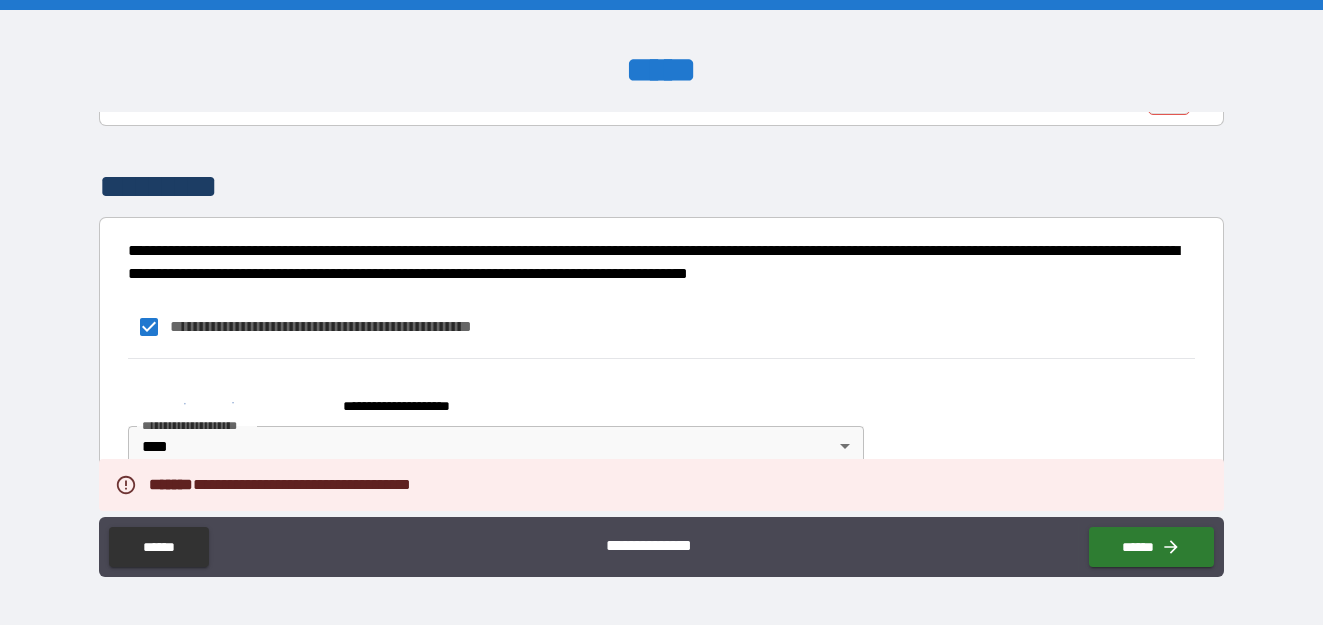 click on "**********" at bounding box center [661, 425] 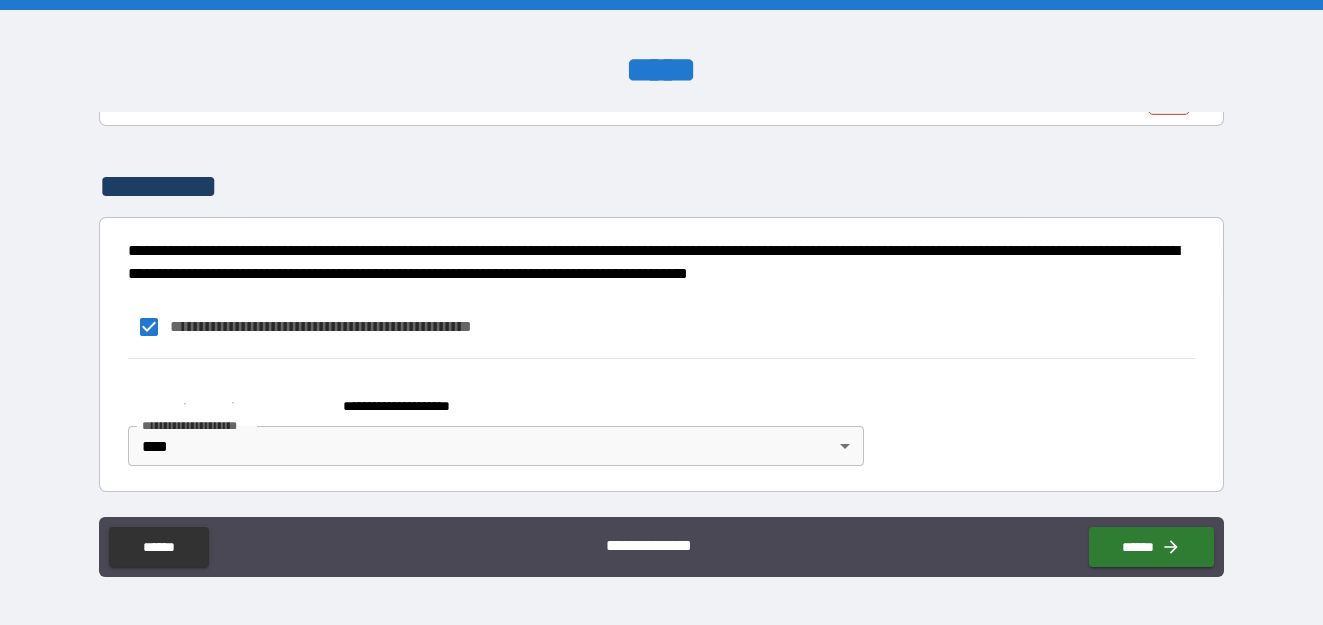 click on "**********" at bounding box center [661, 425] 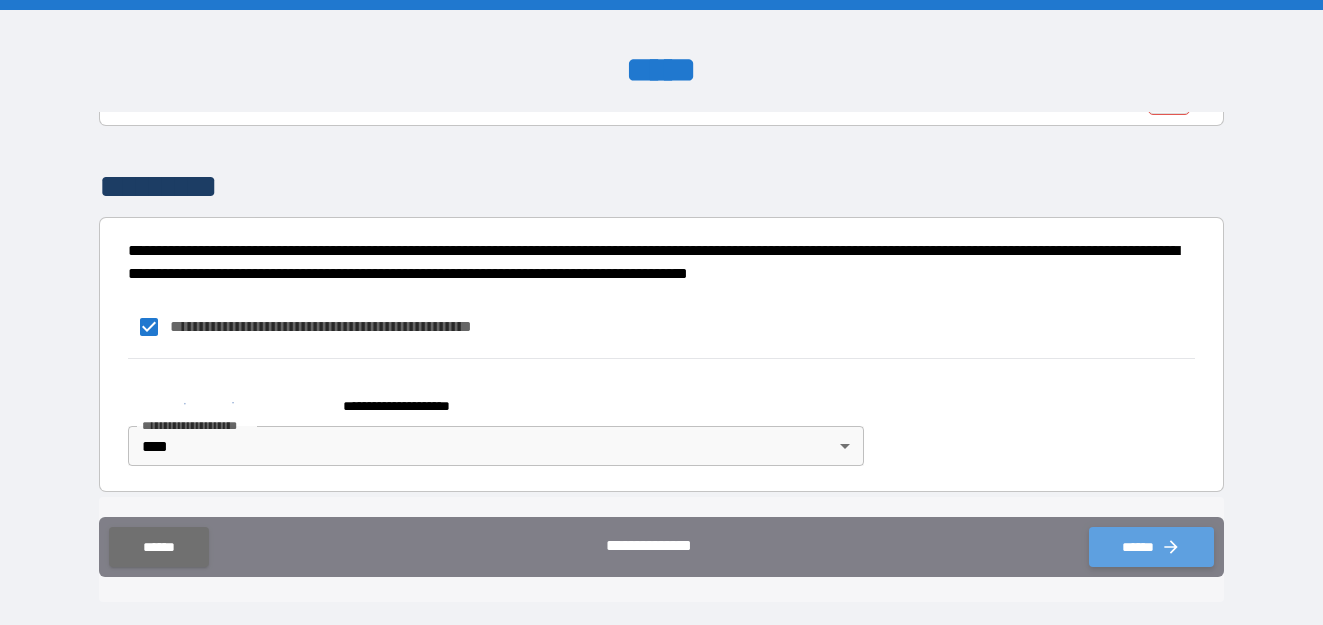 click on "******" at bounding box center (1151, 547) 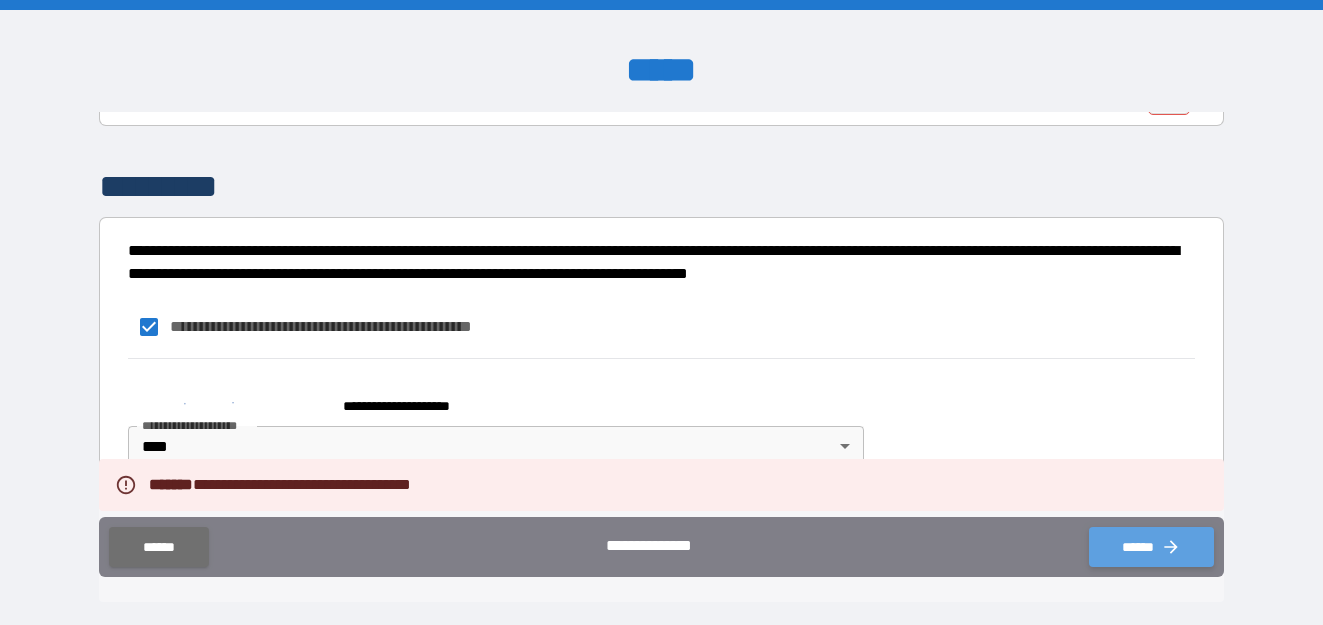 click on "******" at bounding box center (1151, 547) 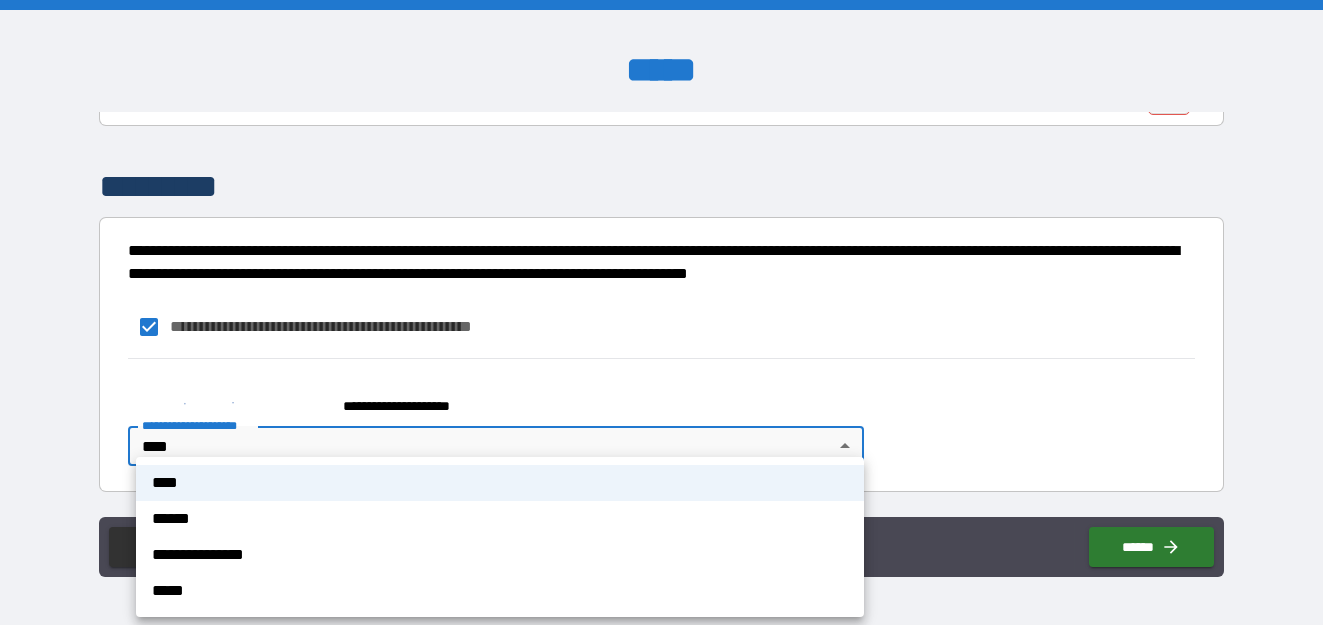 click on "**********" at bounding box center [661, 312] 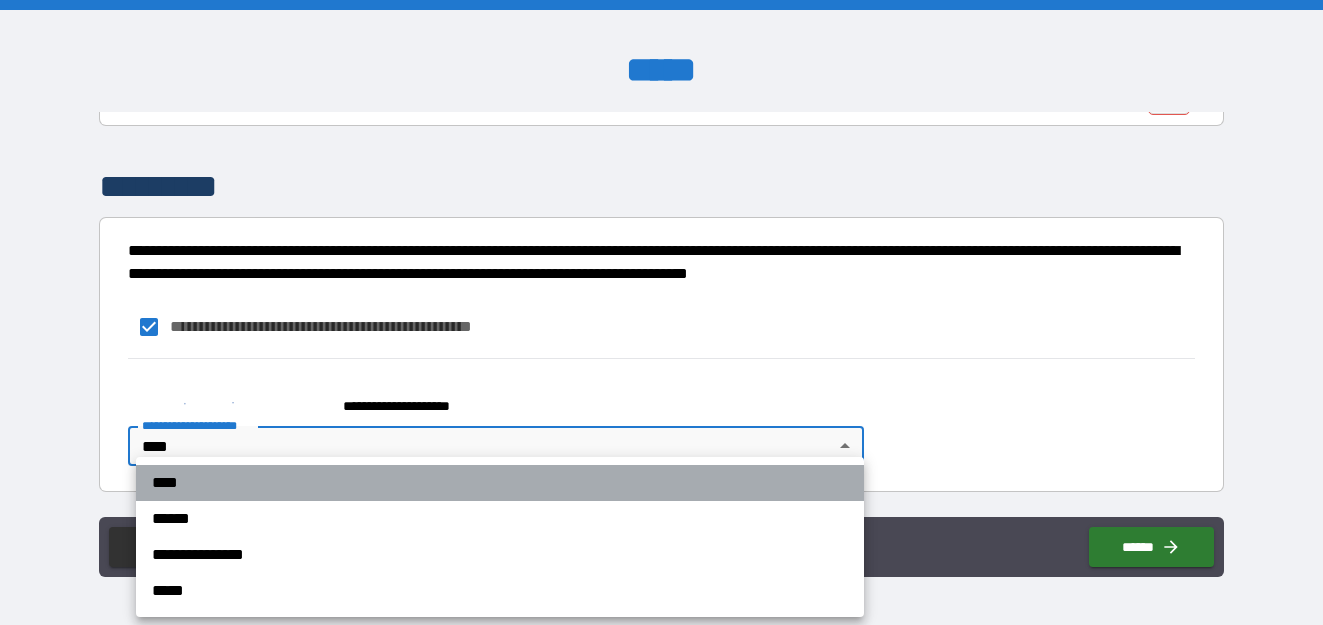 click on "****" at bounding box center (500, 483) 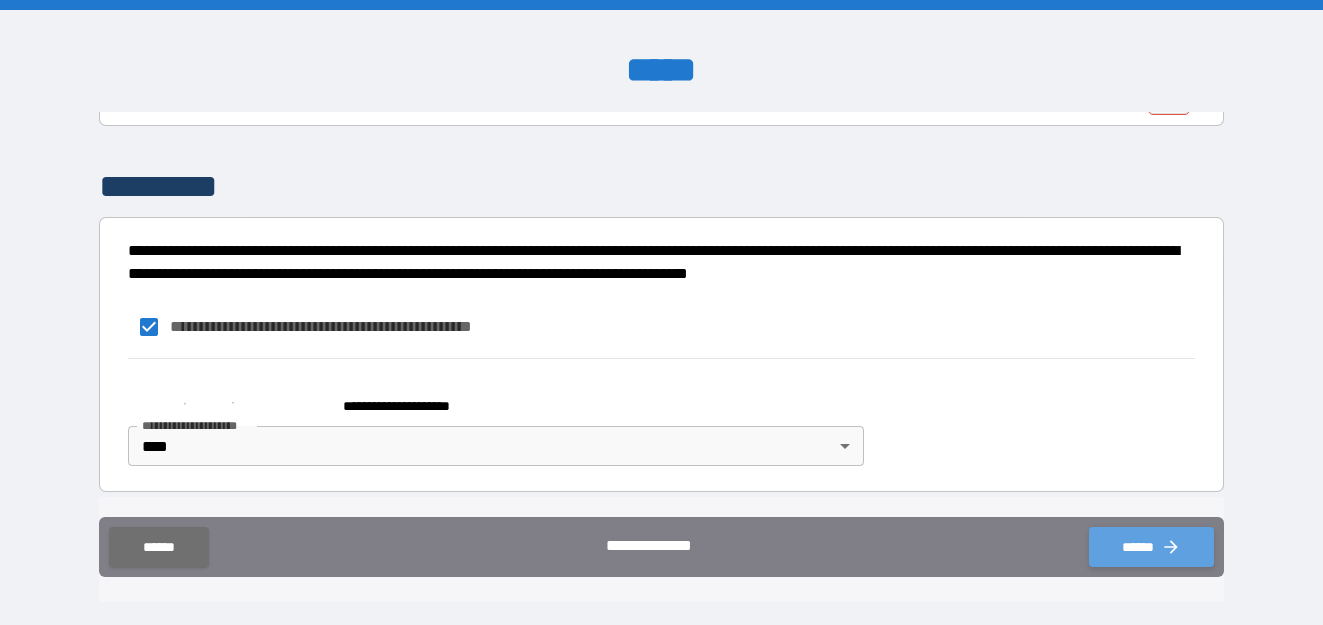 click on "******" at bounding box center (1151, 547) 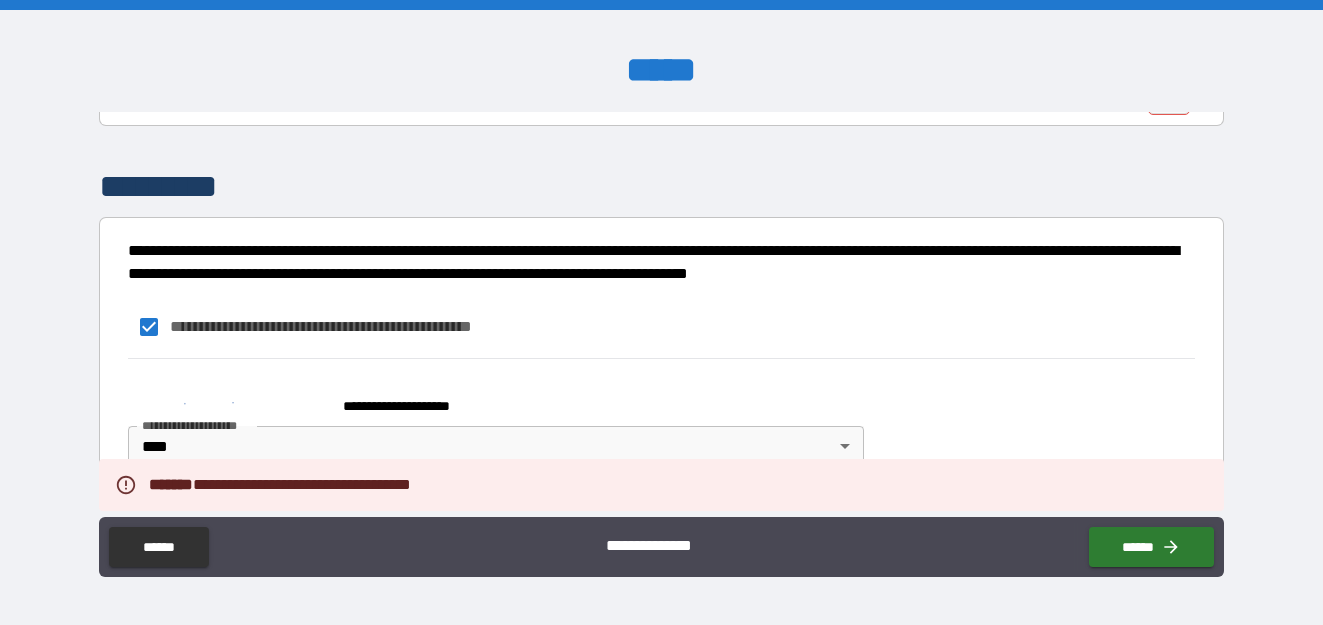 drag, startPoint x: 1159, startPoint y: 513, endPoint x: 1156, endPoint y: 483, distance: 30.149628 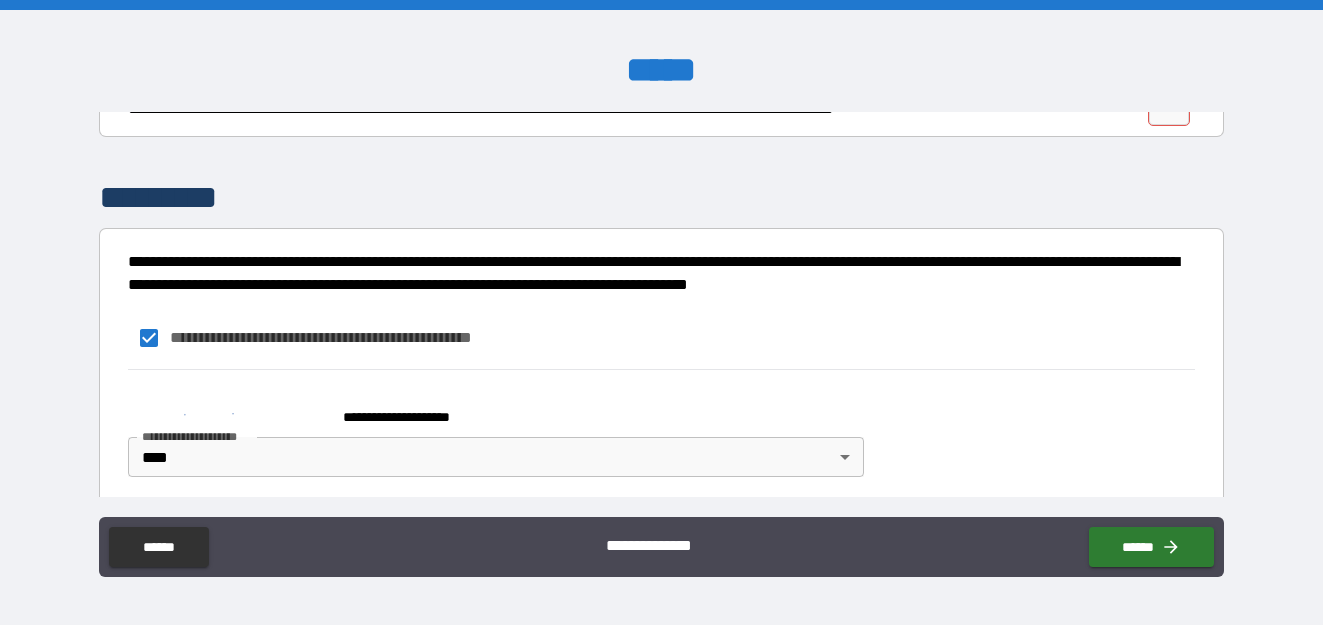 scroll, scrollTop: 2040, scrollLeft: 0, axis: vertical 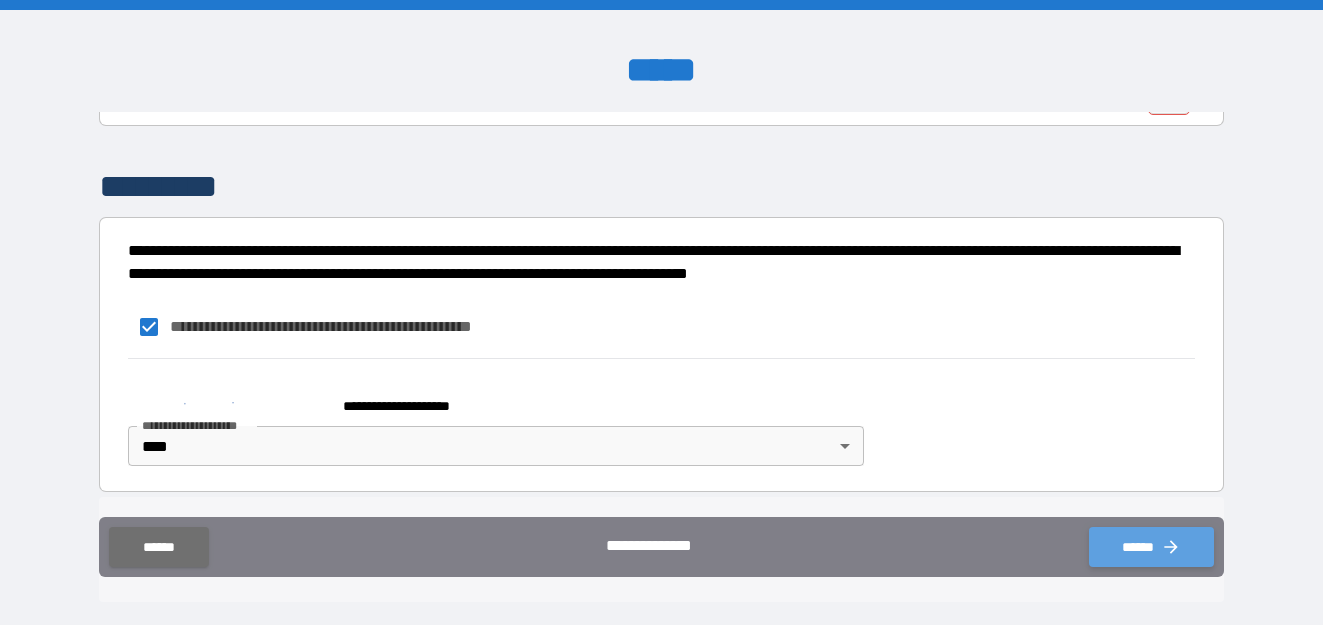 click 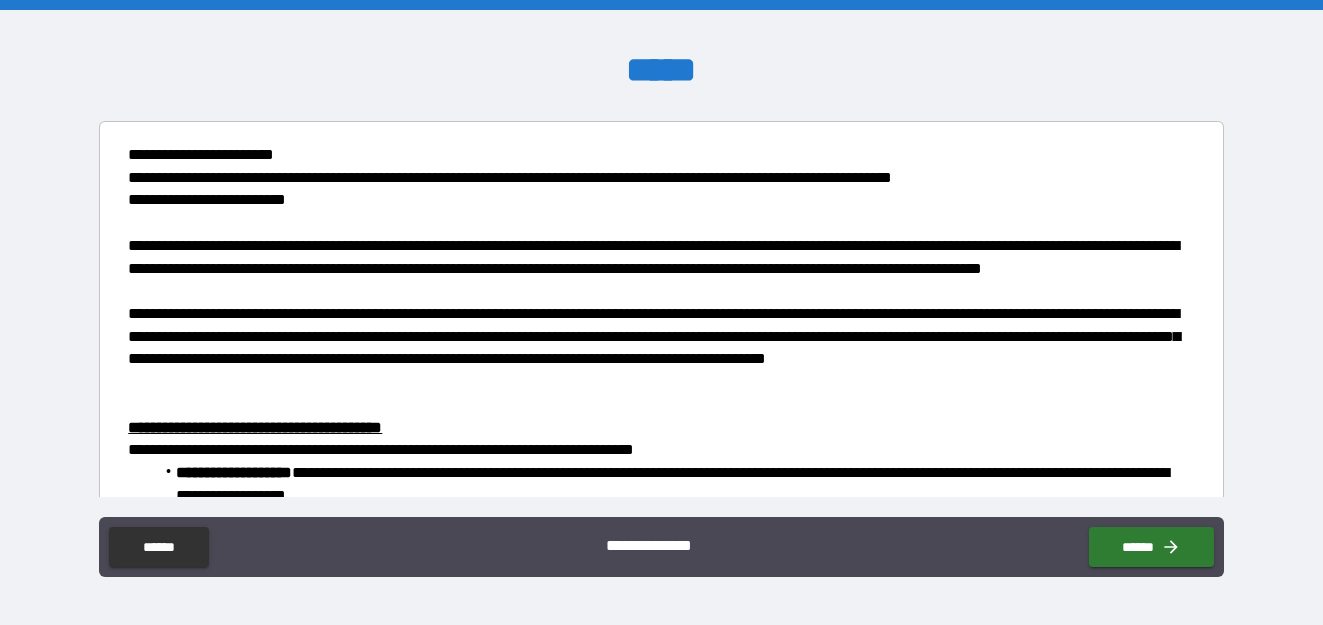 scroll, scrollTop: 0, scrollLeft: 0, axis: both 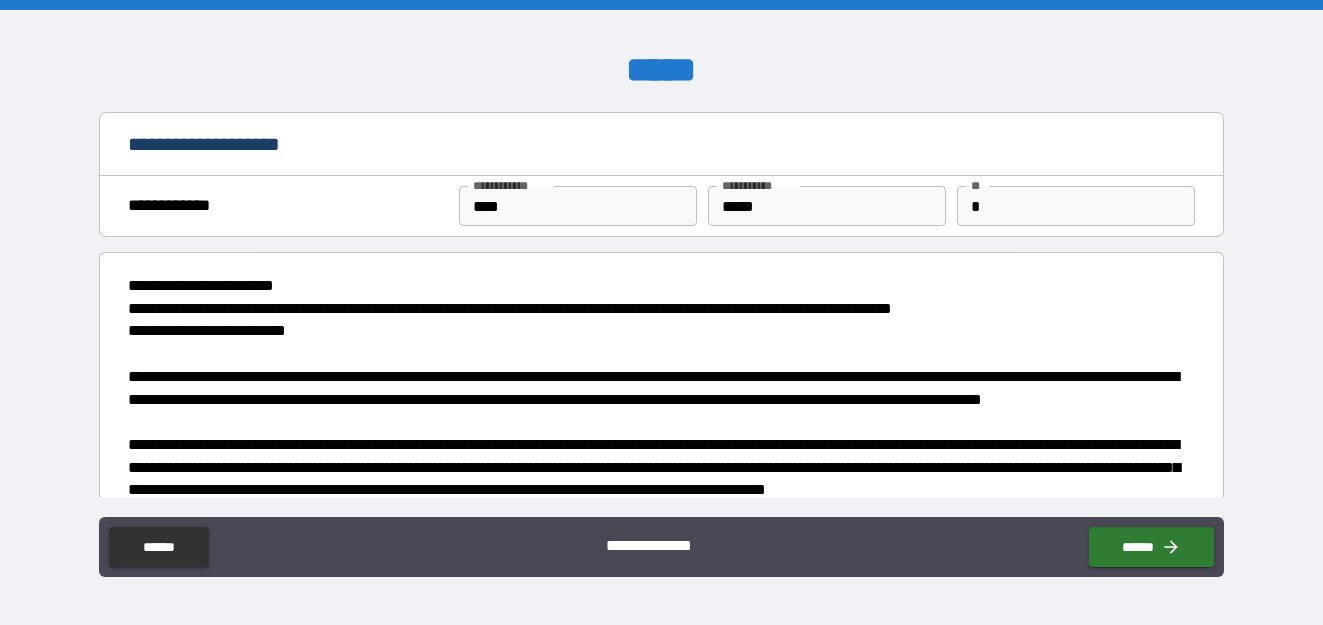 click on "****" at bounding box center (578, 206) 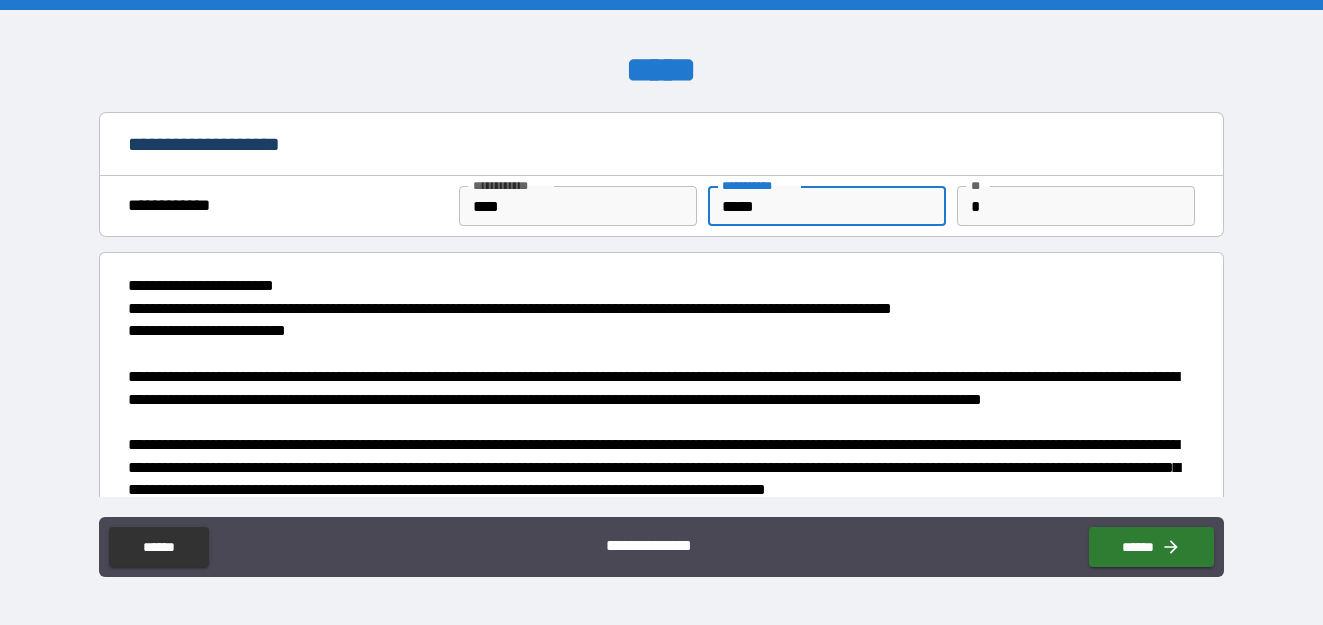 click on "*****" at bounding box center (827, 206) 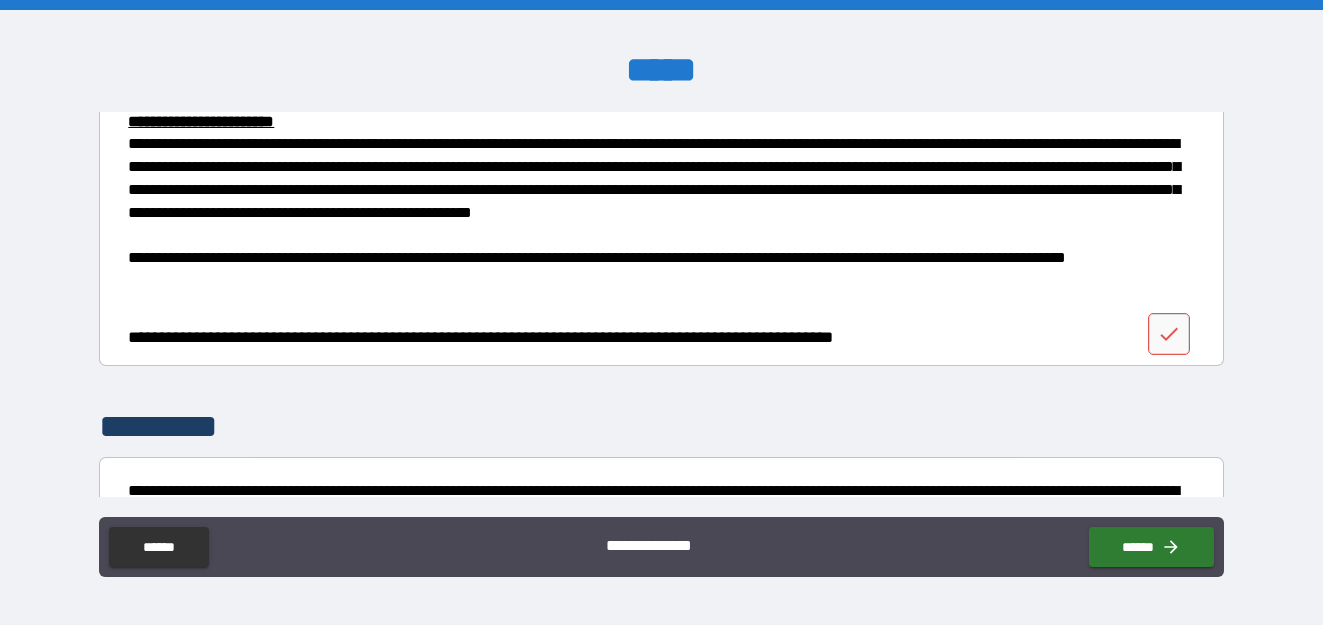 scroll, scrollTop: 2040, scrollLeft: 0, axis: vertical 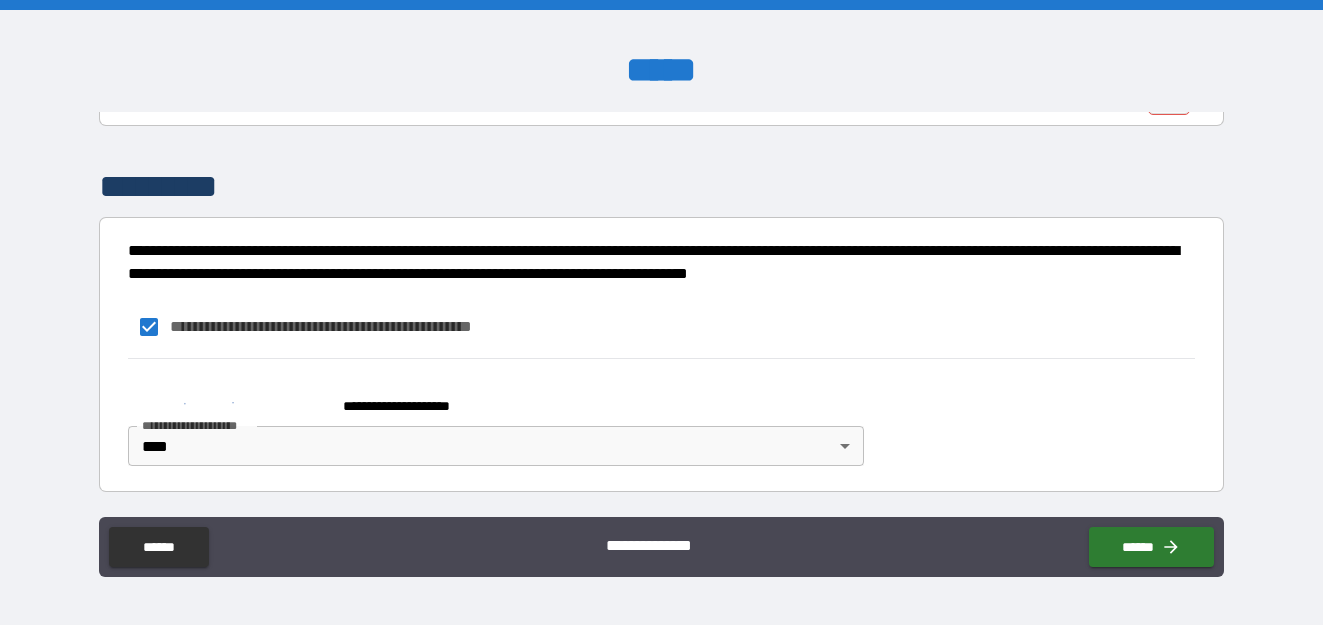 click on "**********" at bounding box center [661, 327] 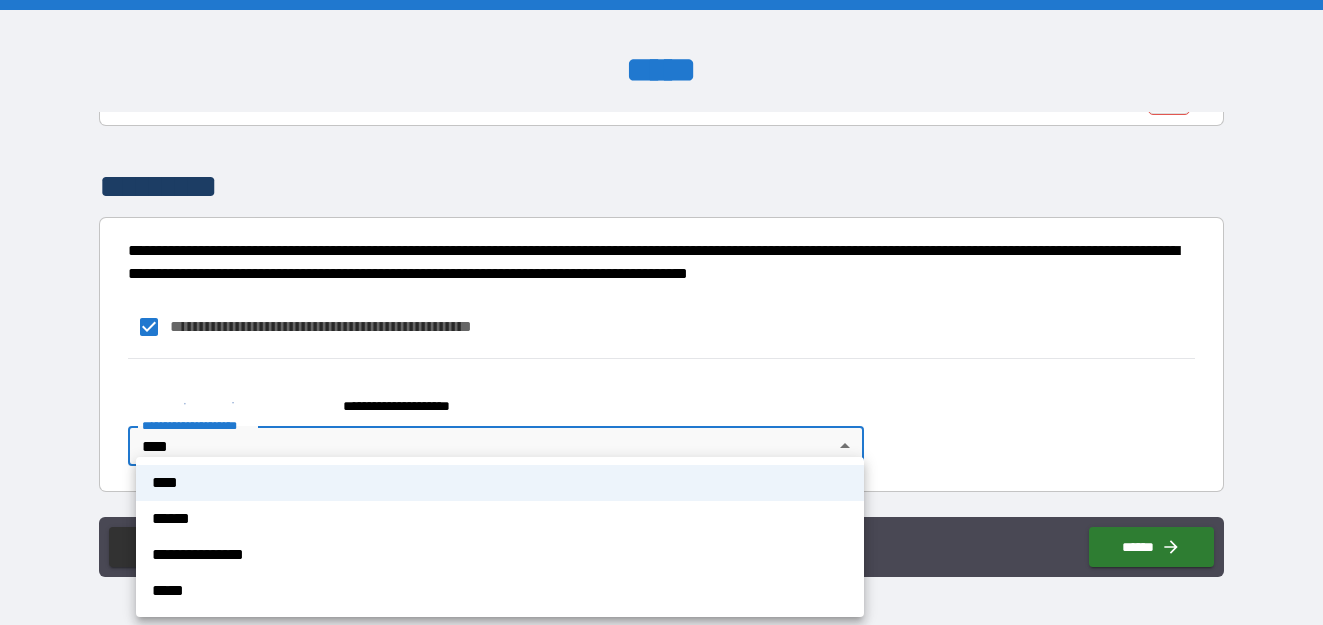 click on "**********" at bounding box center (661, 312) 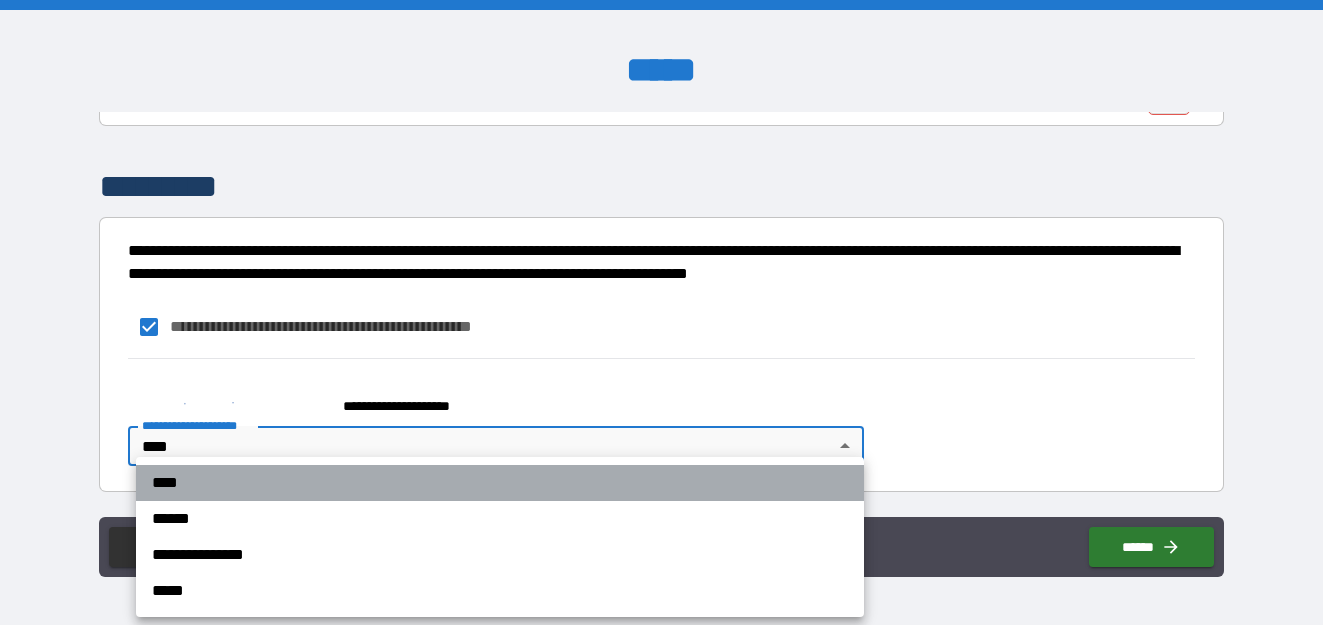 click on "****" at bounding box center (500, 483) 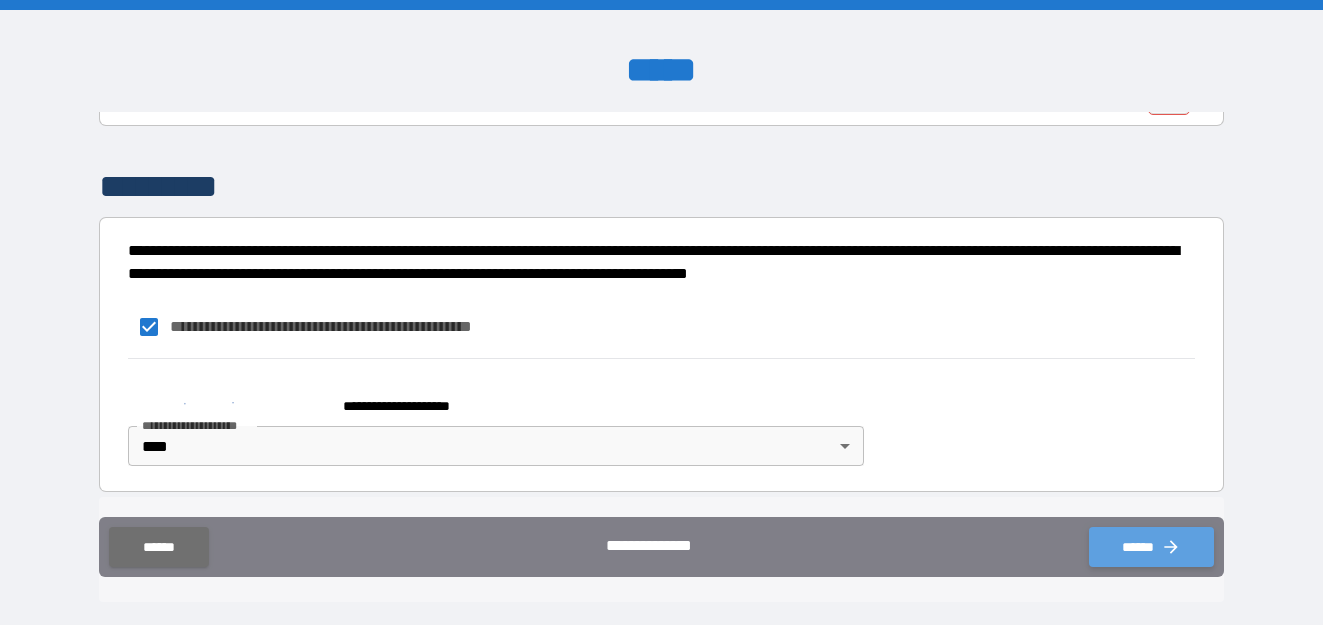 click on "******" at bounding box center [1151, 547] 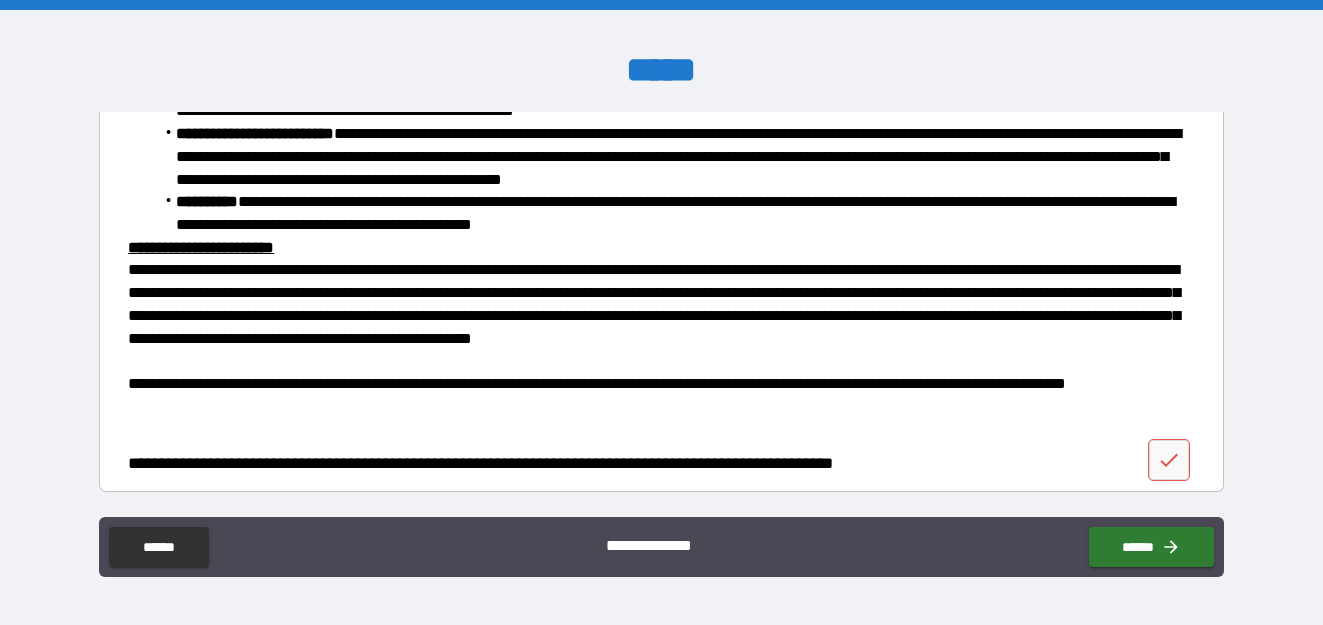 scroll, scrollTop: 2040, scrollLeft: 0, axis: vertical 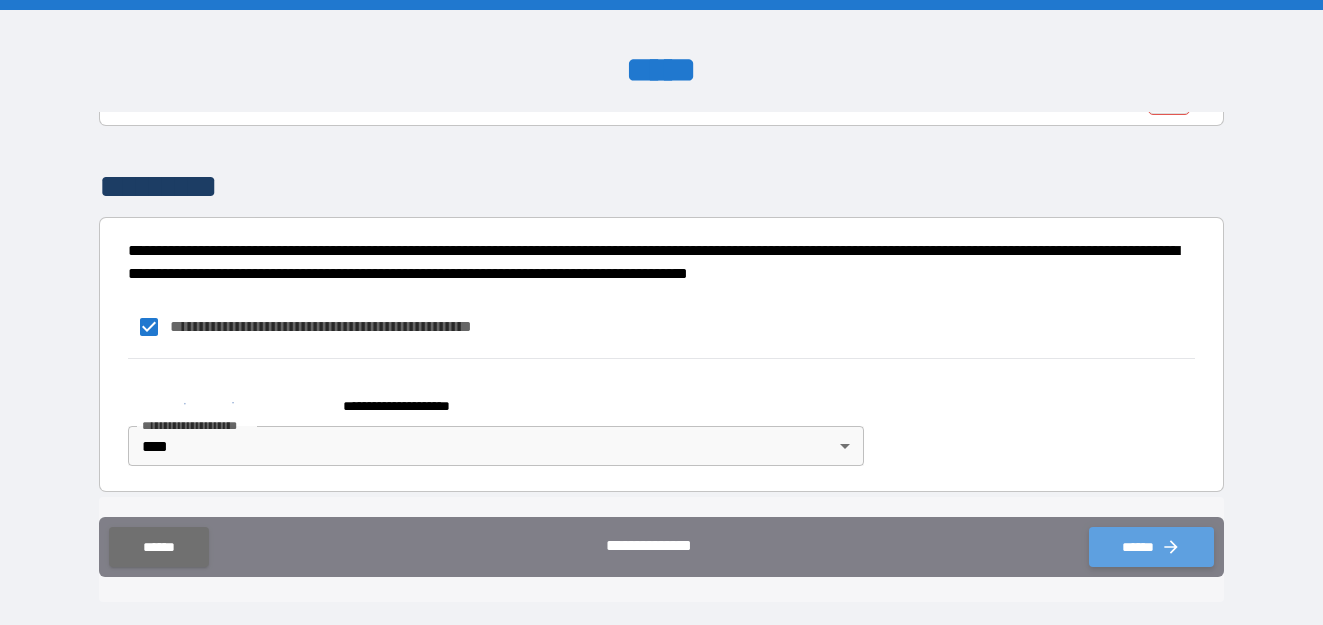 click 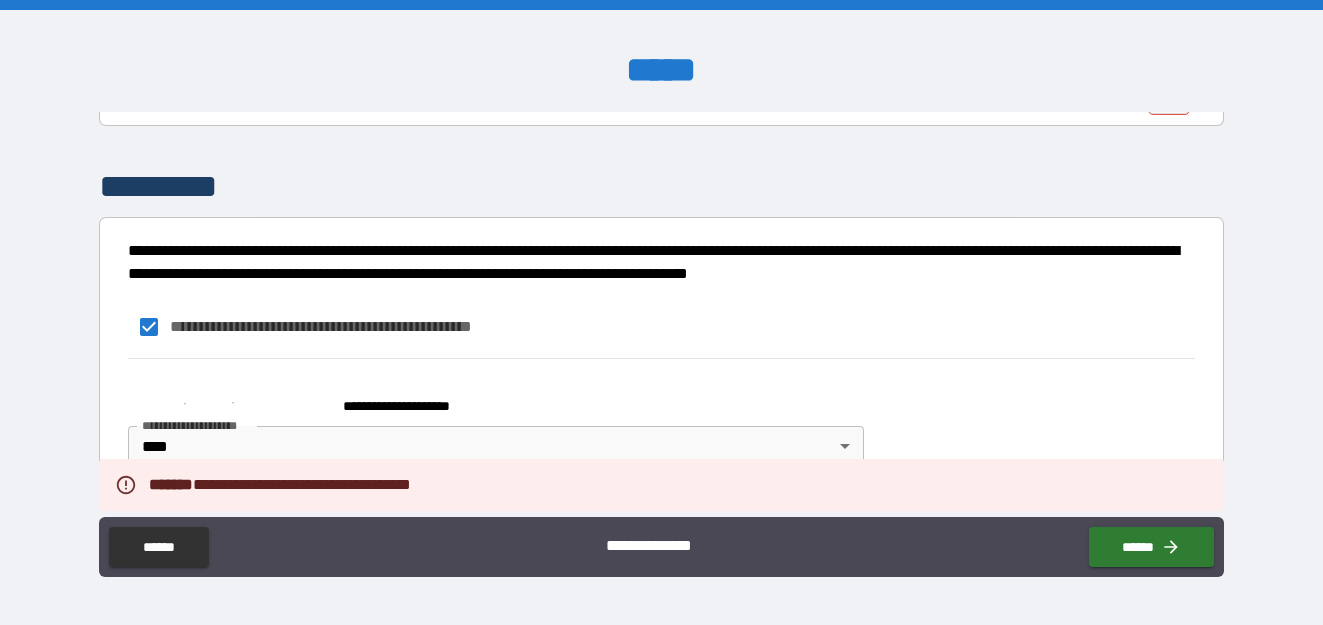 click on "**********" at bounding box center [661, 417] 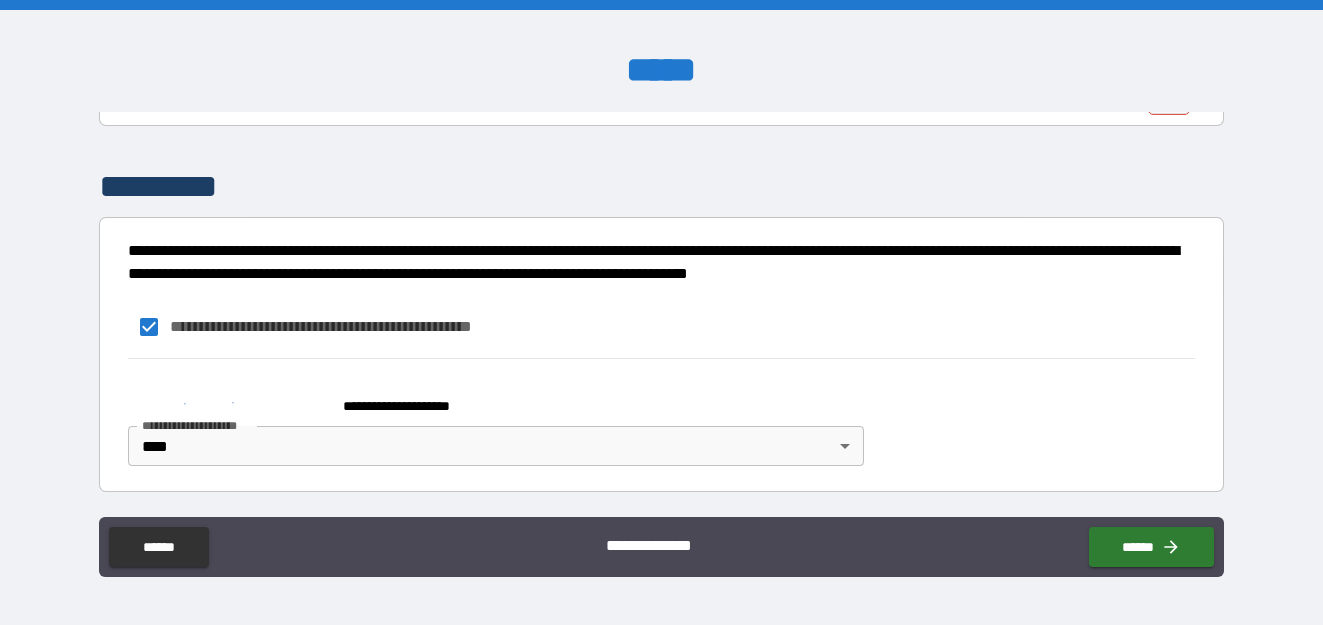 click on "**********" at bounding box center (661, 425) 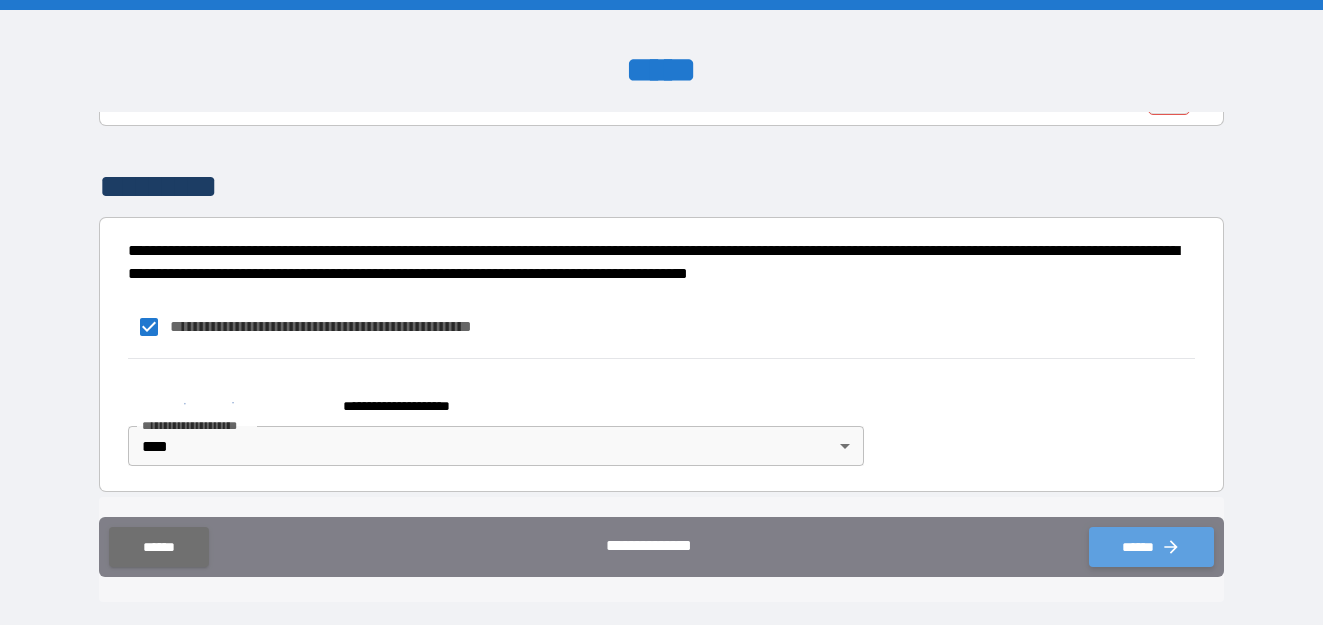 click on "******" at bounding box center [1151, 547] 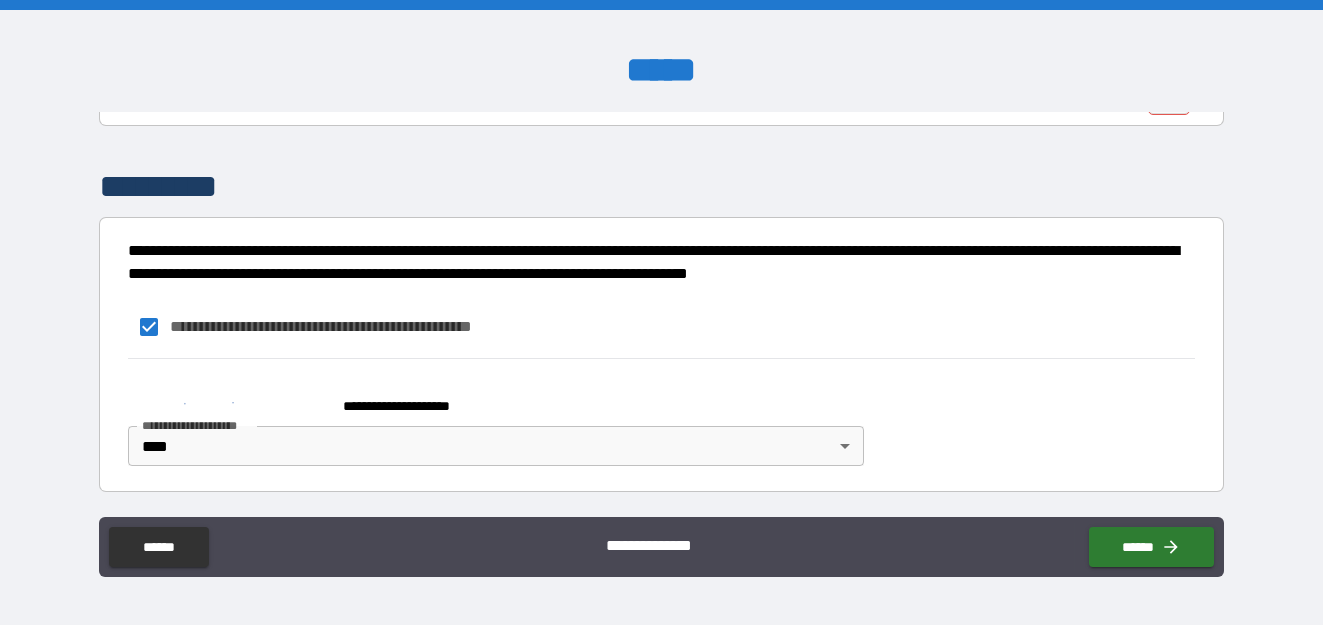 click on "**********" at bounding box center [492, 397] 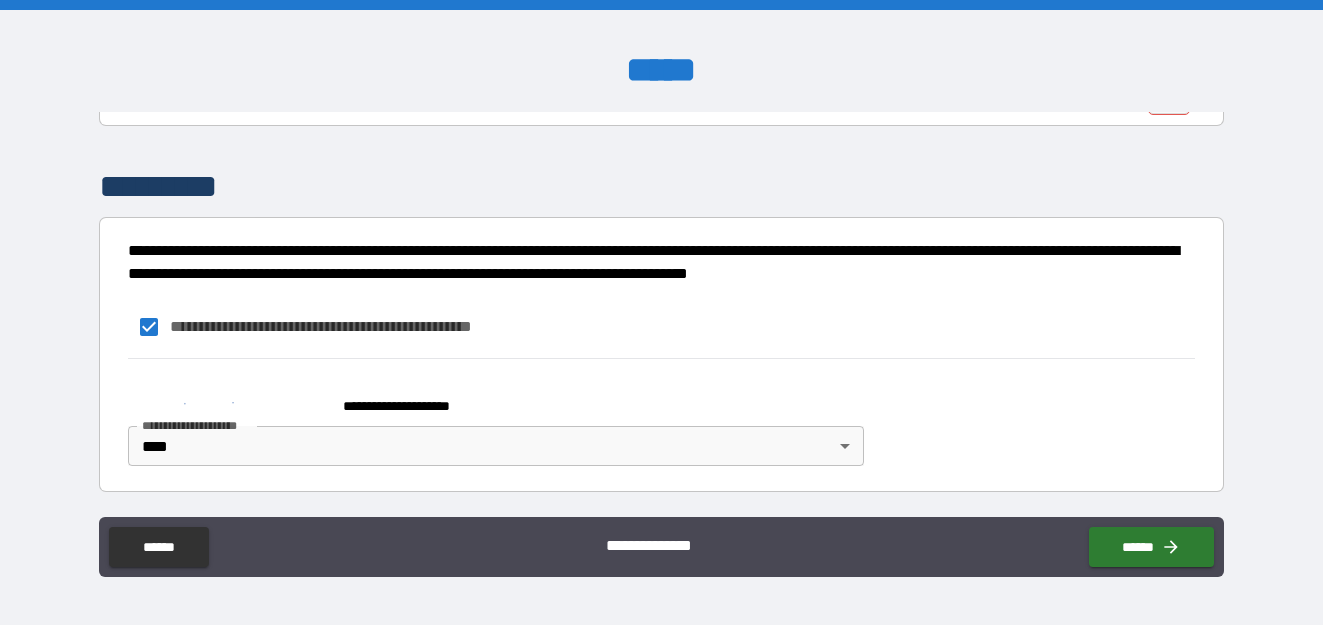click on "**********" at bounding box center (492, 397) 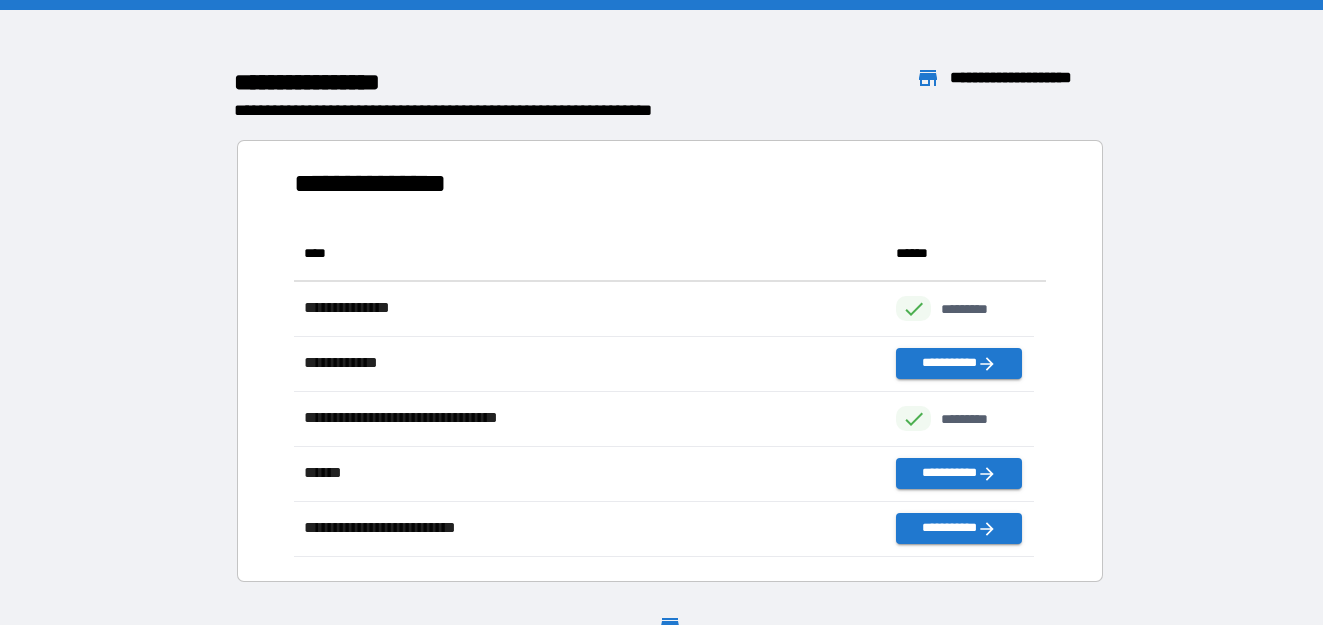 scroll, scrollTop: 18, scrollLeft: 18, axis: both 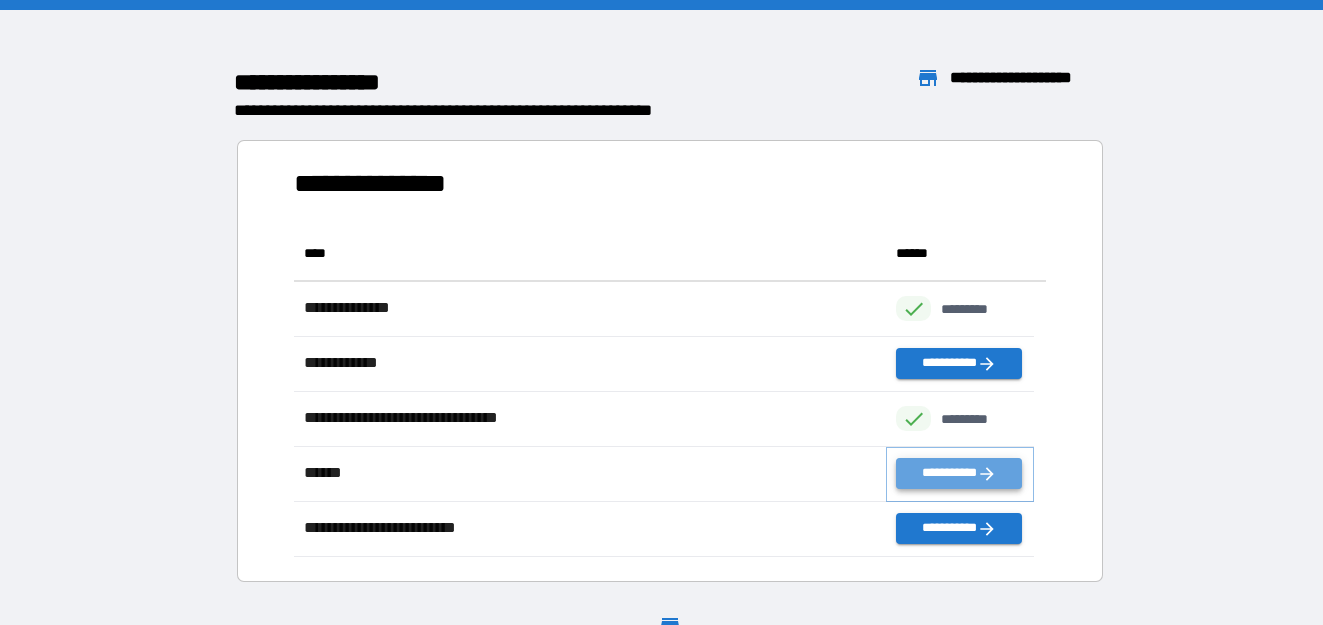 click on "**********" at bounding box center (958, 473) 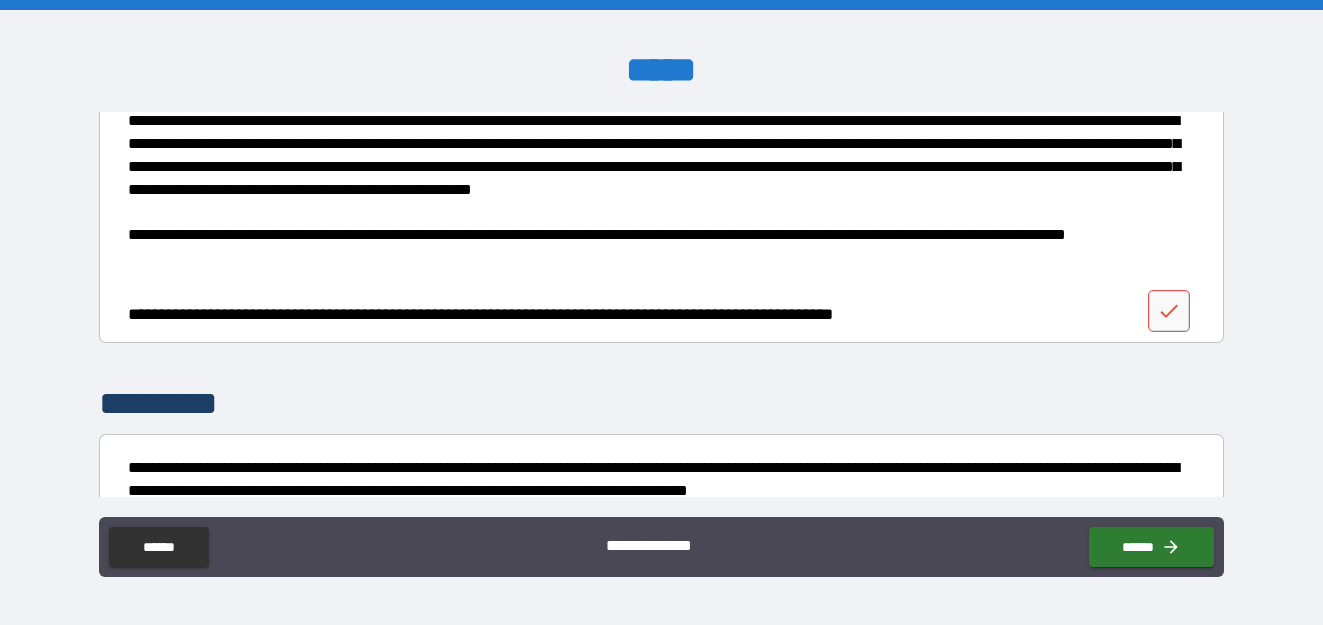 scroll, scrollTop: 2023, scrollLeft: 0, axis: vertical 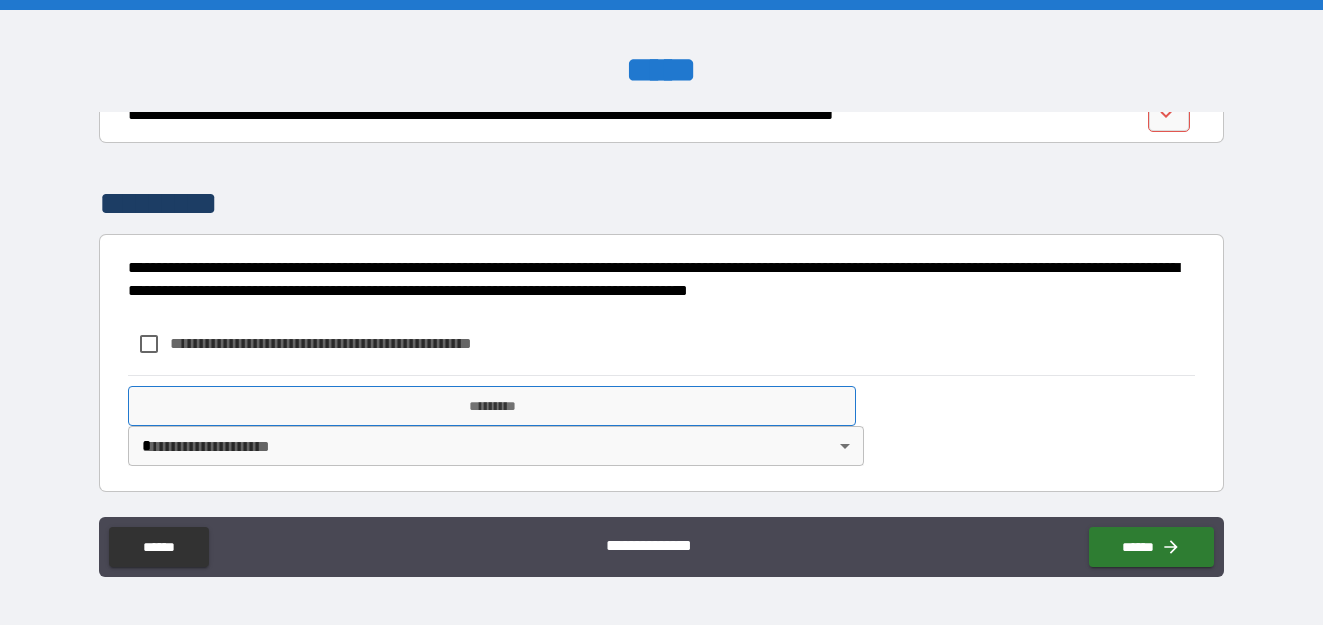 click on "*********" at bounding box center (492, 406) 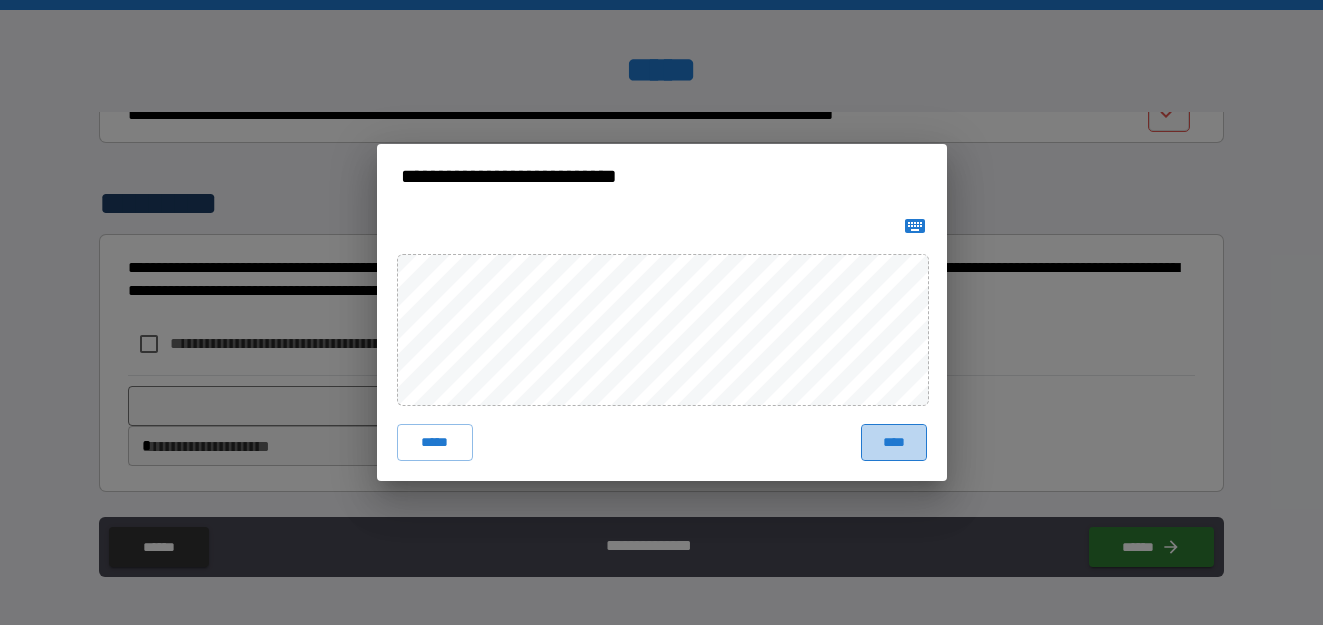 click on "****" at bounding box center [894, 442] 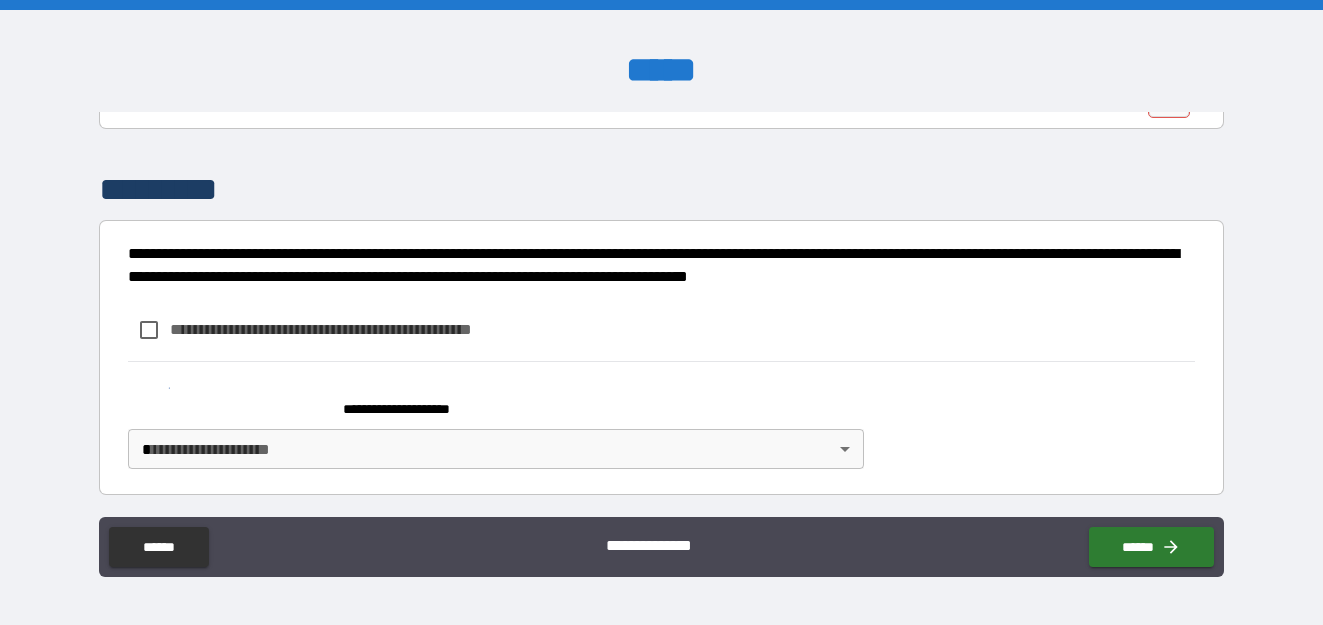 scroll, scrollTop: 2040, scrollLeft: 0, axis: vertical 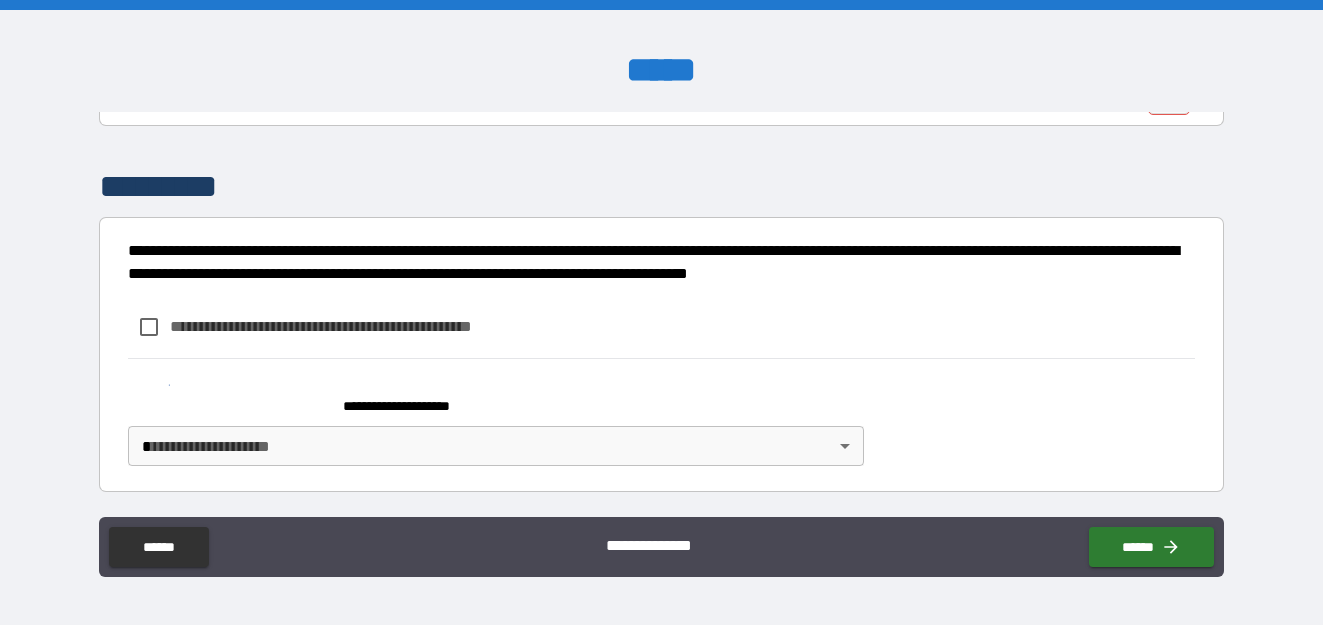 click on "**********" at bounding box center [661, 312] 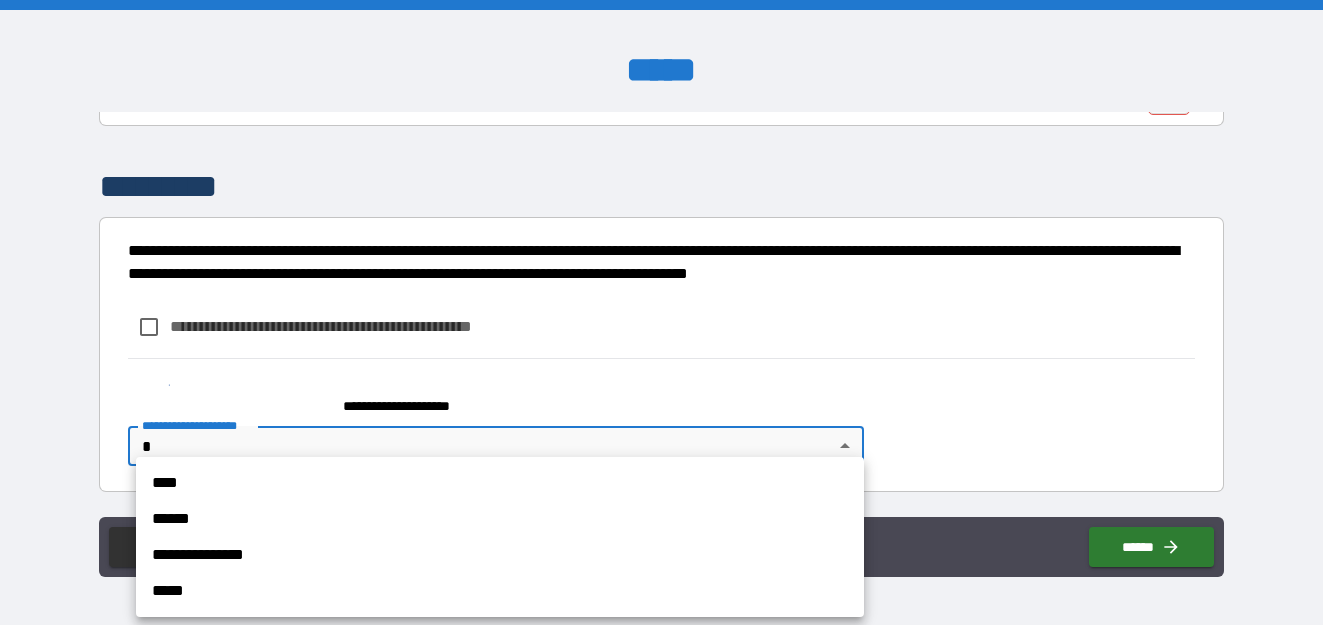 click on "****" at bounding box center (500, 483) 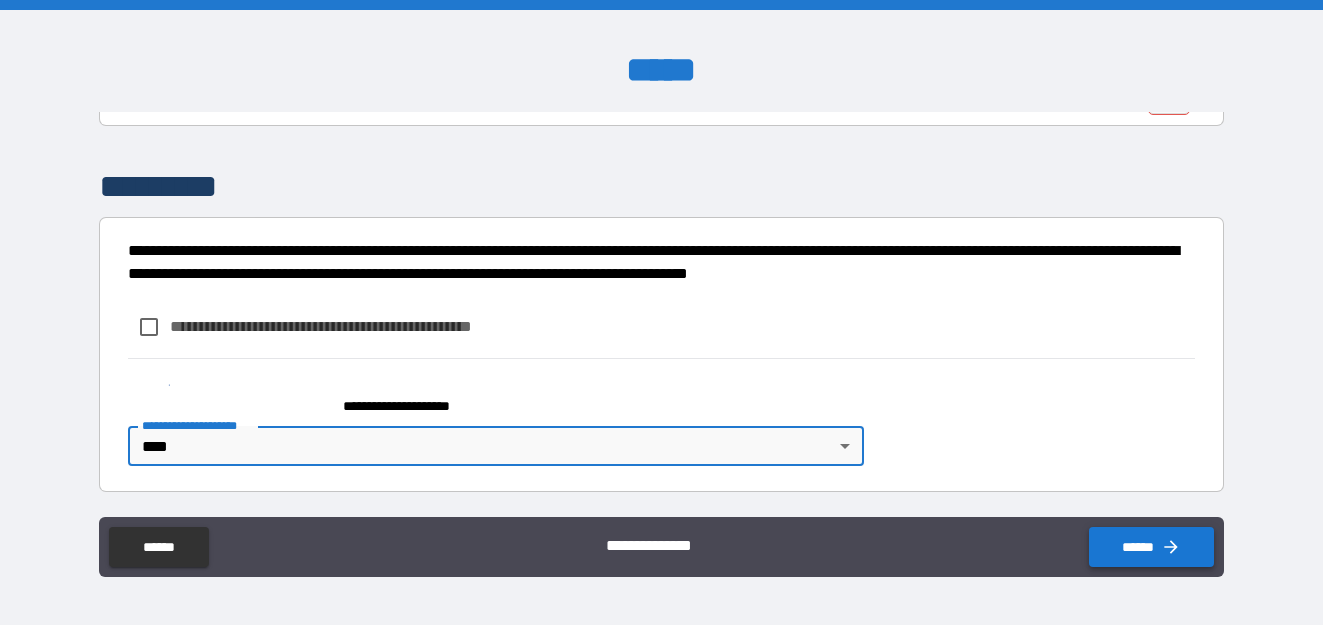 click on "******" at bounding box center [1151, 547] 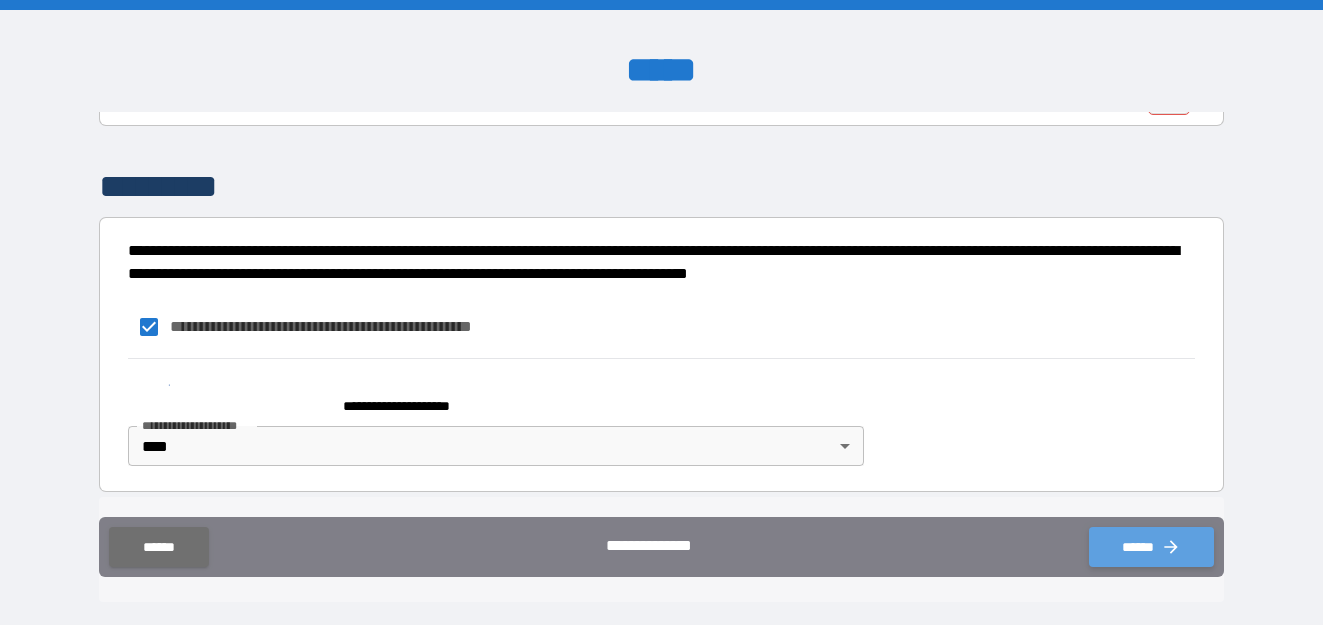click on "******" at bounding box center [1151, 547] 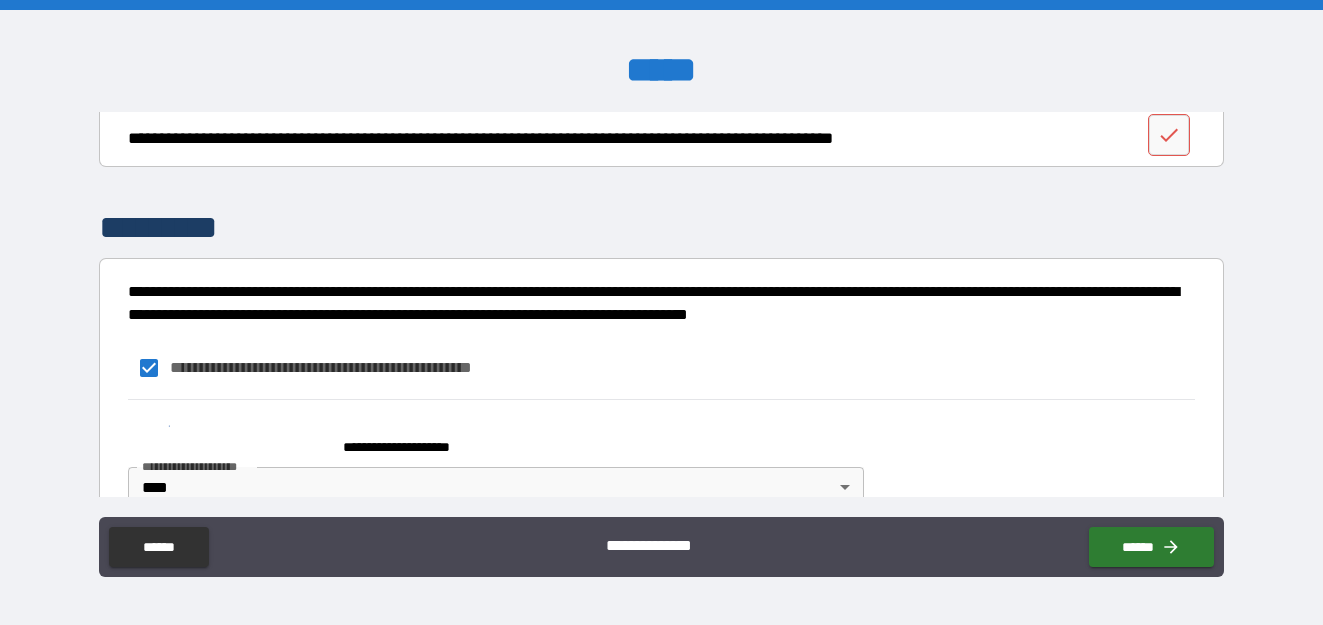 scroll, scrollTop: 2000, scrollLeft: 0, axis: vertical 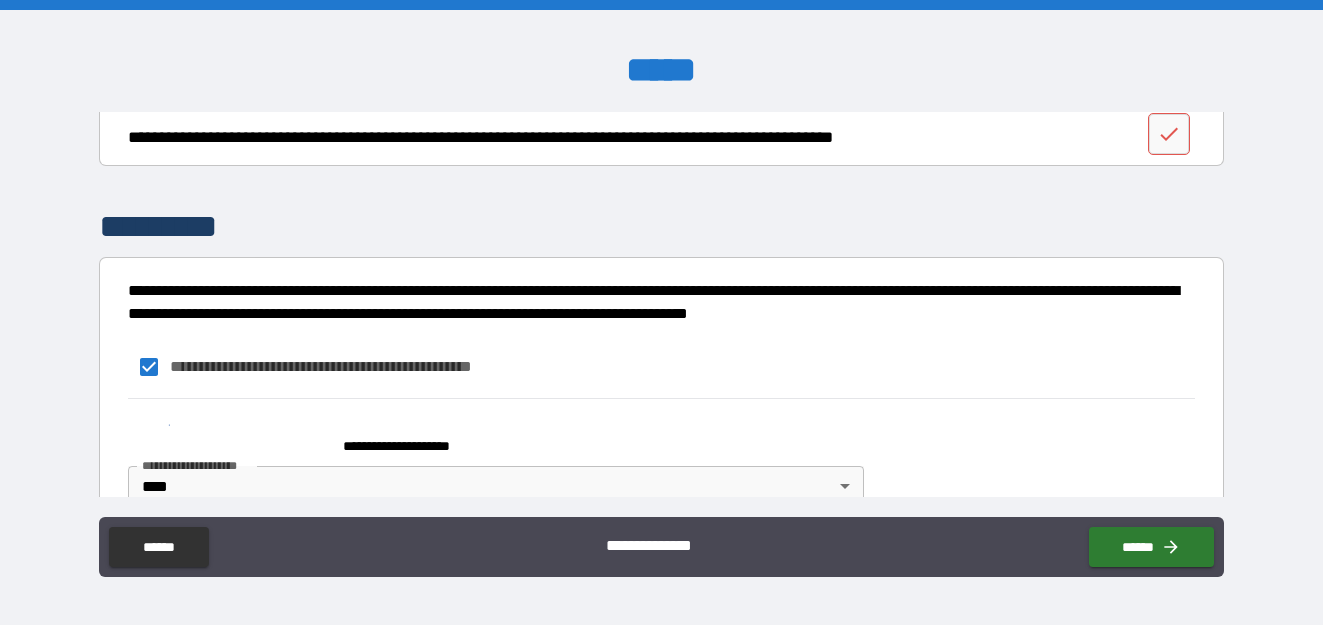 drag, startPoint x: 592, startPoint y: 426, endPoint x: 569, endPoint y: 454, distance: 36.23534 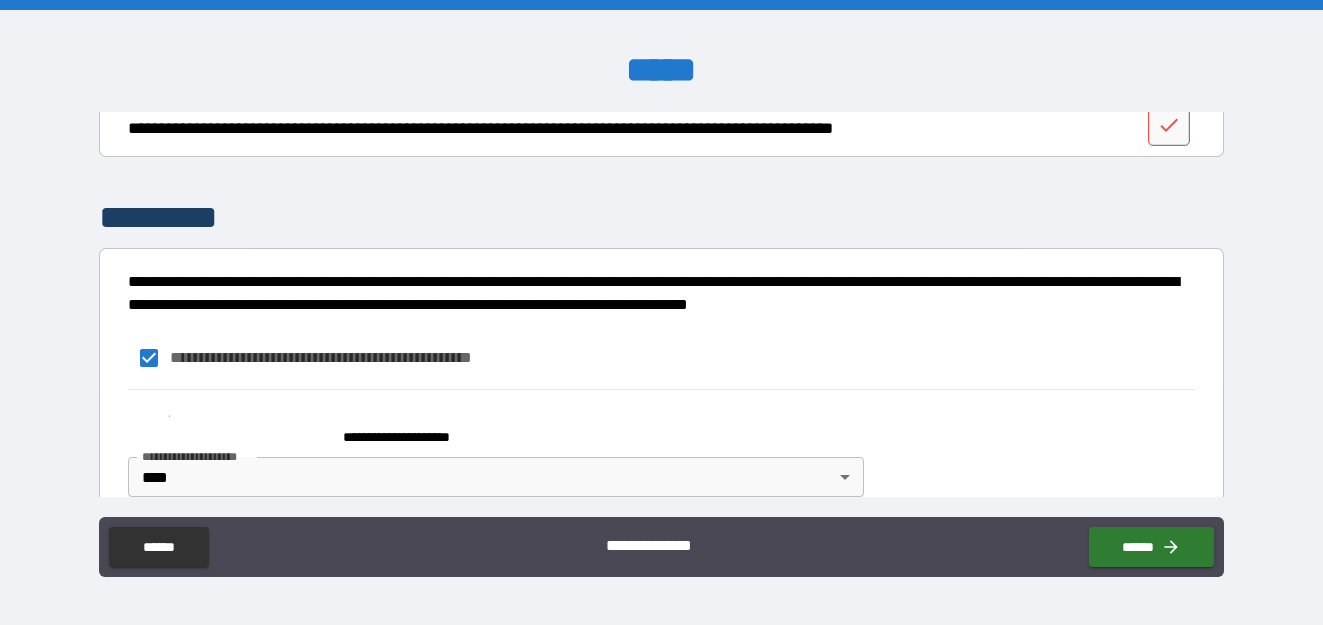 click on "**********" at bounding box center (661, 312) 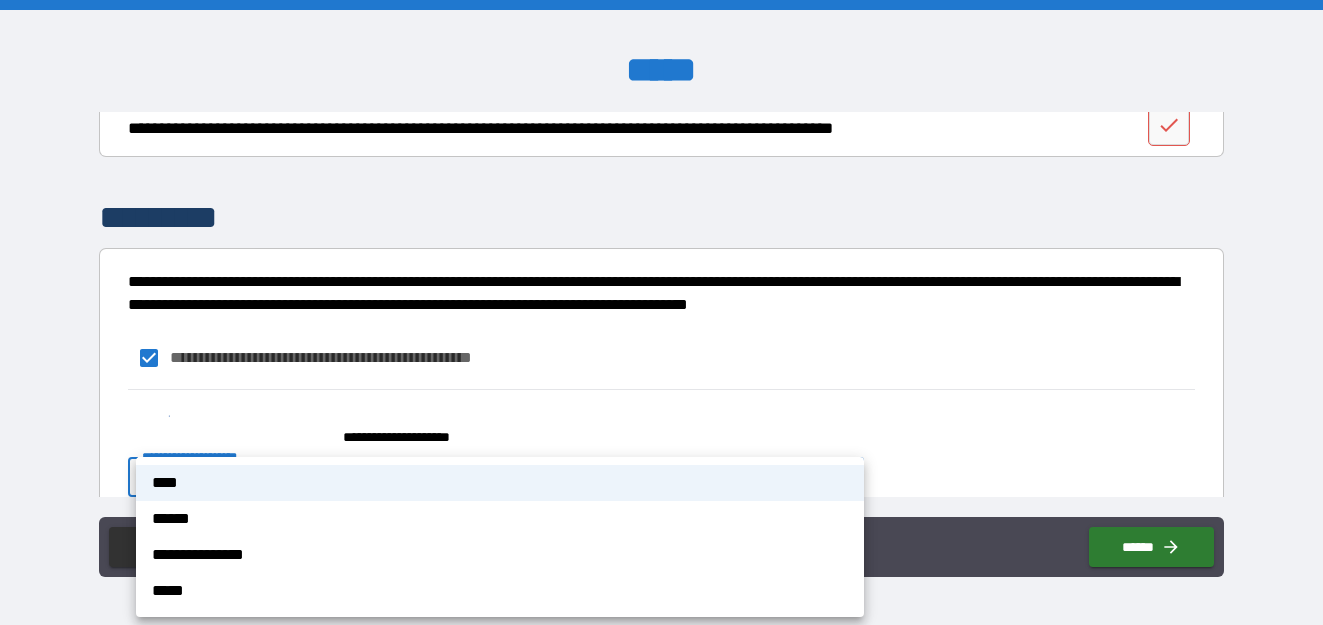 click on "****" at bounding box center (500, 483) 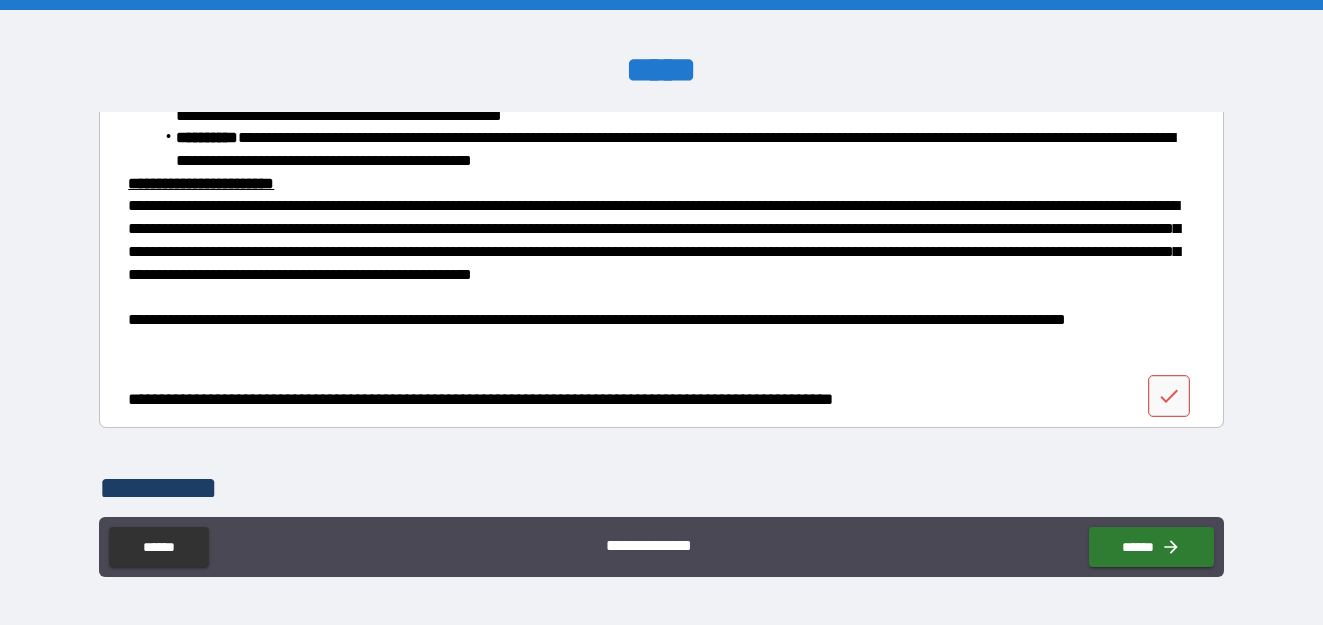 scroll, scrollTop: 1840, scrollLeft: 0, axis: vertical 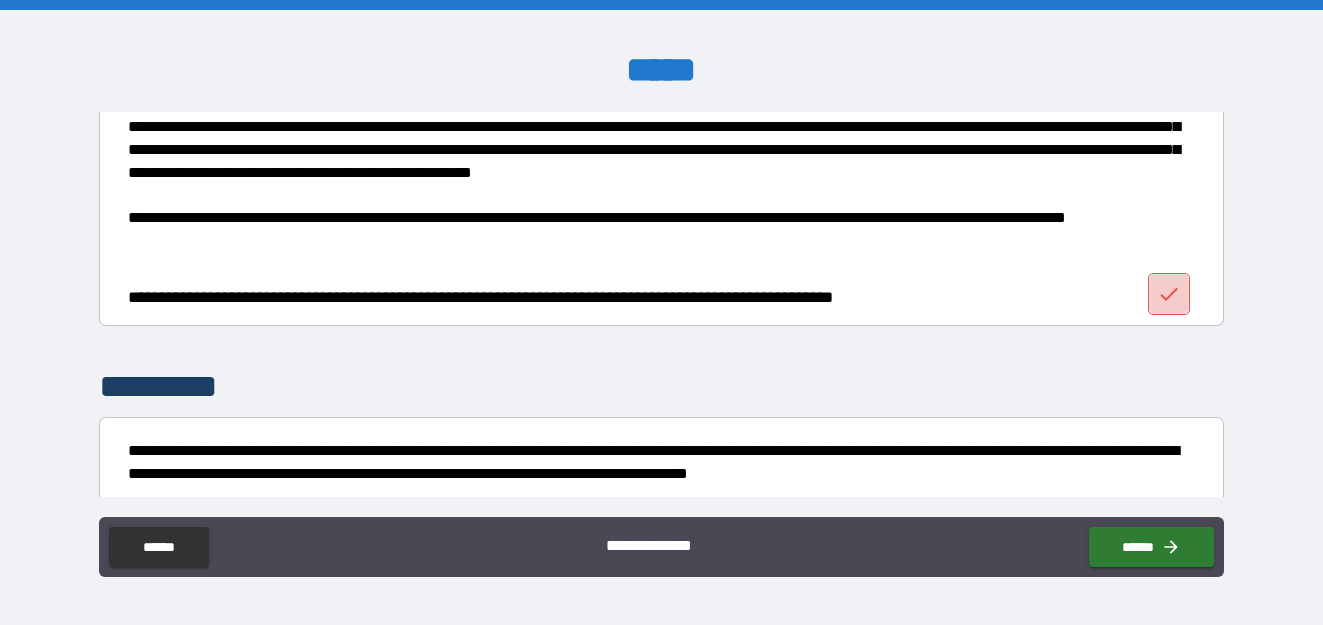 click at bounding box center (1169, 294) 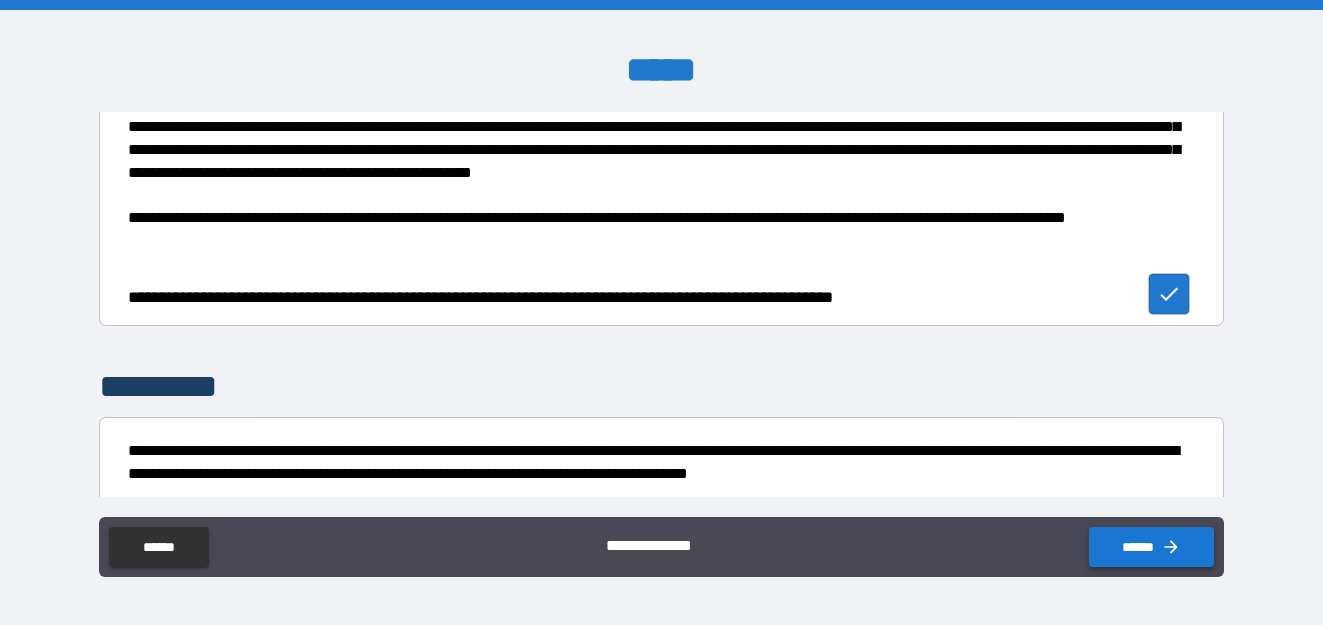 click on "******" at bounding box center (1151, 547) 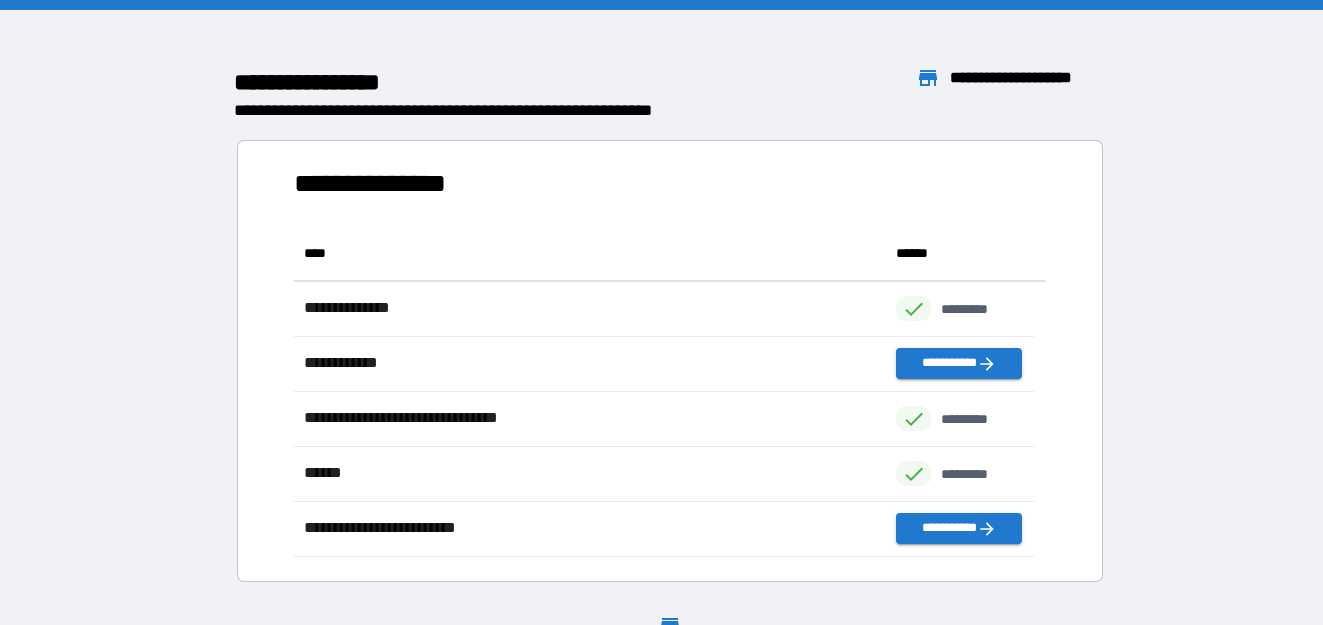 scroll, scrollTop: 18, scrollLeft: 18, axis: both 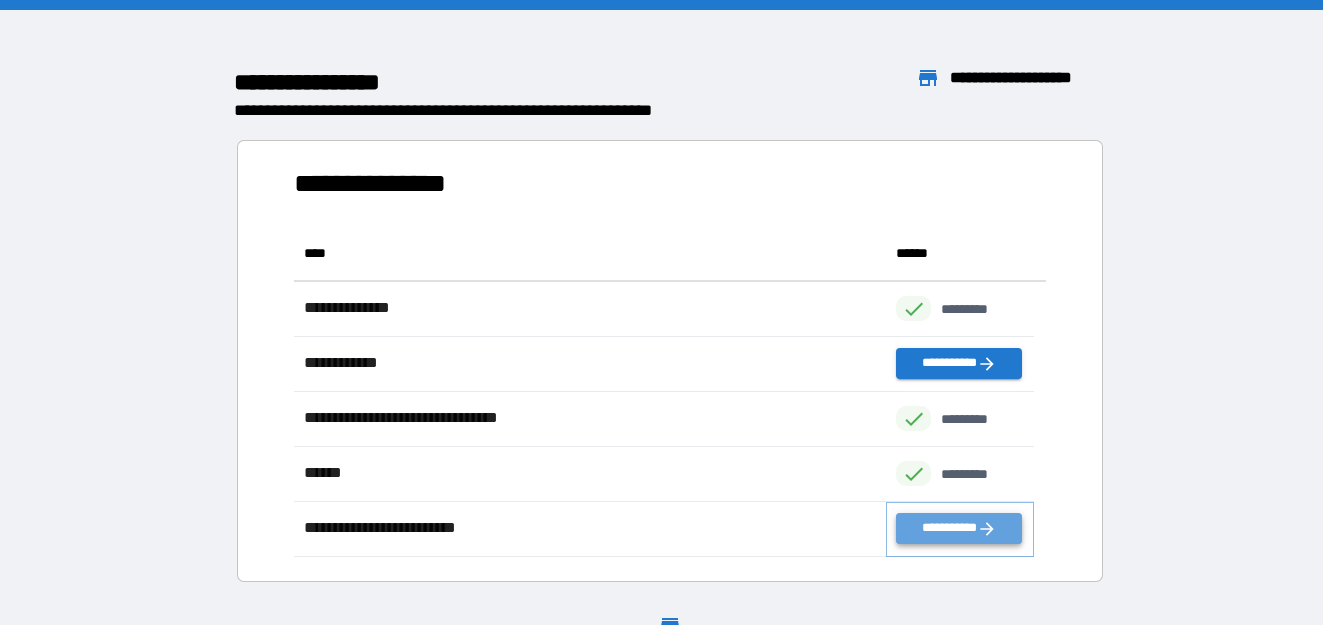 click on "**********" at bounding box center [958, 528] 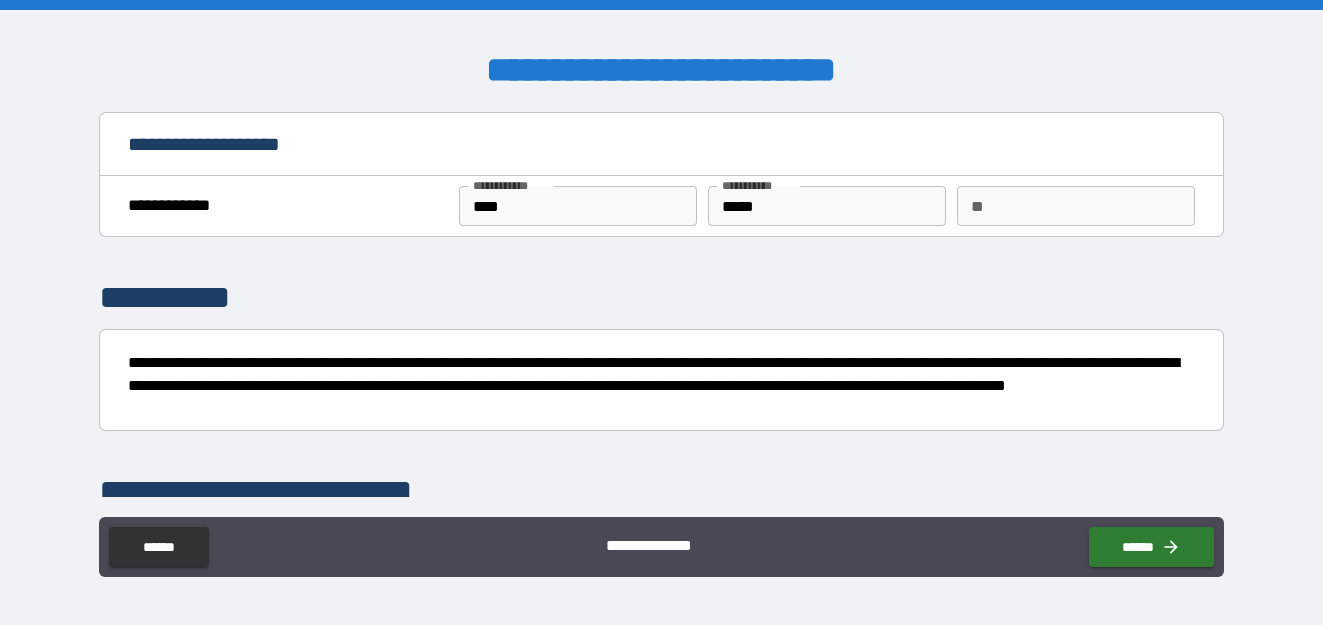 scroll, scrollTop: 200, scrollLeft: 0, axis: vertical 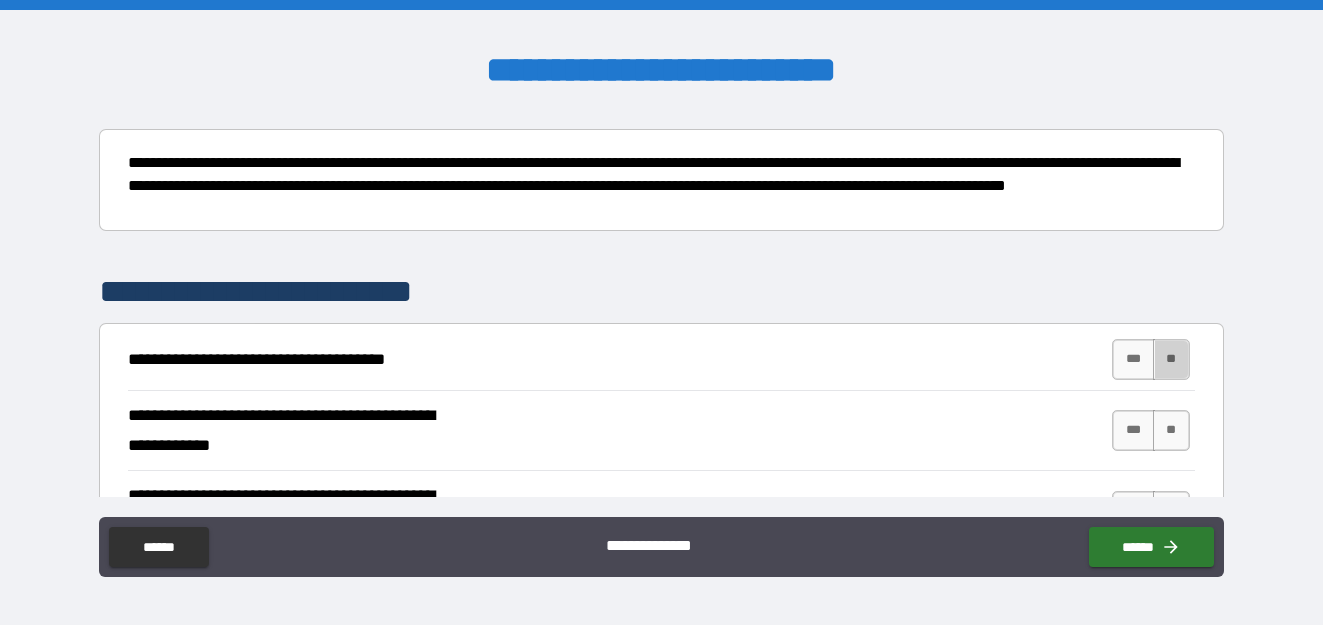 drag, startPoint x: 1160, startPoint y: 353, endPoint x: 1166, endPoint y: 405, distance: 52.34501 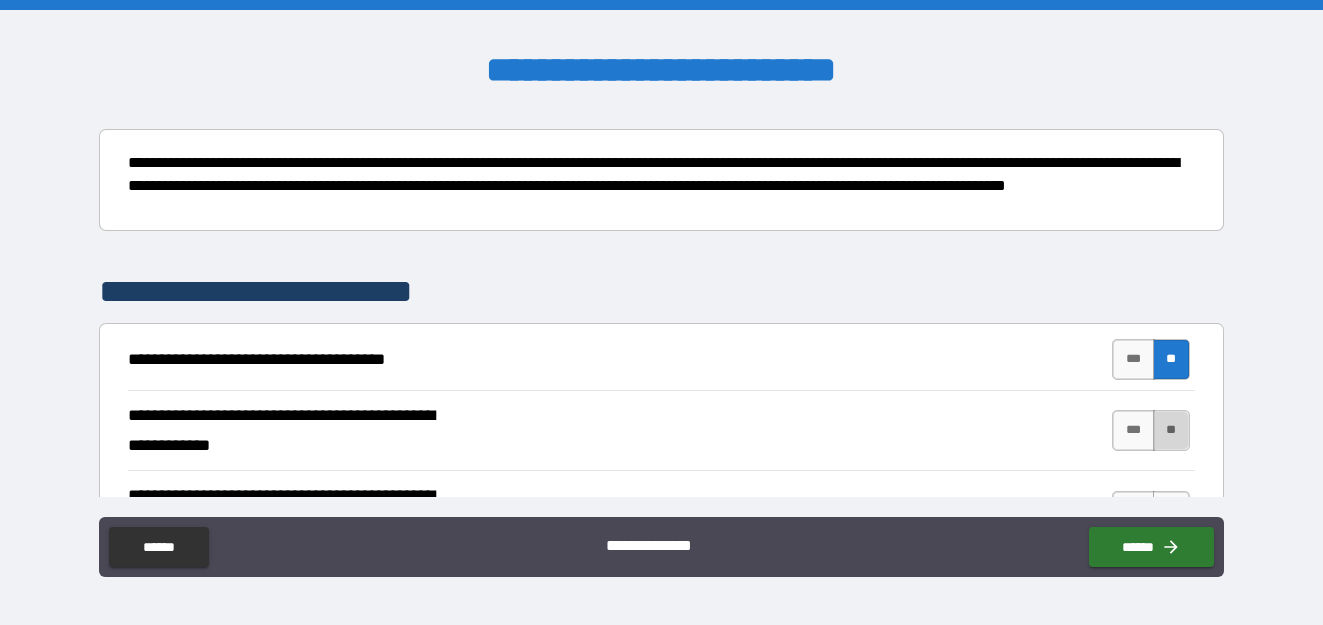 click on "**" at bounding box center (1171, 430) 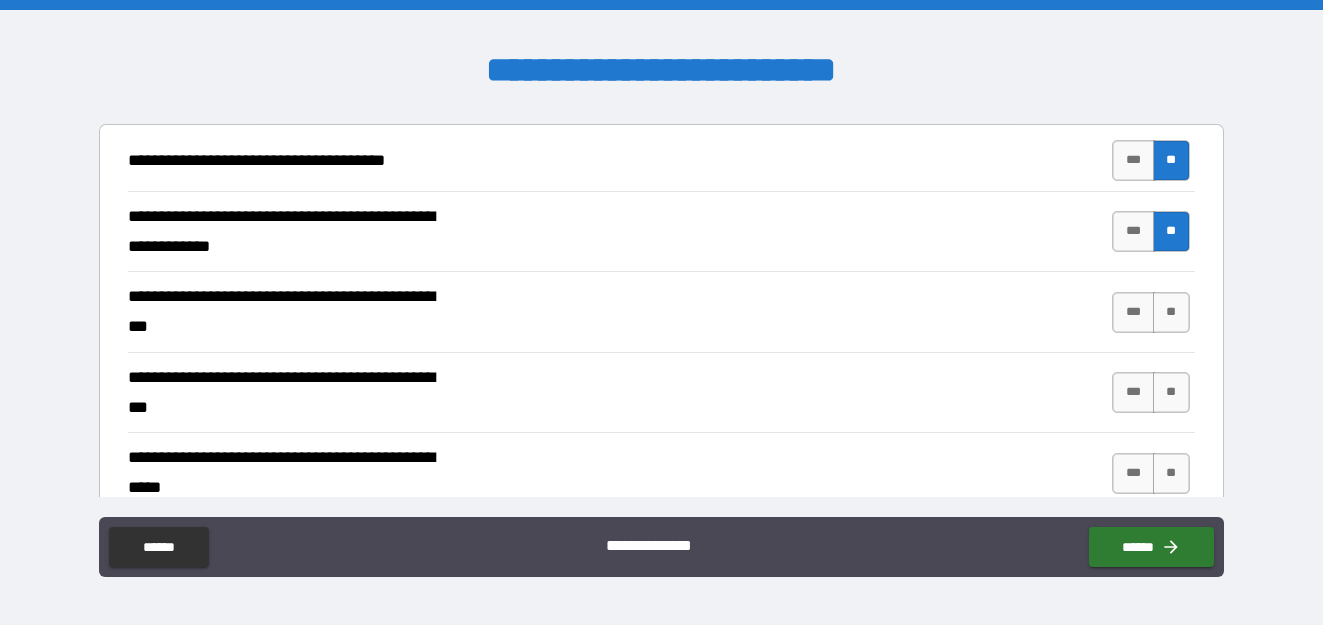 scroll, scrollTop: 400, scrollLeft: 0, axis: vertical 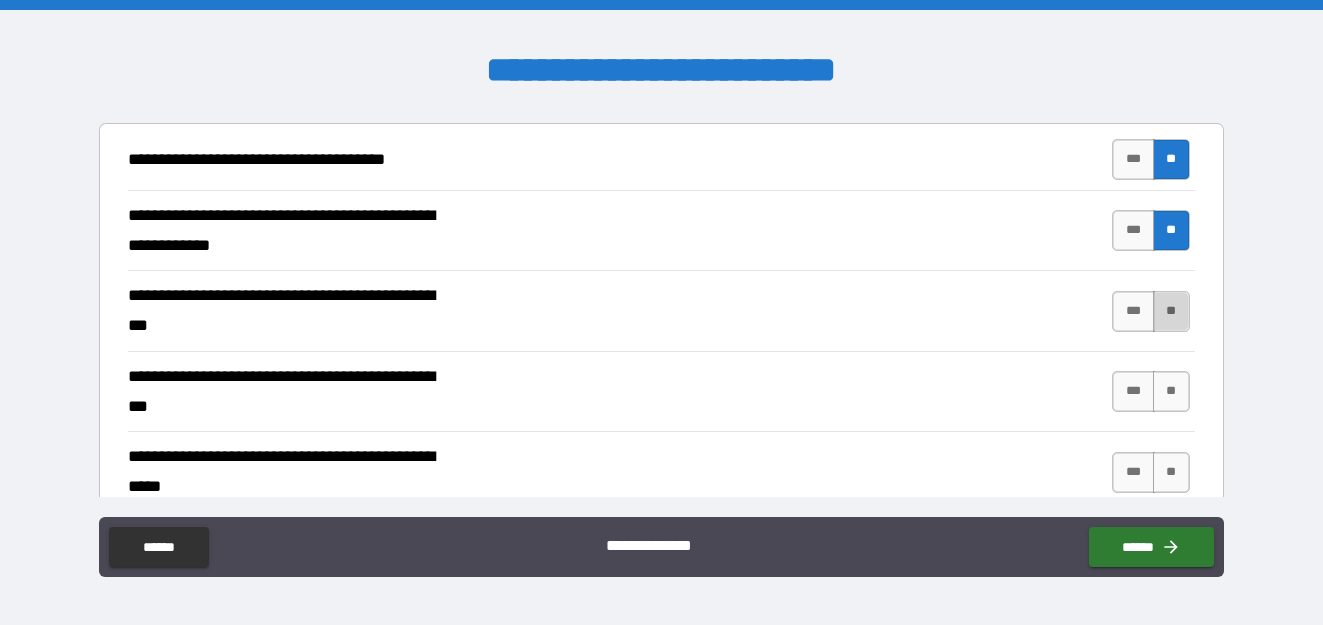 click on "**" at bounding box center [1171, 311] 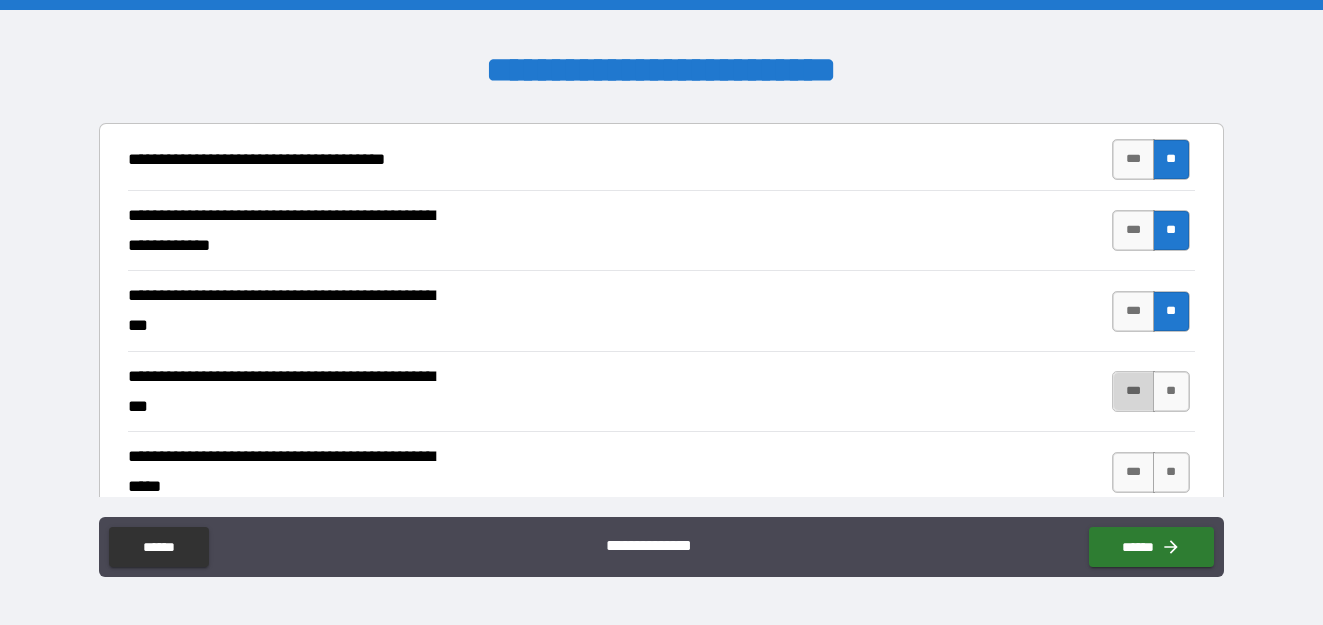 click on "***" at bounding box center [1133, 391] 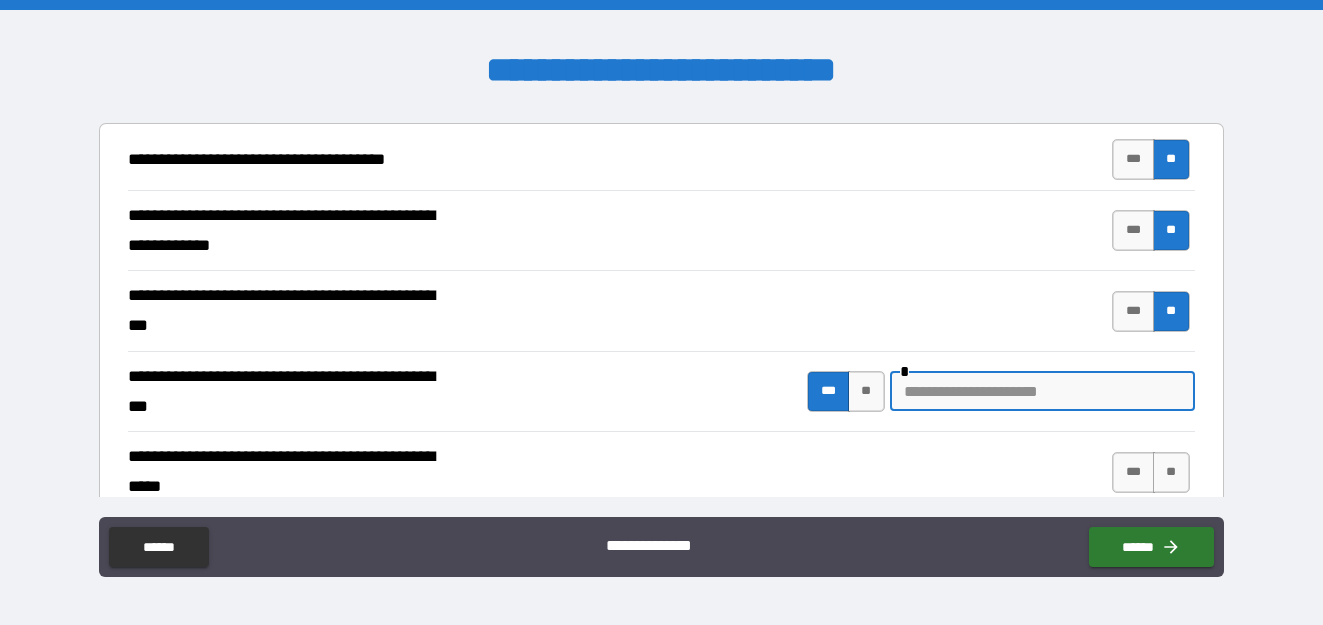 click at bounding box center [1042, 391] 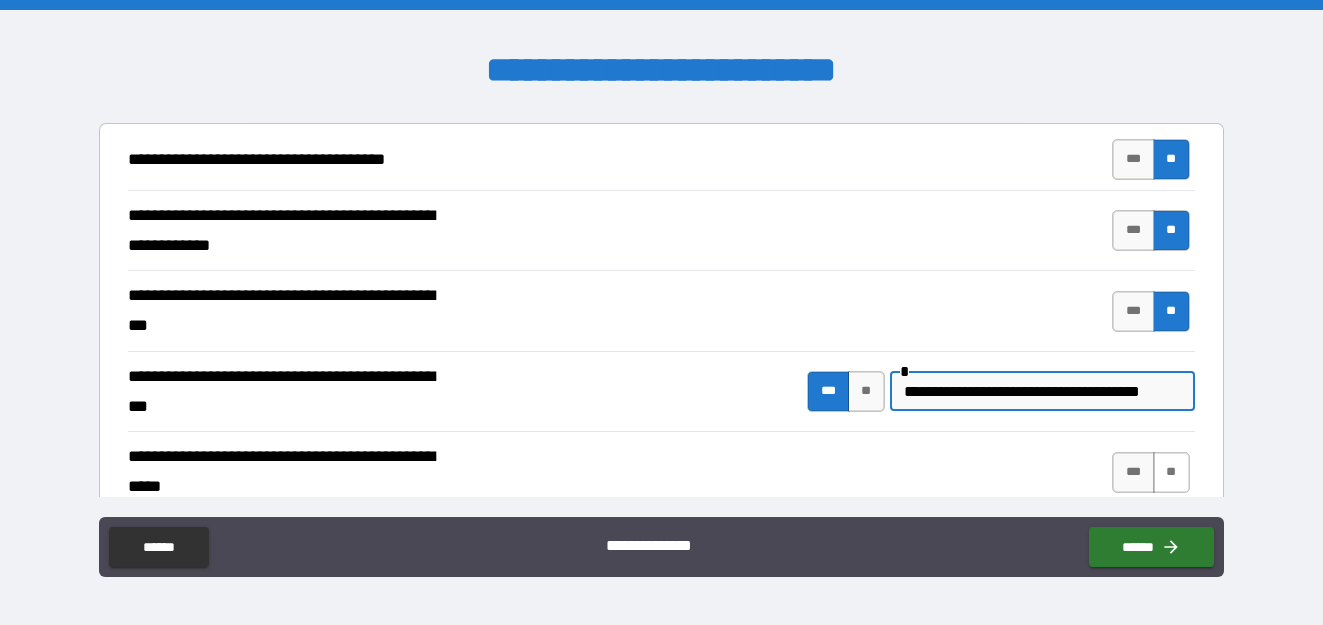 type on "**********" 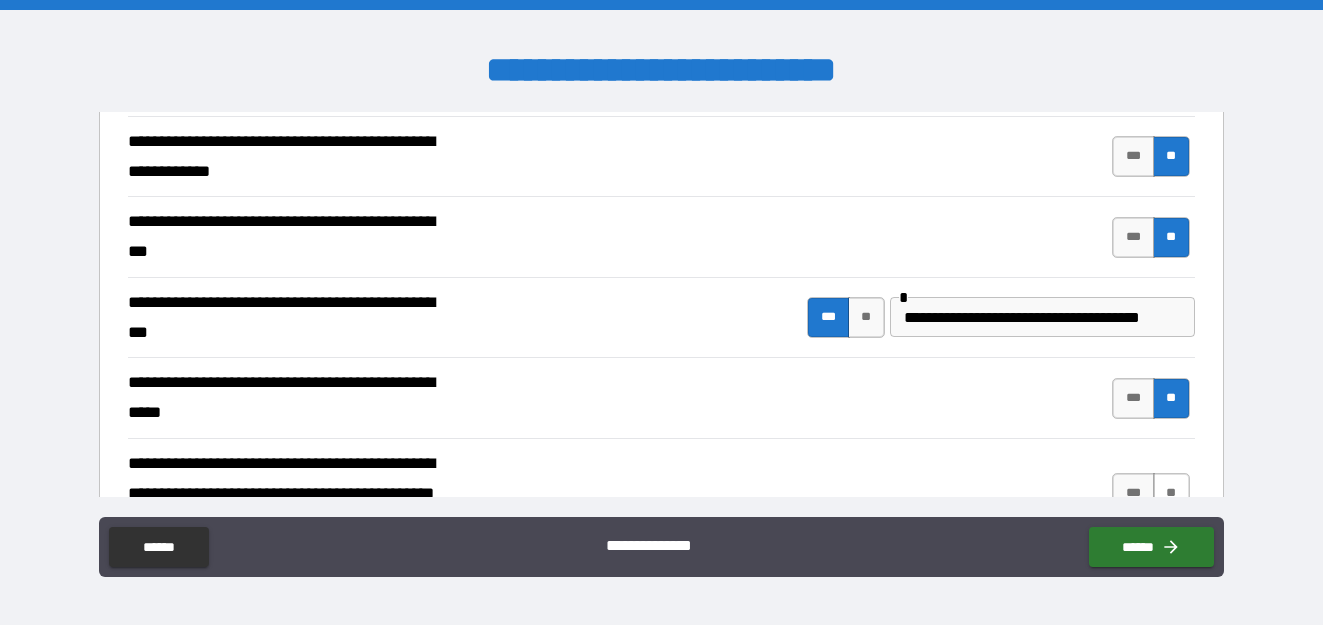 scroll, scrollTop: 500, scrollLeft: 0, axis: vertical 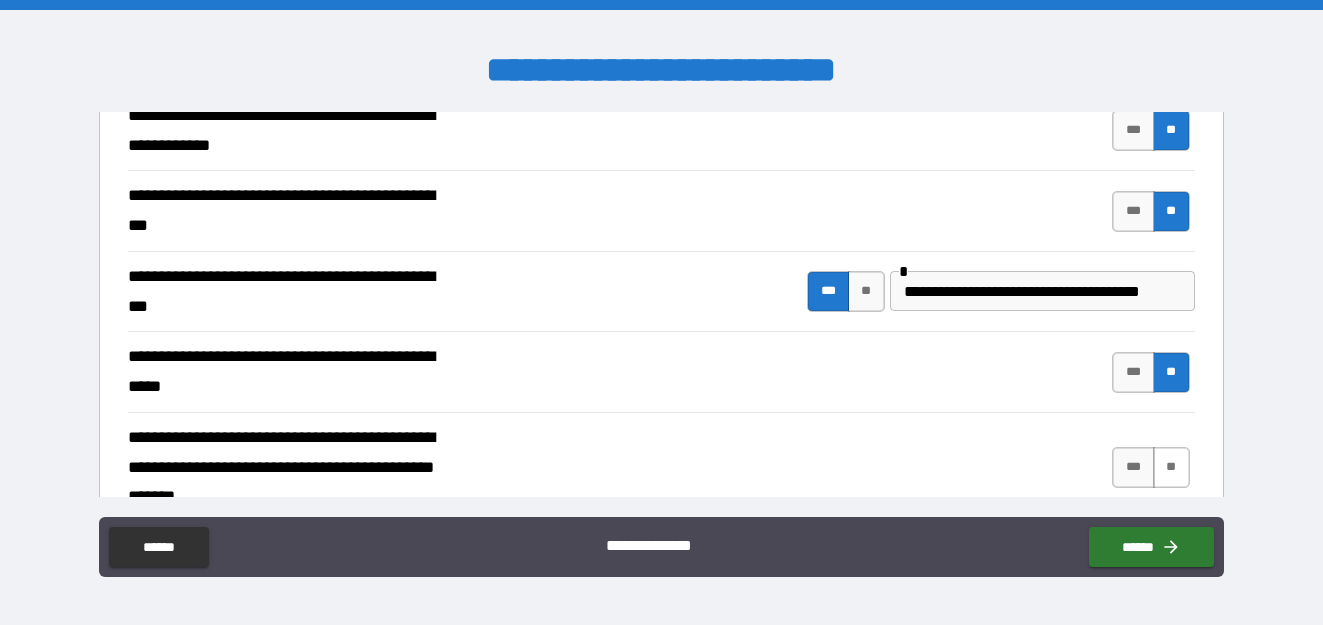click on "**" at bounding box center (1171, 467) 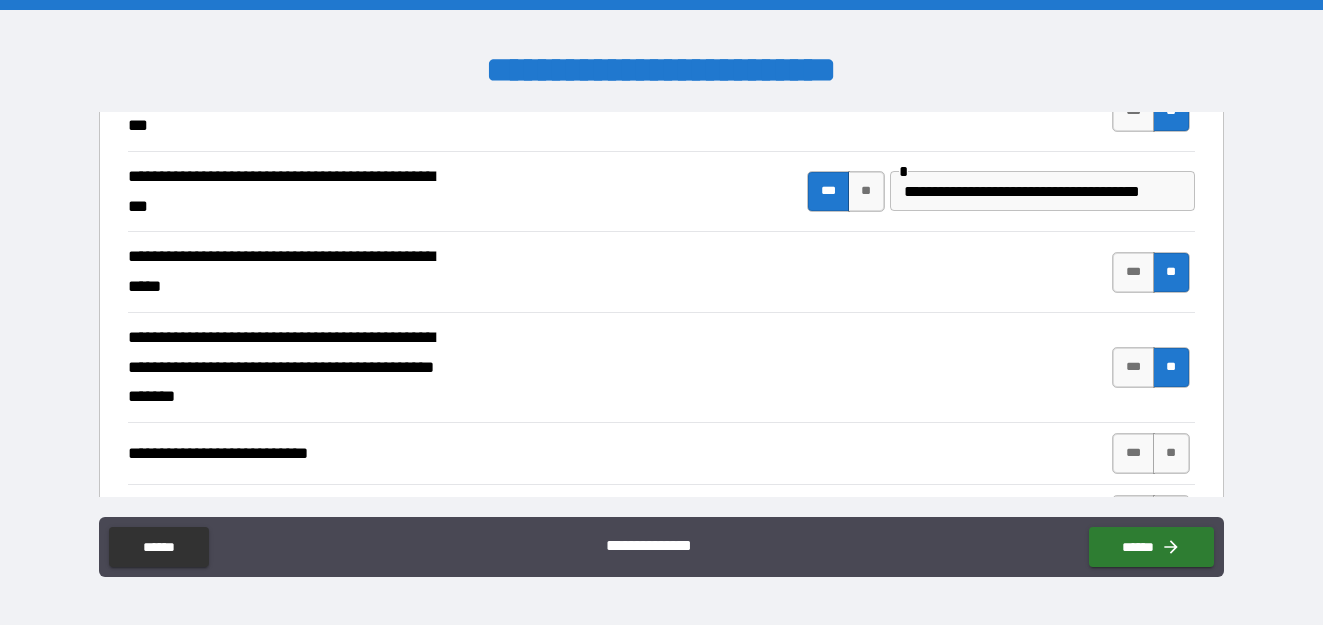 scroll, scrollTop: 700, scrollLeft: 0, axis: vertical 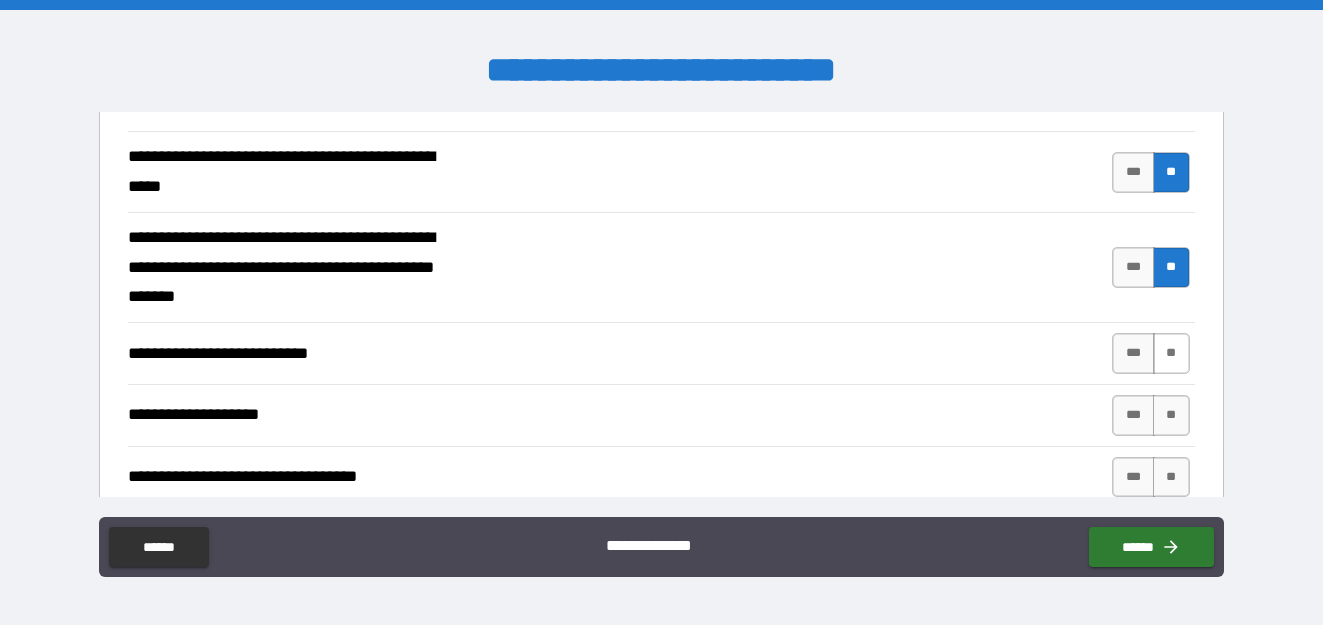 click on "**" at bounding box center [1171, 353] 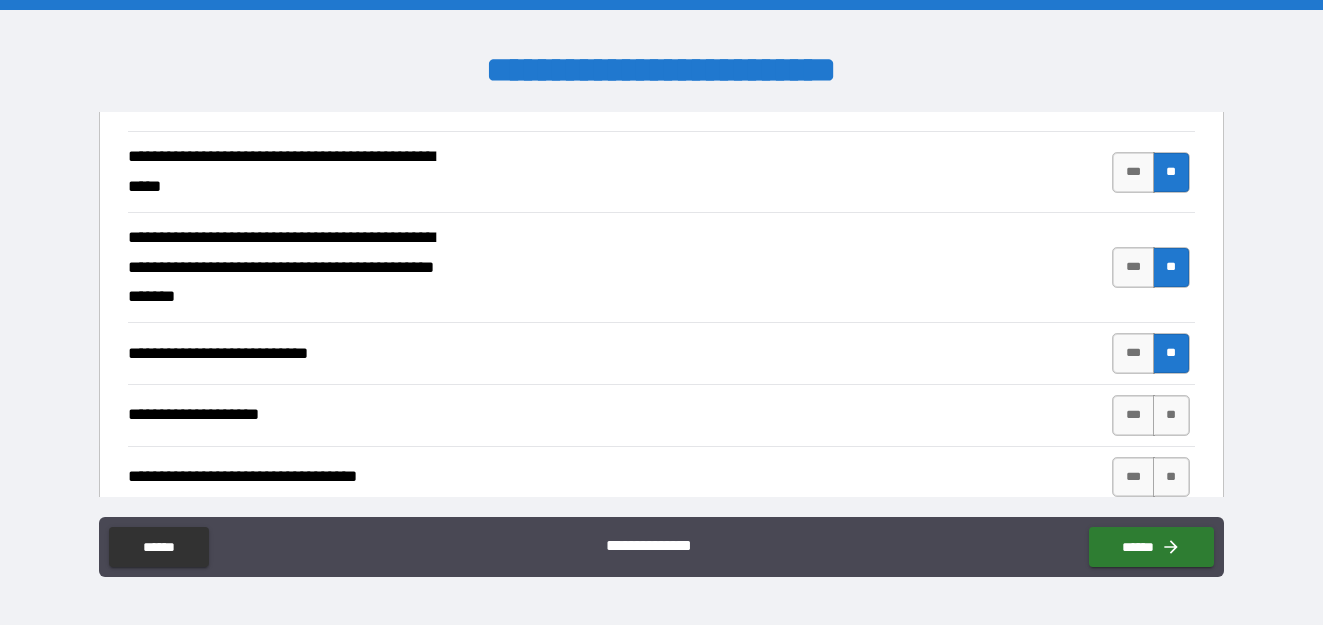 click on "**" at bounding box center [1171, 353] 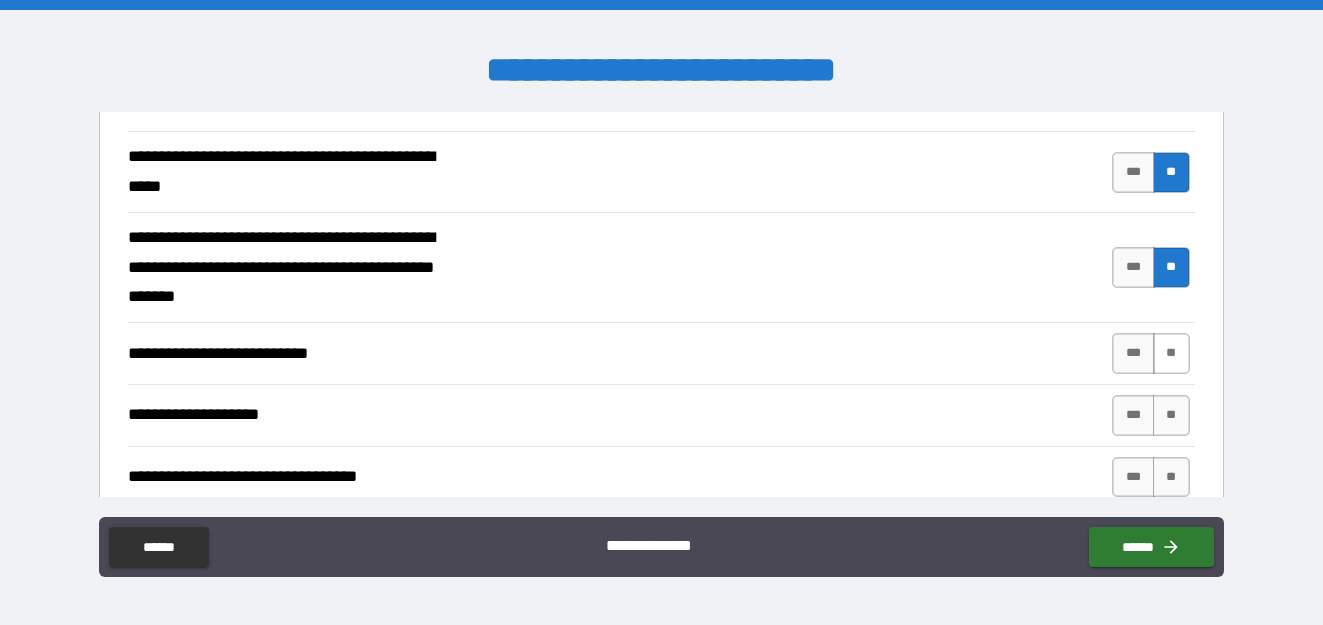 click on "**" at bounding box center [1171, 353] 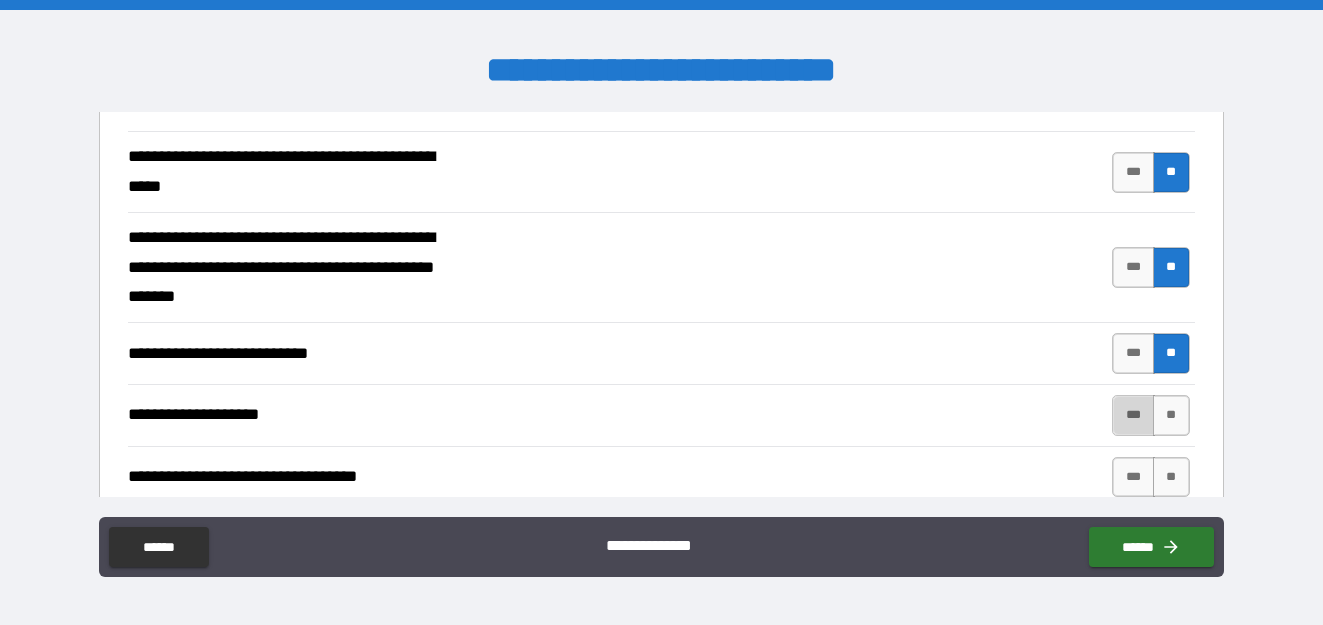 click on "***" at bounding box center (1133, 415) 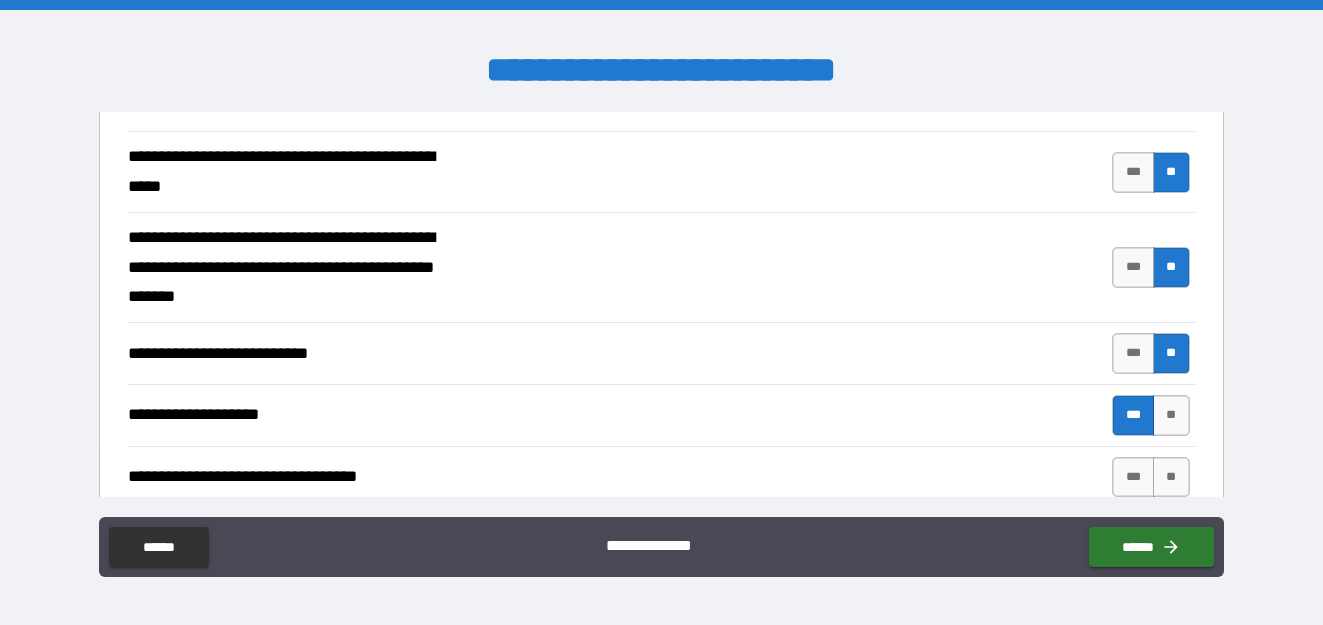 scroll, scrollTop: 800, scrollLeft: 0, axis: vertical 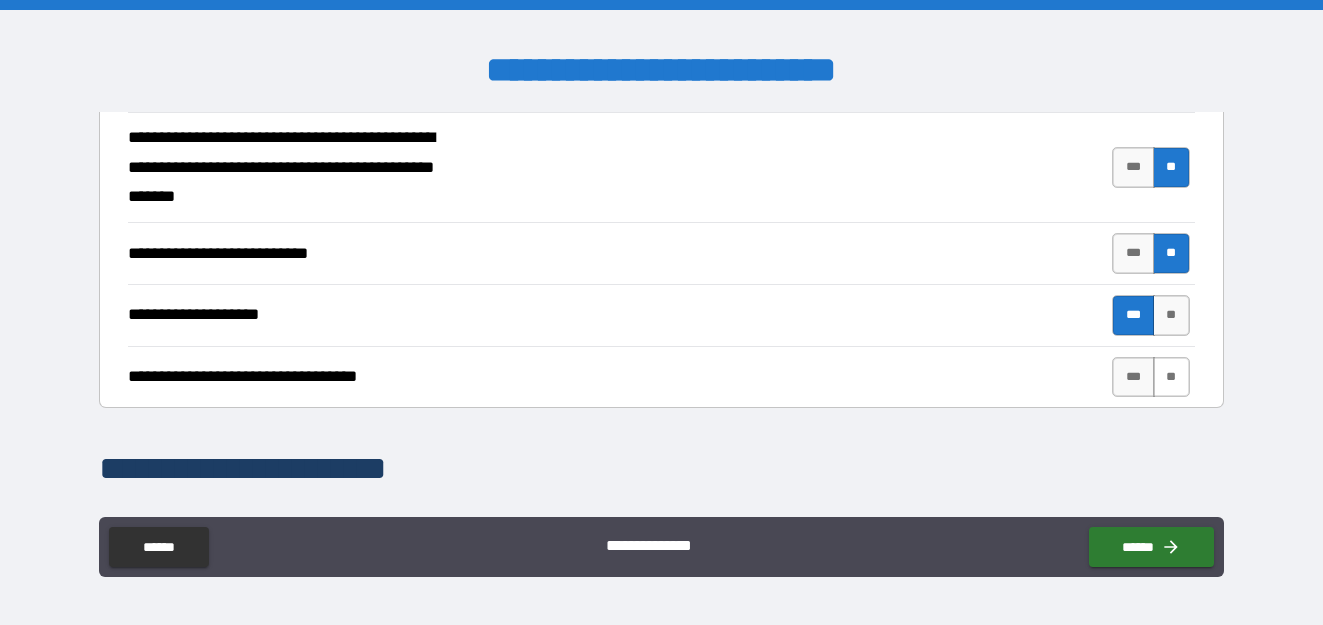 click on "**" at bounding box center [1171, 377] 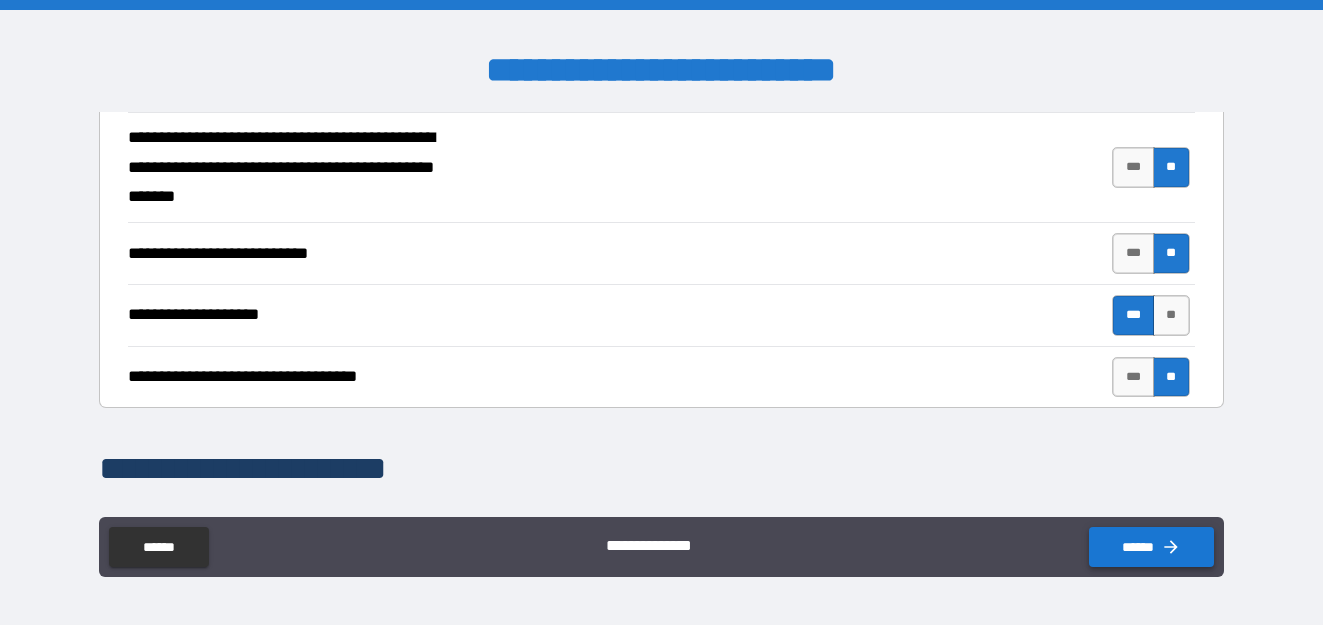click on "******" at bounding box center [1151, 547] 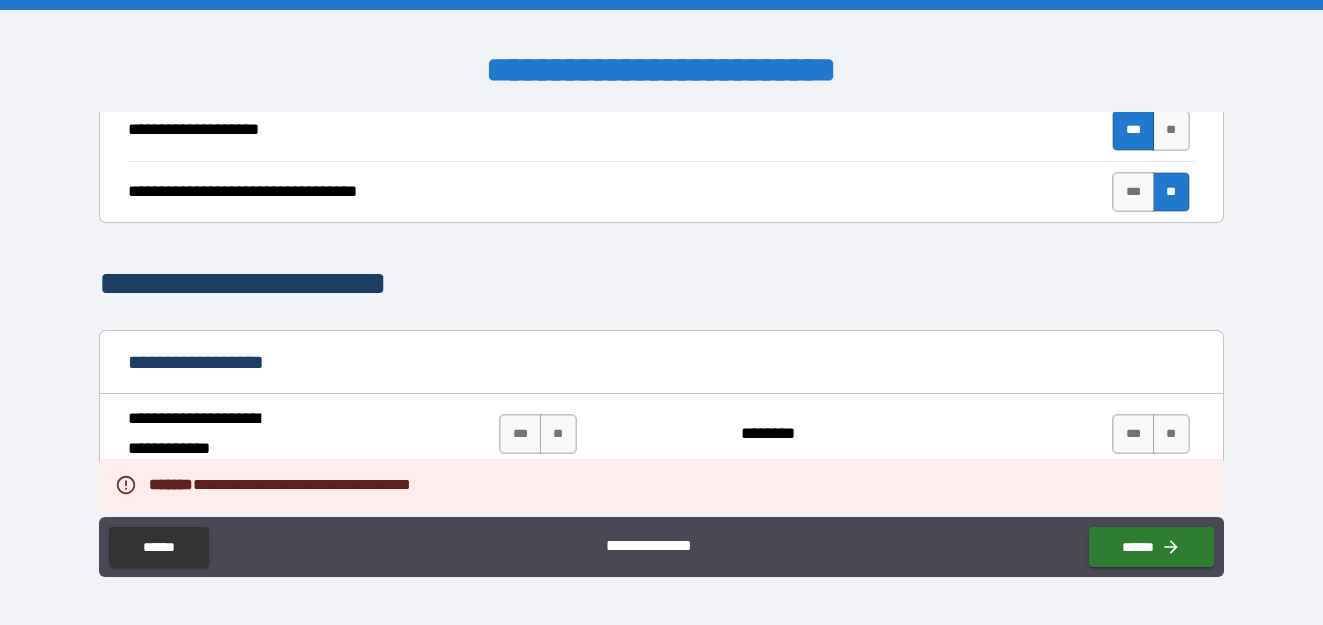 scroll, scrollTop: 1100, scrollLeft: 0, axis: vertical 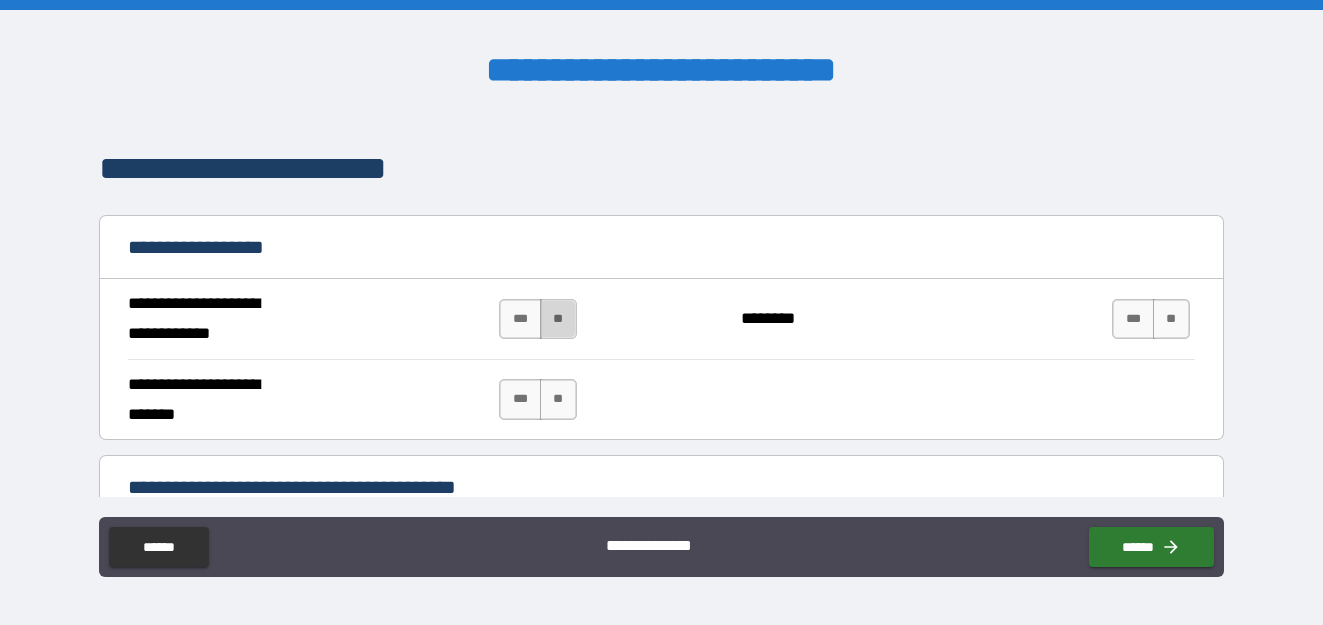 click on "**" at bounding box center (558, 319) 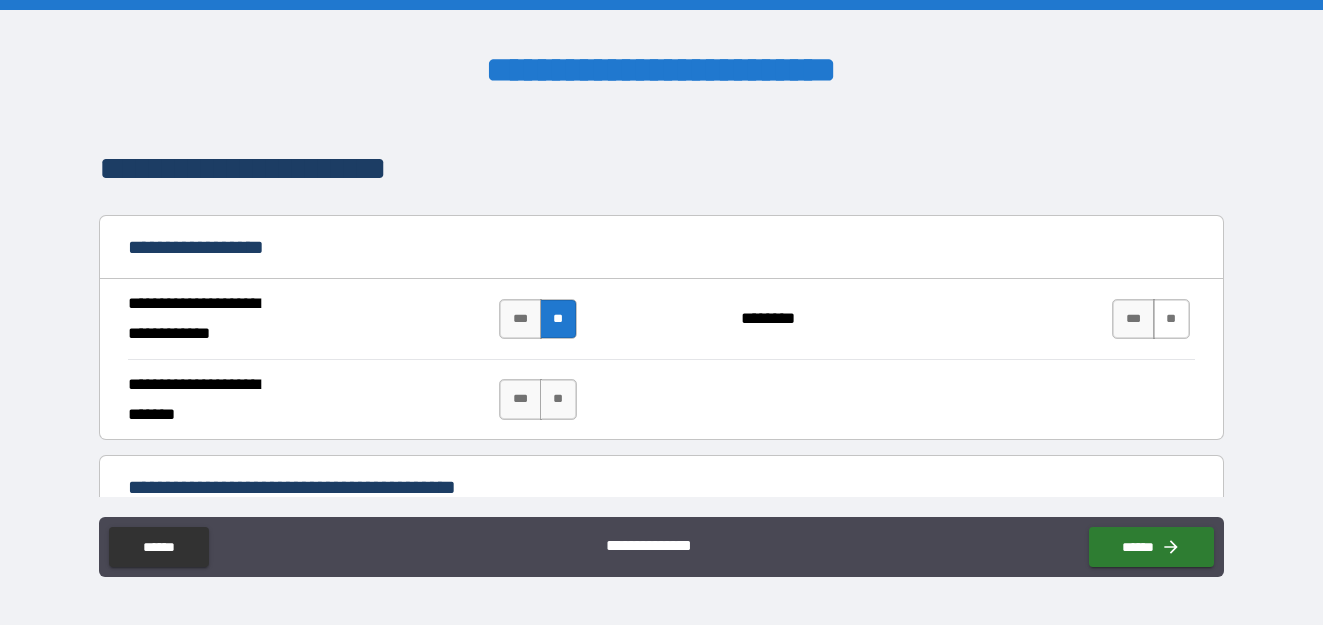 click on "**" at bounding box center [1171, 319] 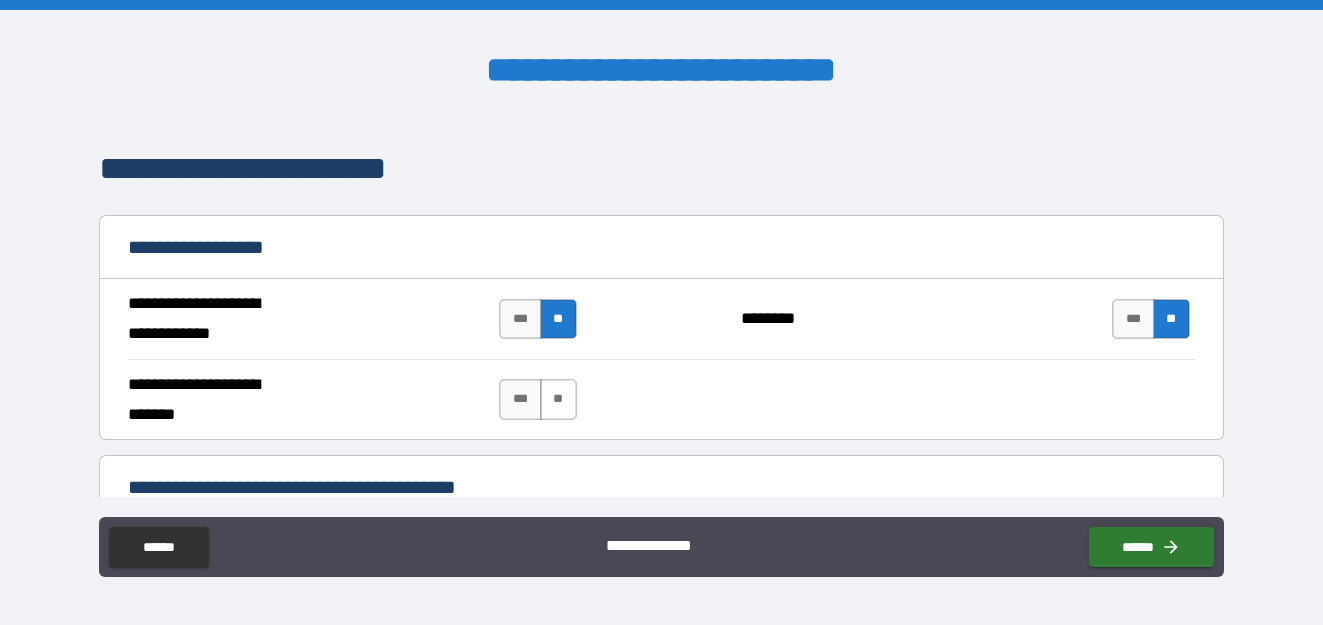click on "**" at bounding box center (558, 399) 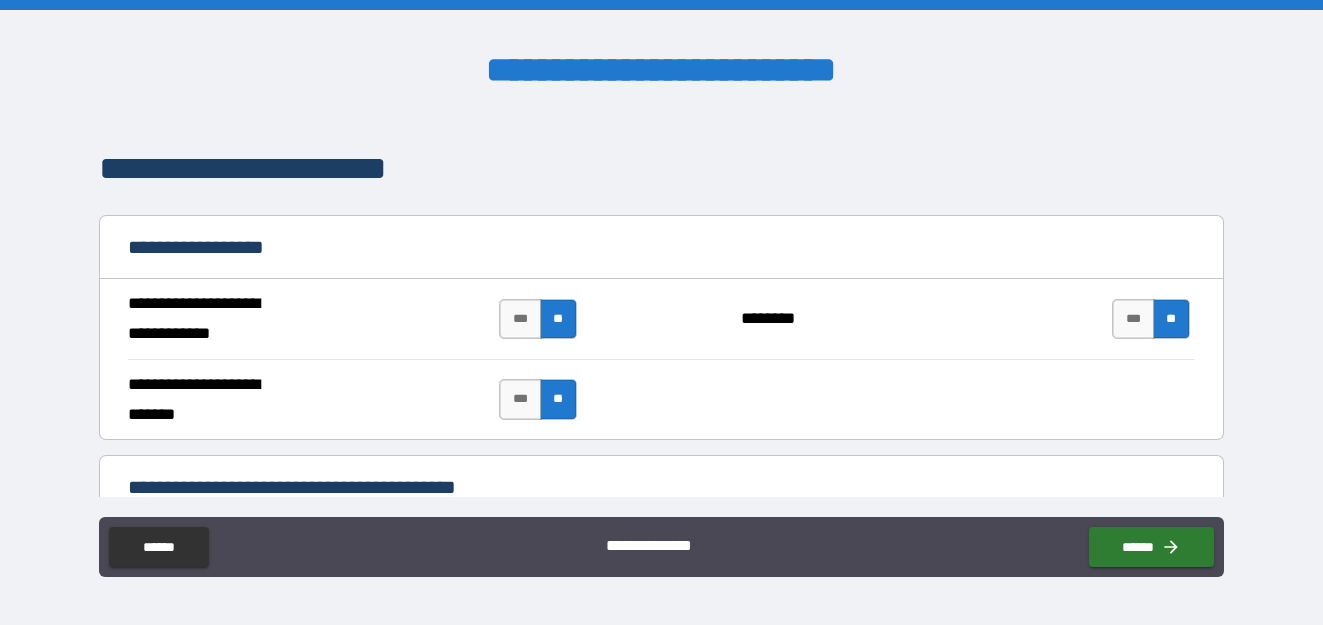 scroll, scrollTop: 1300, scrollLeft: 0, axis: vertical 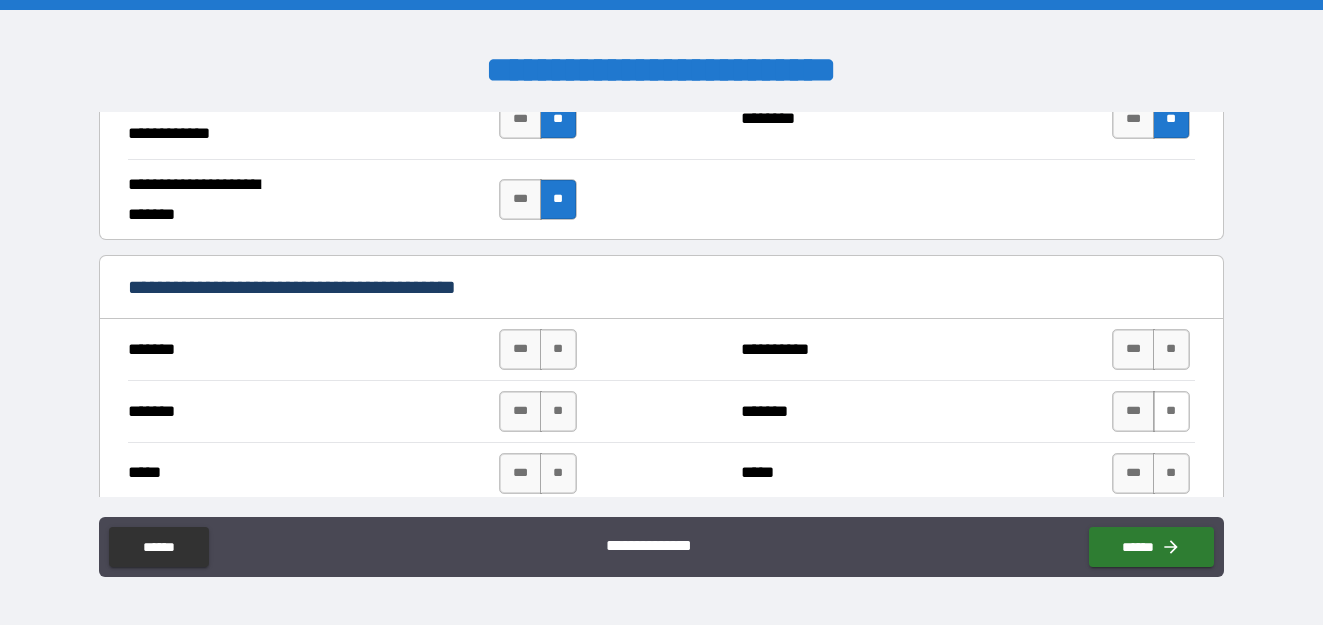 drag, startPoint x: 1158, startPoint y: 350, endPoint x: 1160, endPoint y: 399, distance: 49.0408 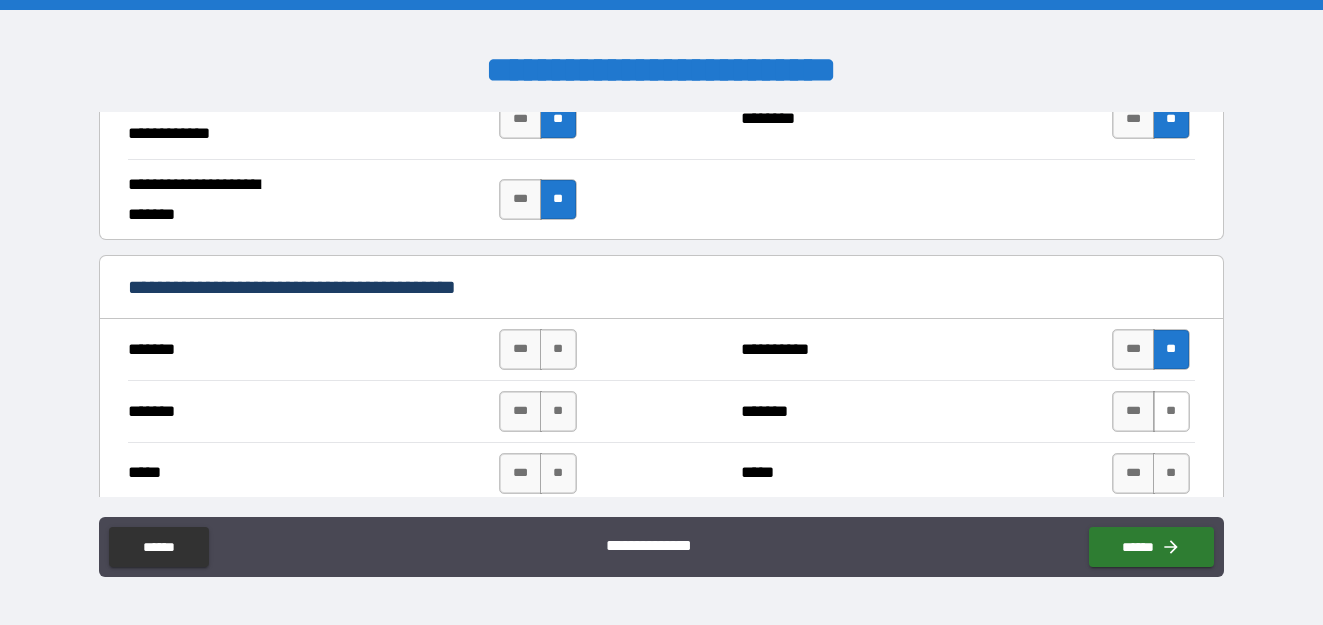 click on "**" at bounding box center (1171, 411) 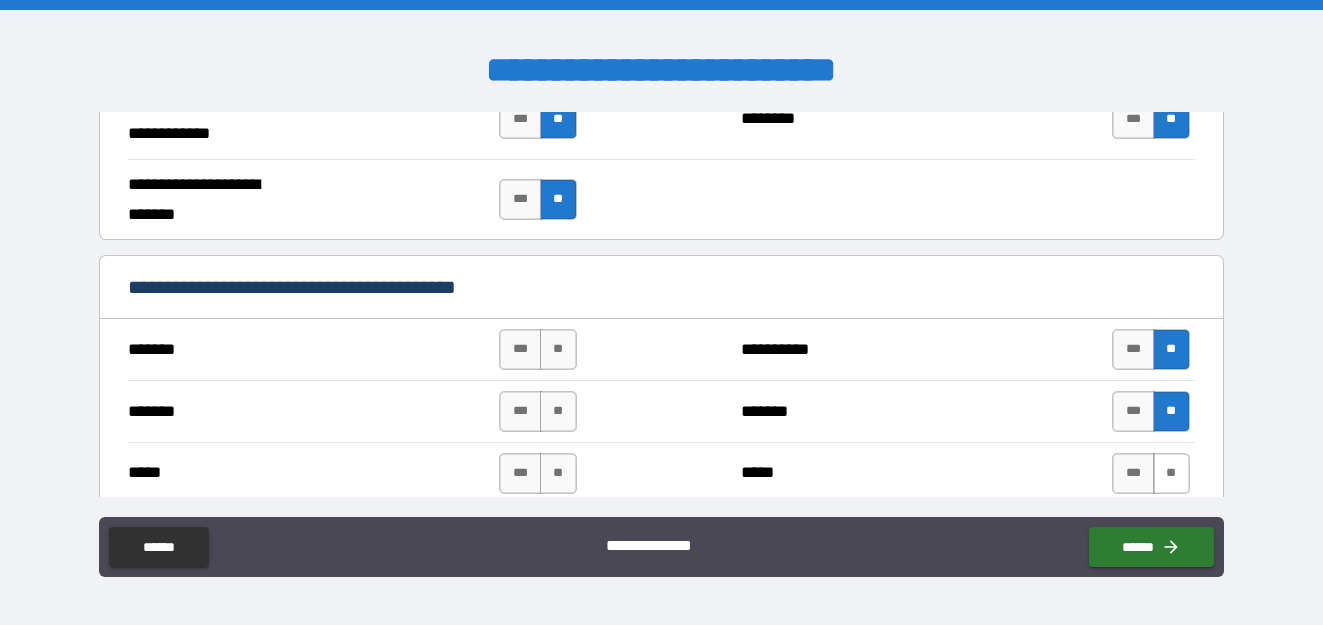 click on "**" at bounding box center [1171, 473] 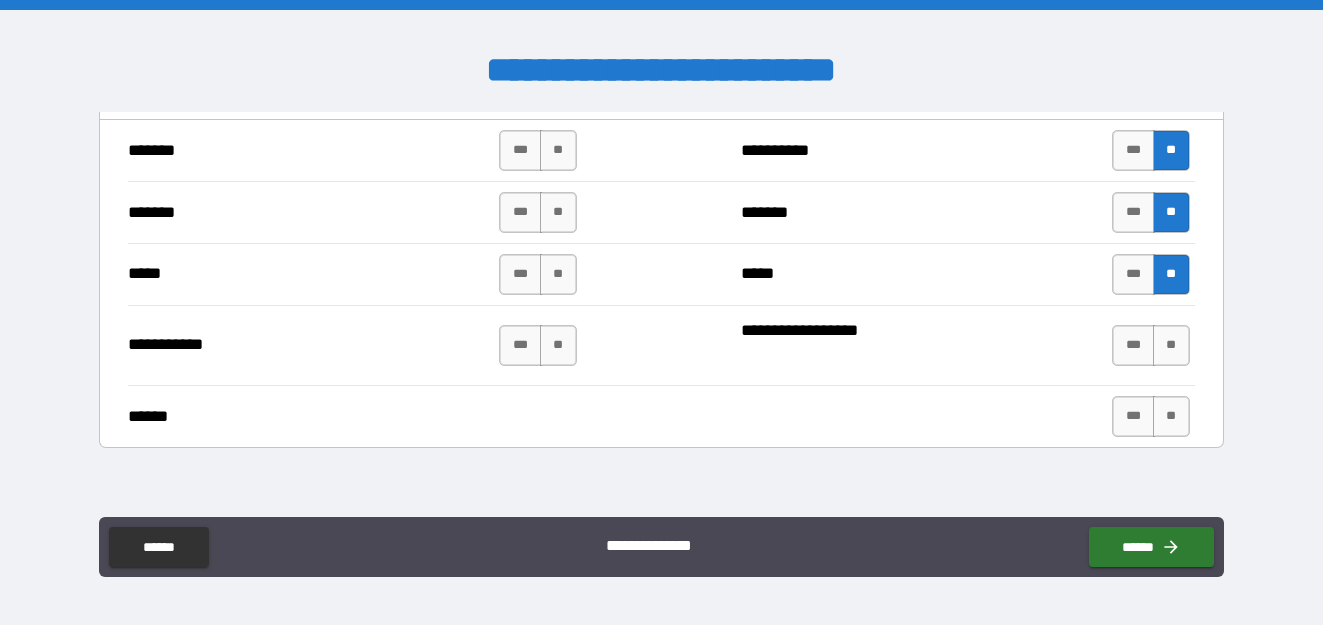 scroll, scrollTop: 1500, scrollLeft: 0, axis: vertical 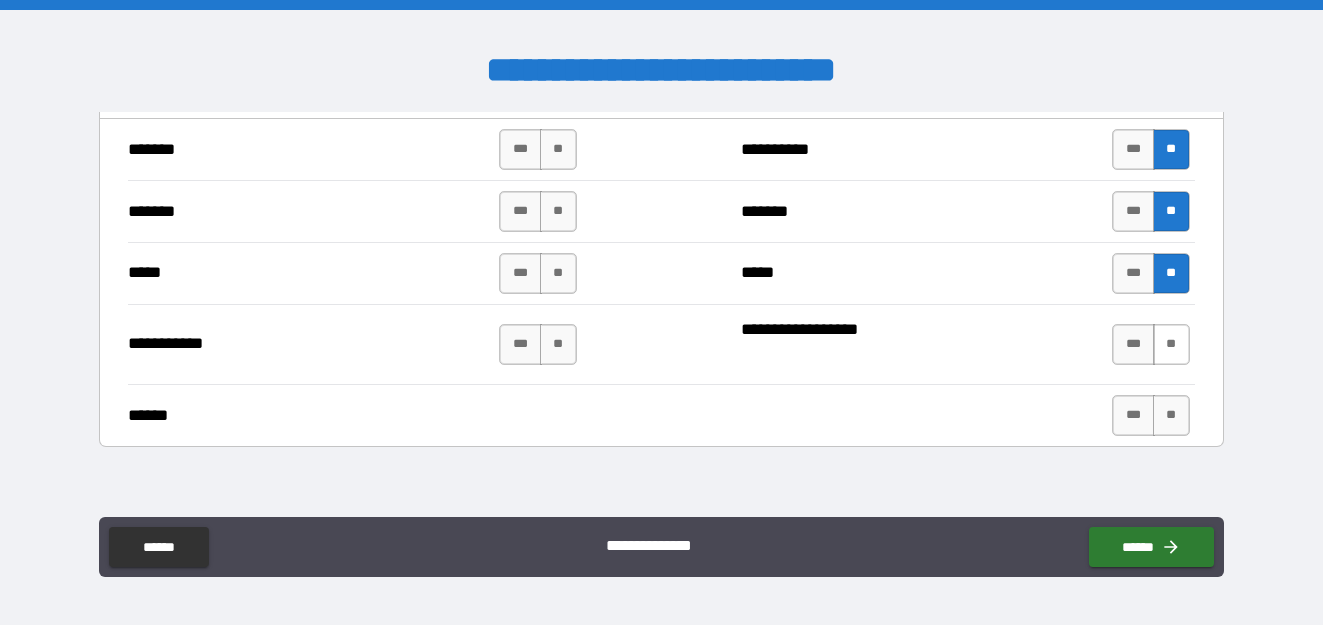 click on "**" at bounding box center [1171, 344] 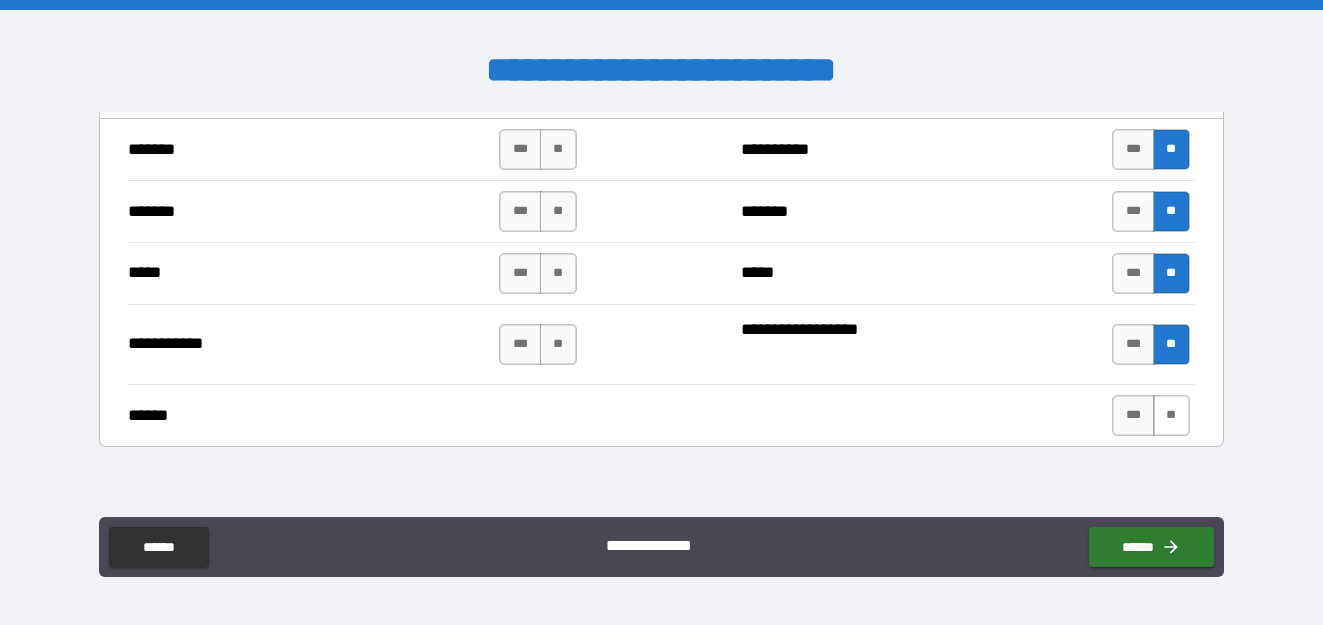 click on "**" at bounding box center [1171, 415] 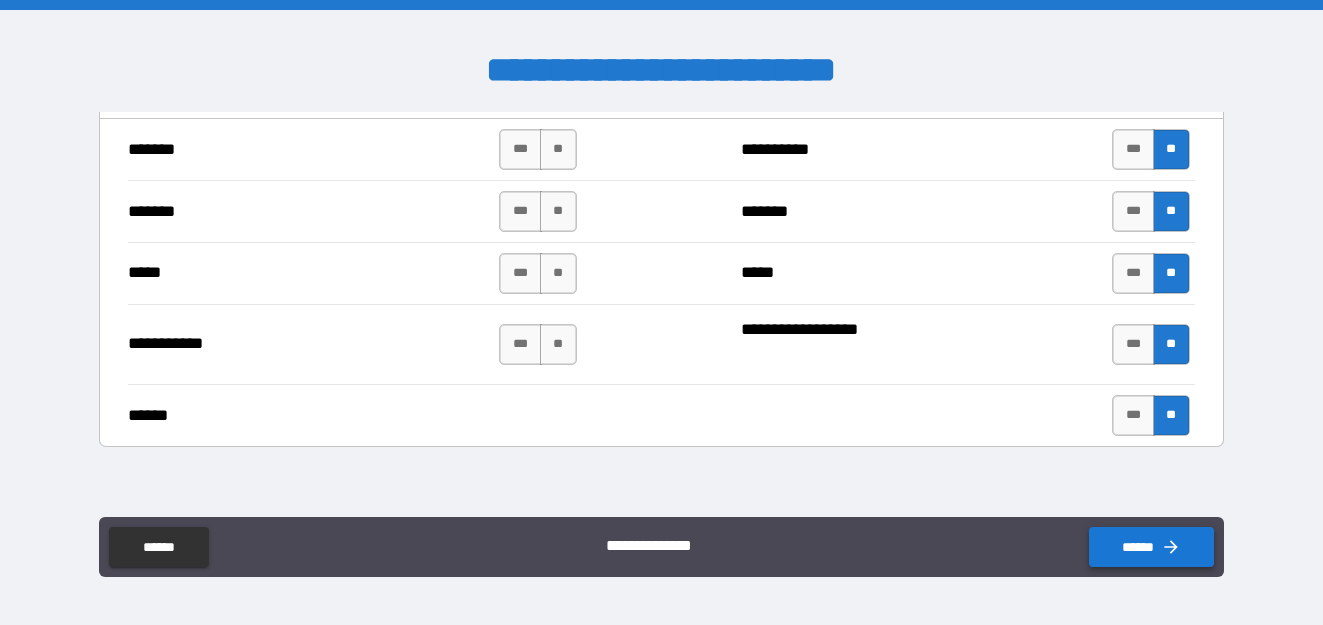click on "******" at bounding box center [1151, 547] 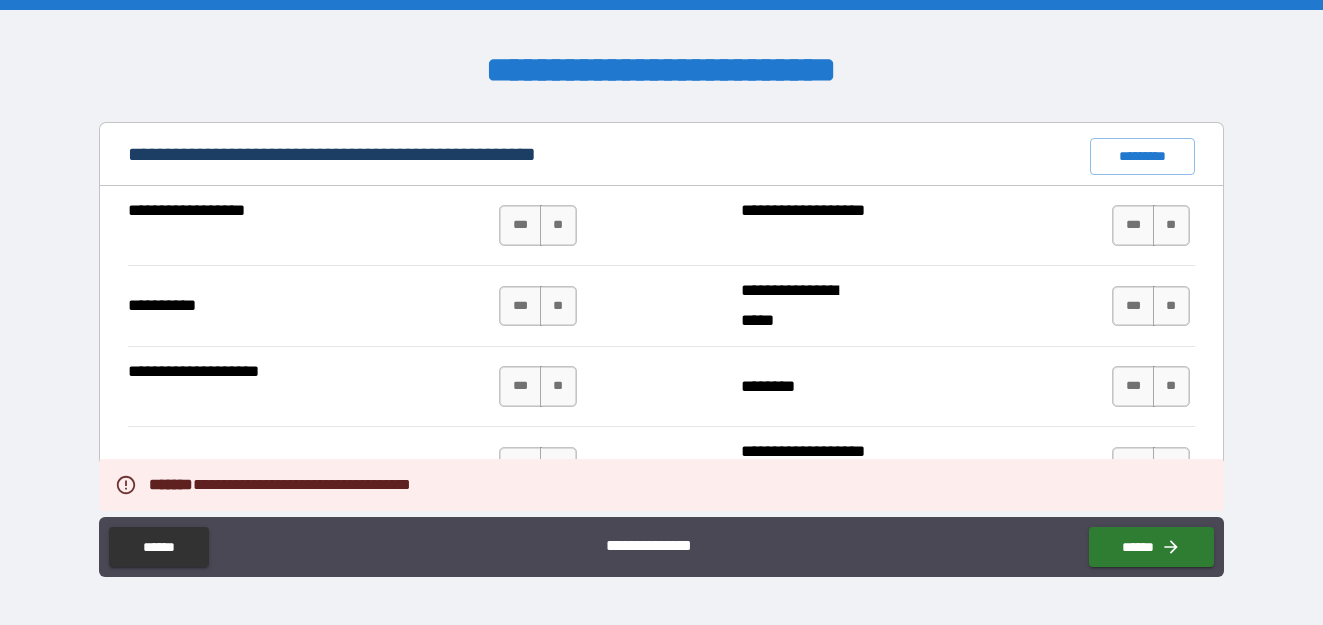 scroll, scrollTop: 1900, scrollLeft: 0, axis: vertical 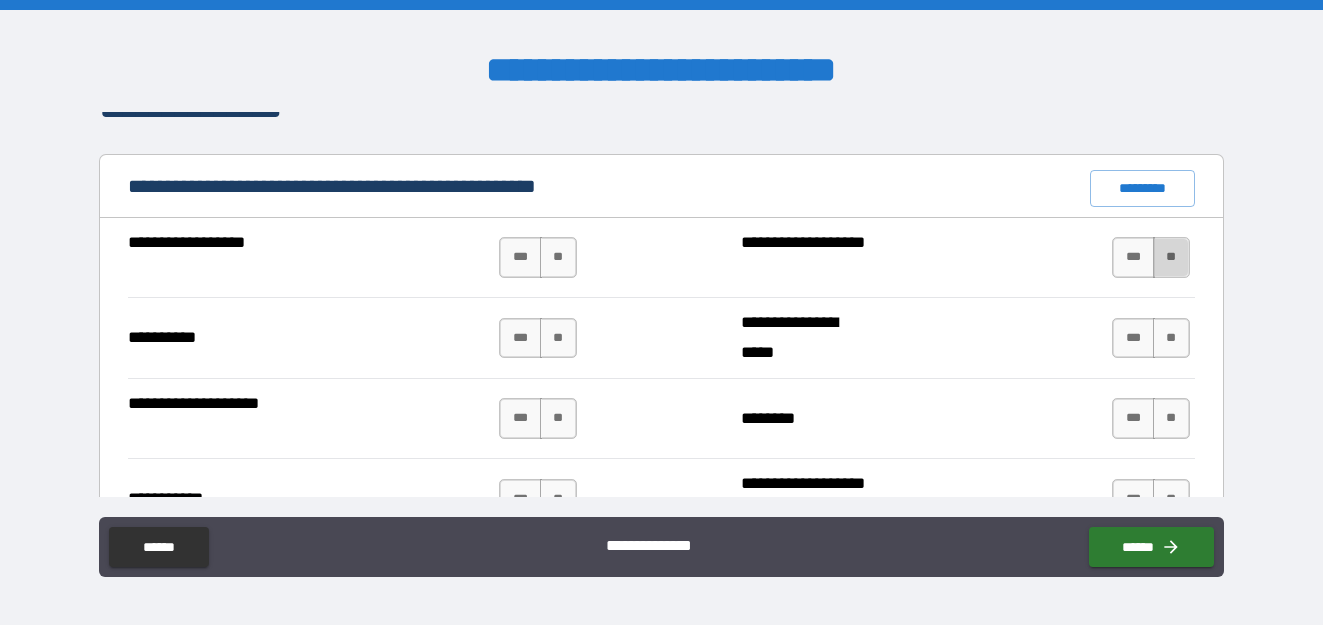 click on "**" at bounding box center [1171, 257] 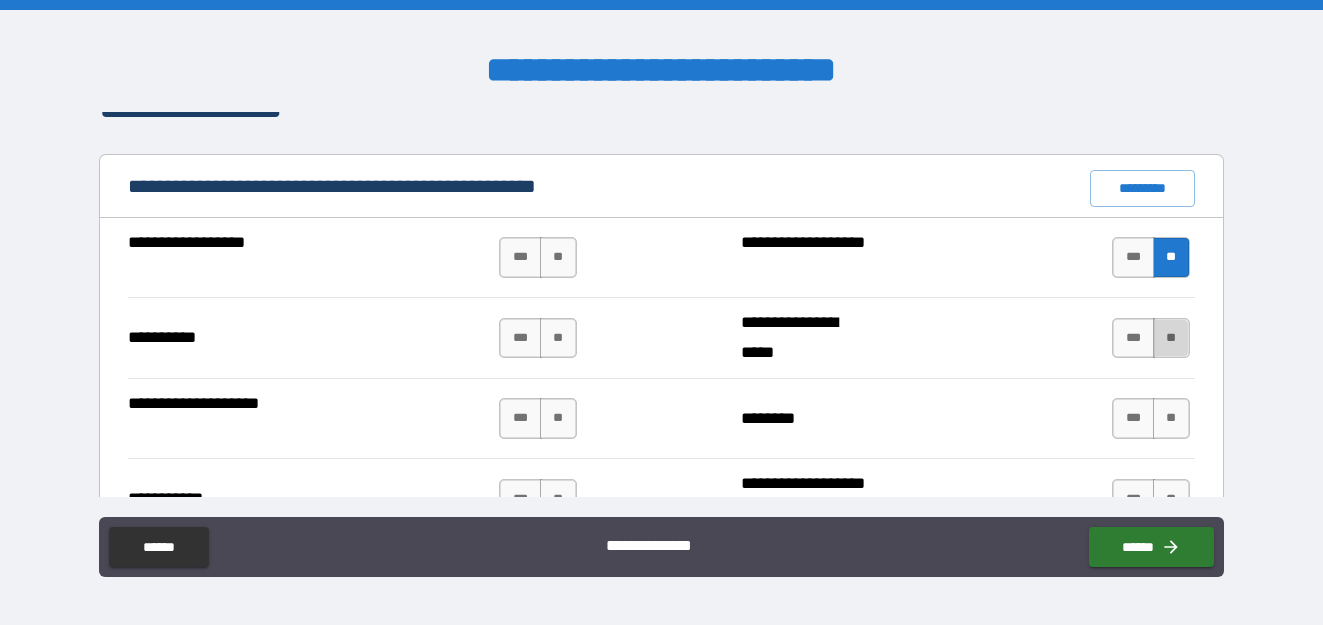 click on "**" at bounding box center [1171, 338] 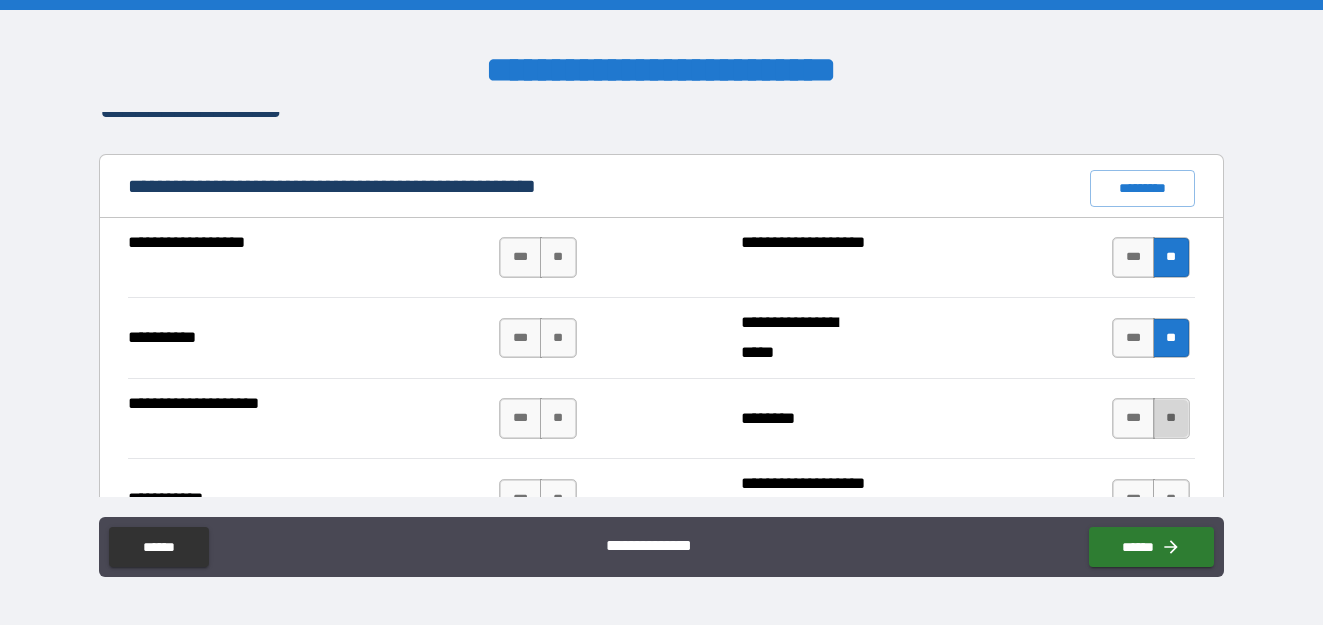 click on "**" at bounding box center [1171, 418] 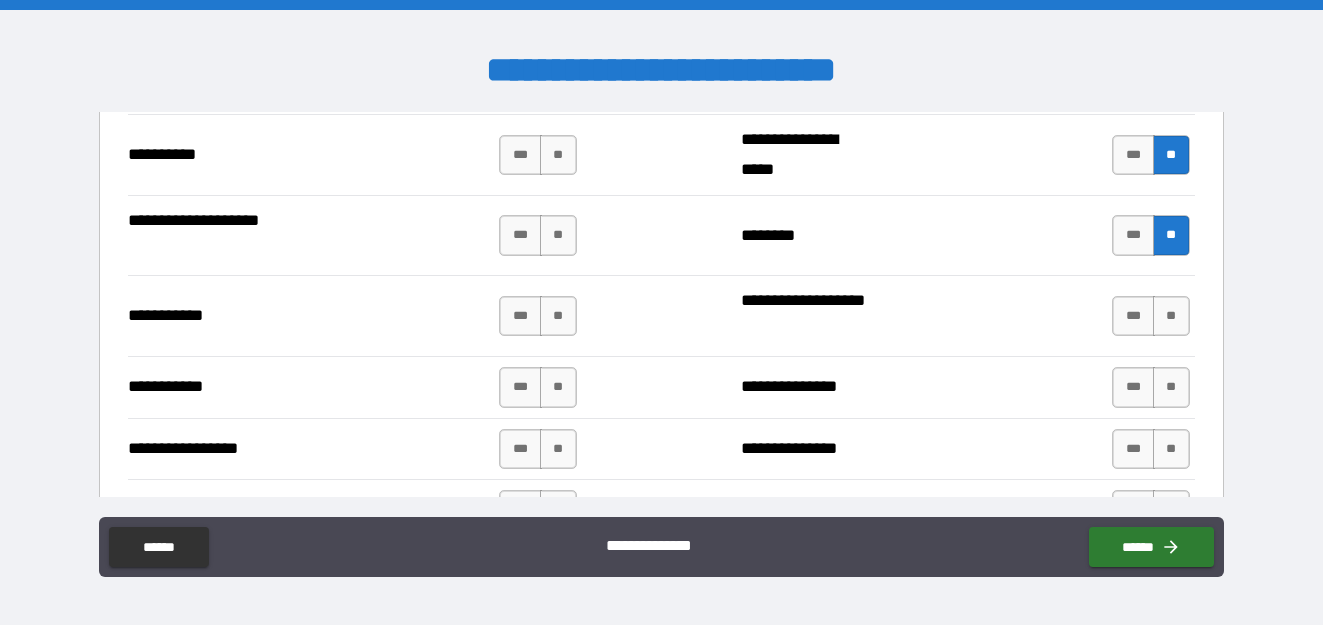 scroll, scrollTop: 2100, scrollLeft: 0, axis: vertical 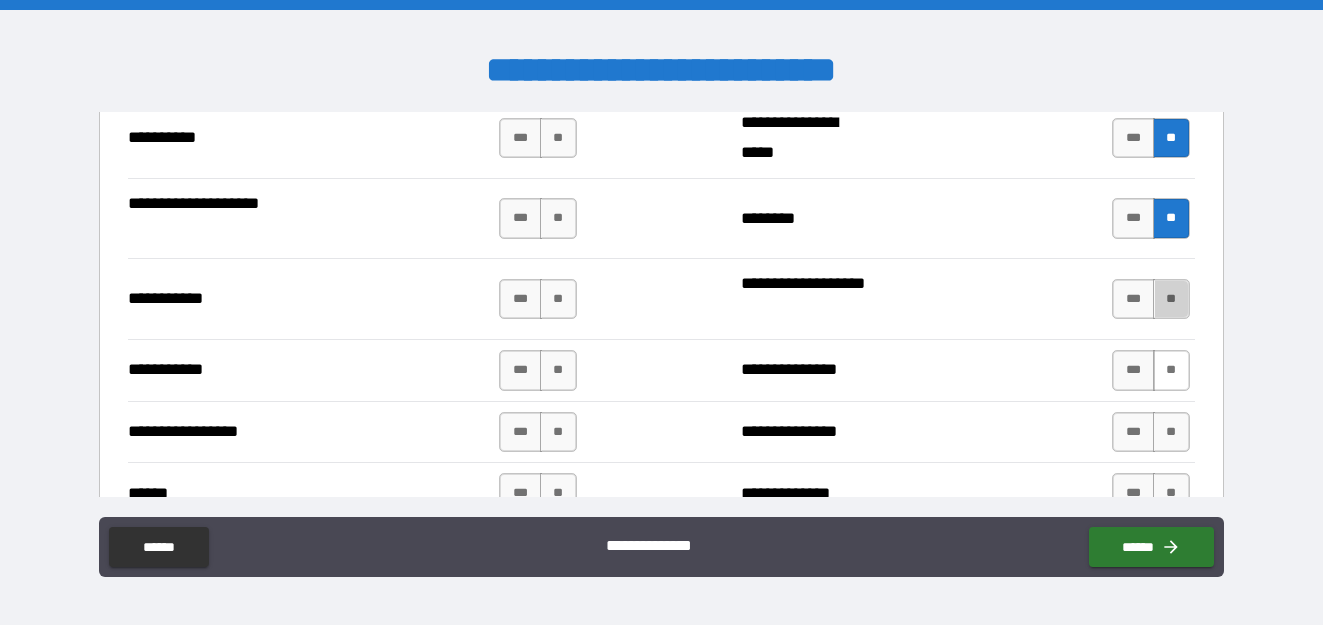 drag, startPoint x: 1160, startPoint y: 304, endPoint x: 1157, endPoint y: 364, distance: 60.074955 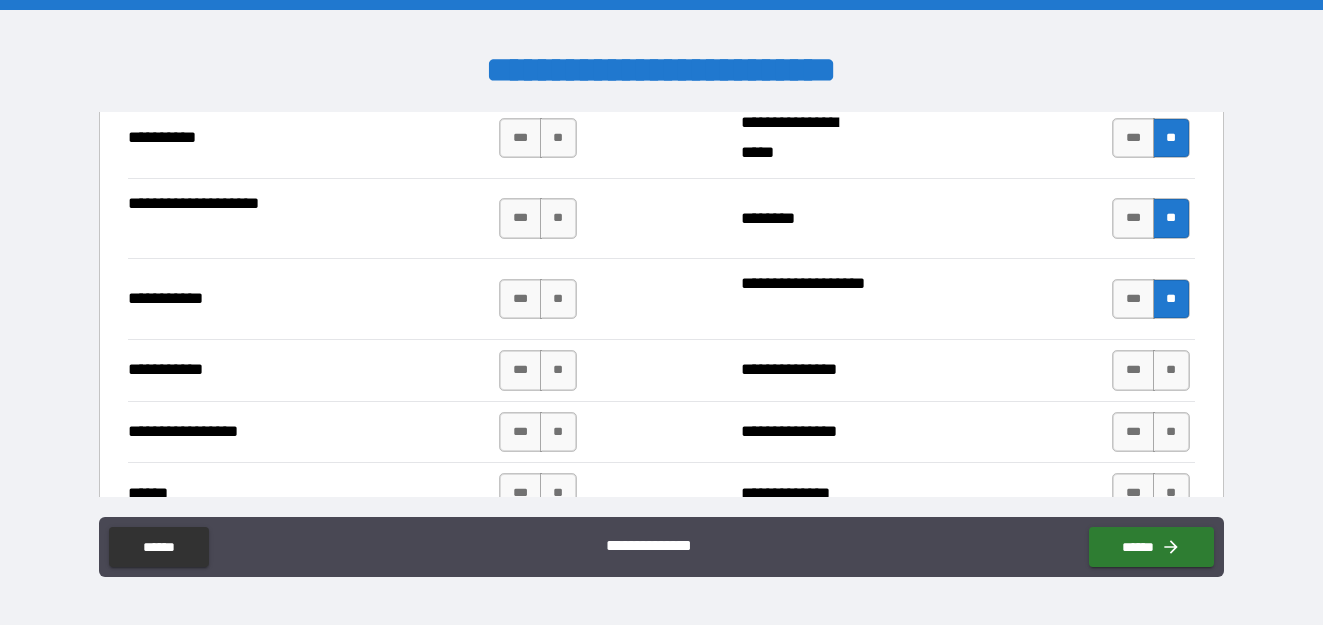 drag, startPoint x: 1158, startPoint y: 371, endPoint x: 1157, endPoint y: 396, distance: 25.019993 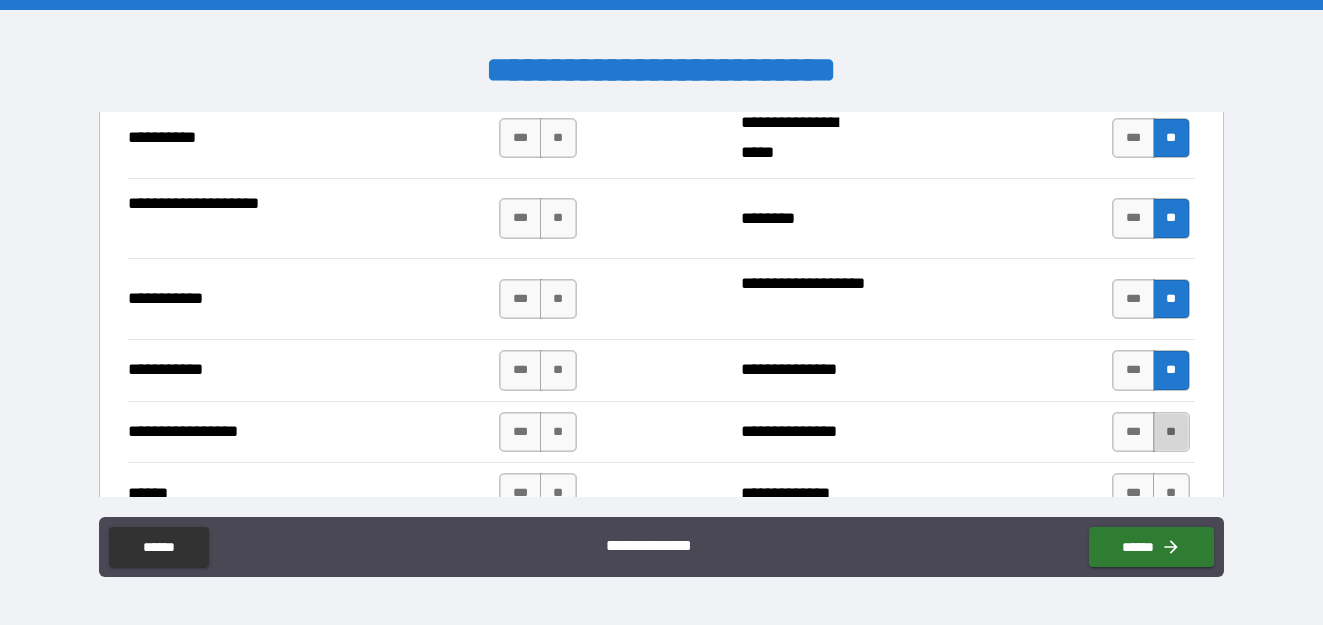 click on "**" at bounding box center (1171, 432) 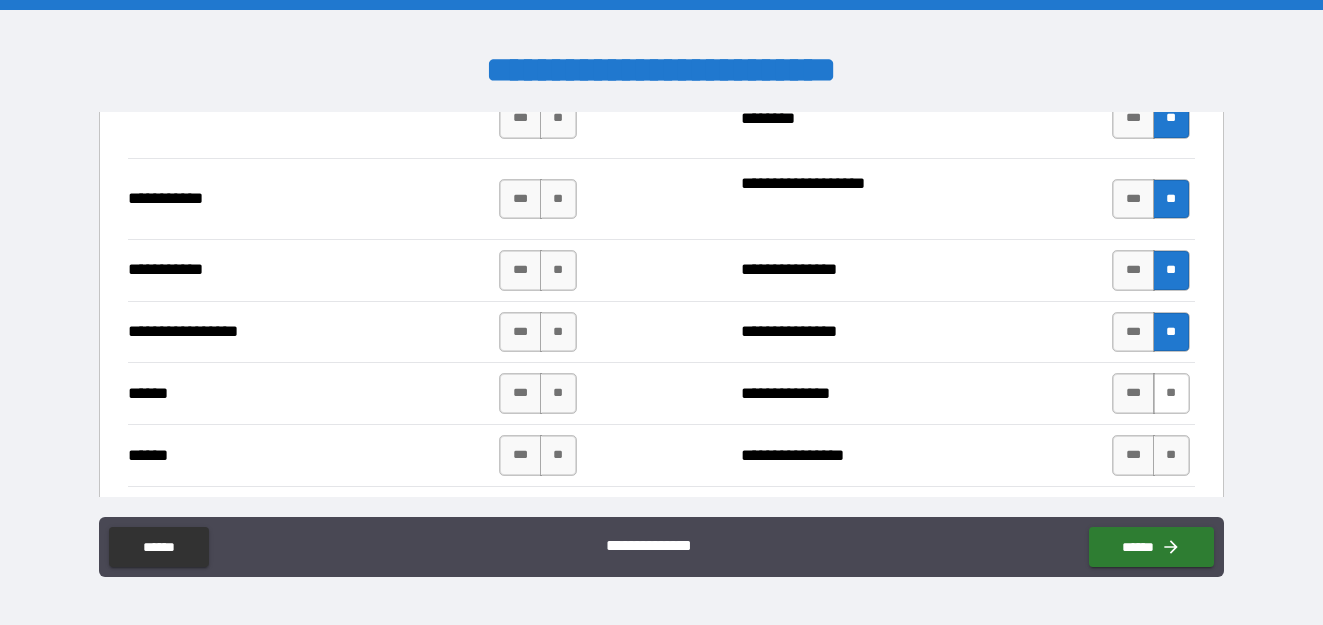 scroll, scrollTop: 2400, scrollLeft: 0, axis: vertical 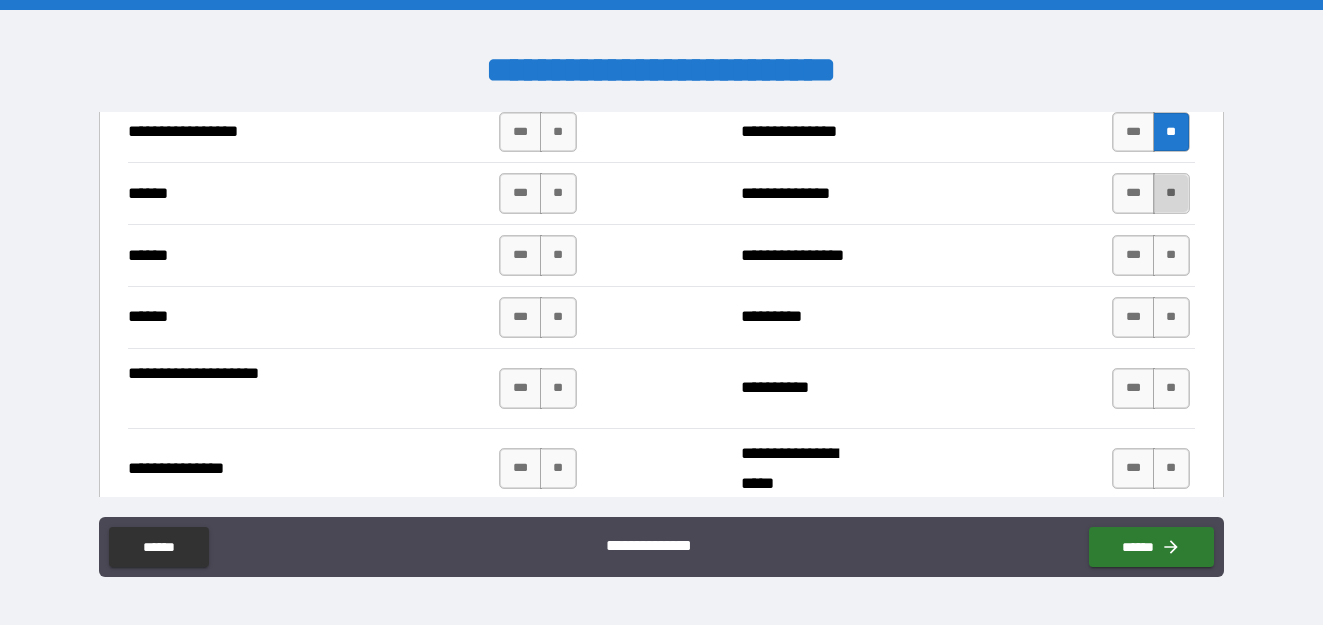 click on "**" at bounding box center (1171, 193) 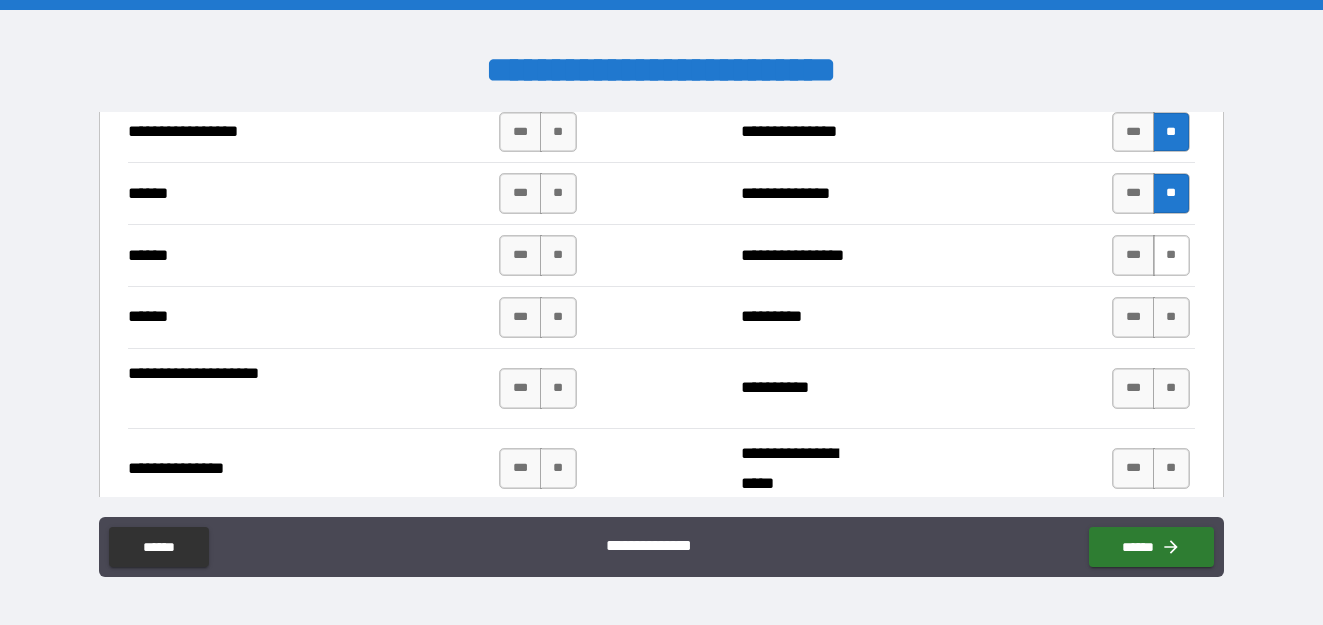click on "**" at bounding box center (1171, 255) 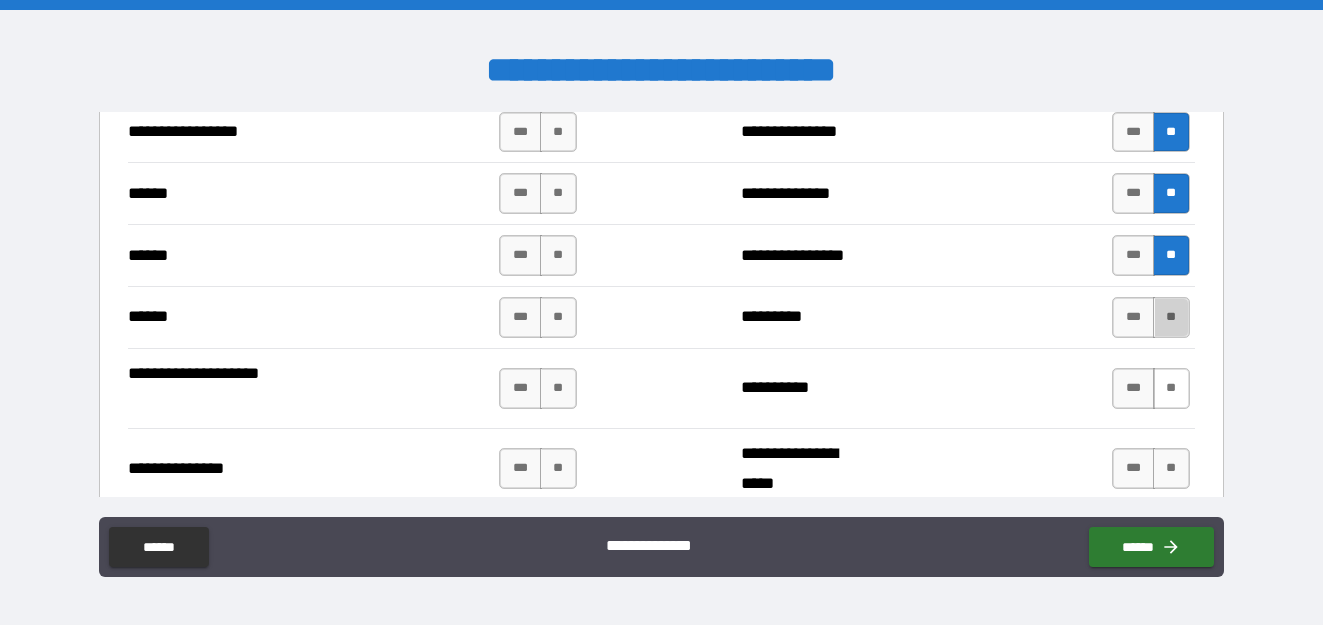 drag, startPoint x: 1165, startPoint y: 314, endPoint x: 1165, endPoint y: 398, distance: 84 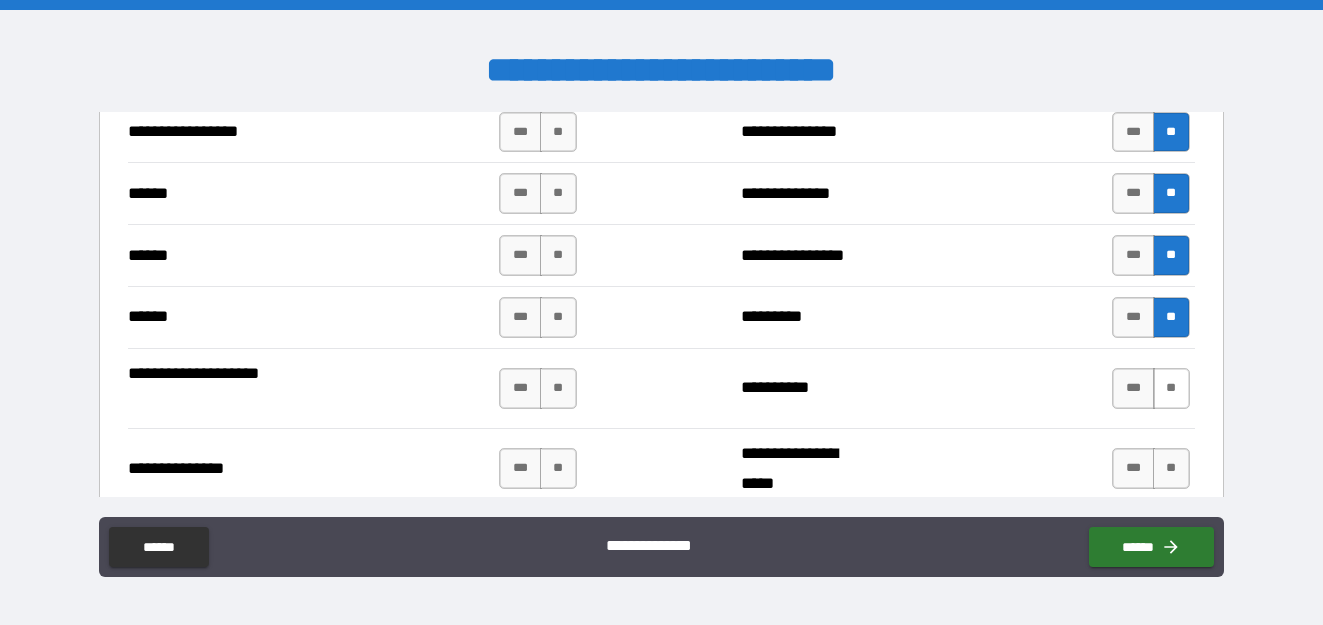 click on "**" at bounding box center [1171, 388] 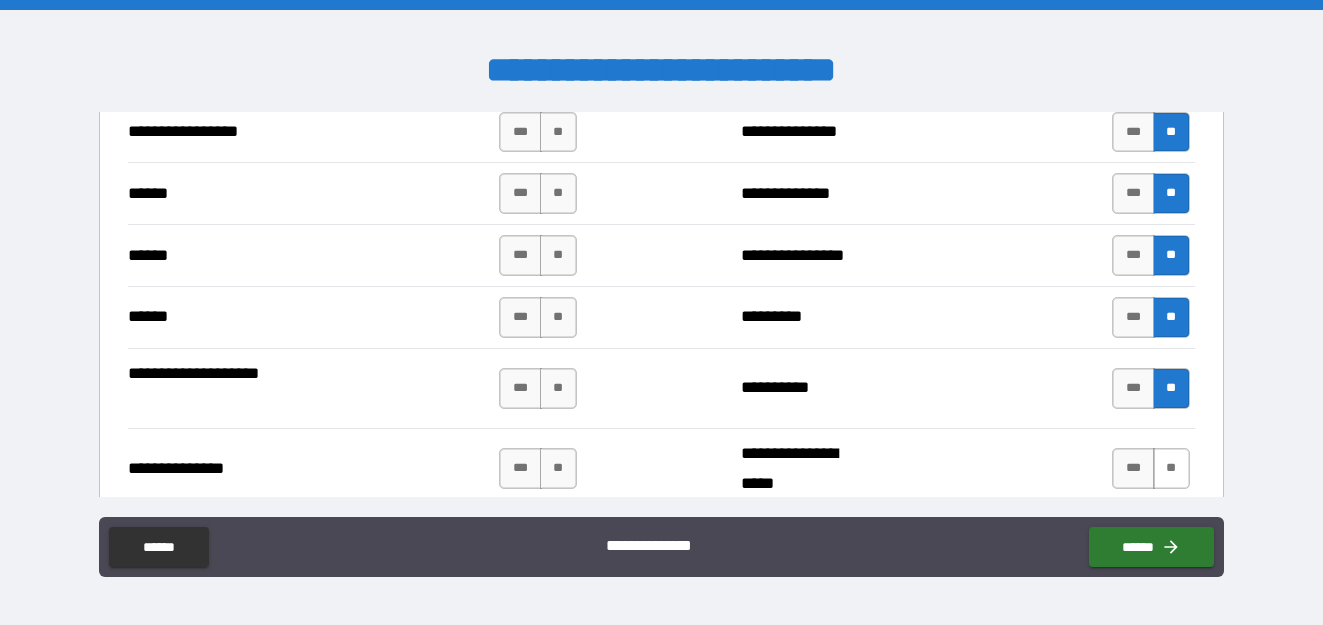 click on "**" at bounding box center (1171, 468) 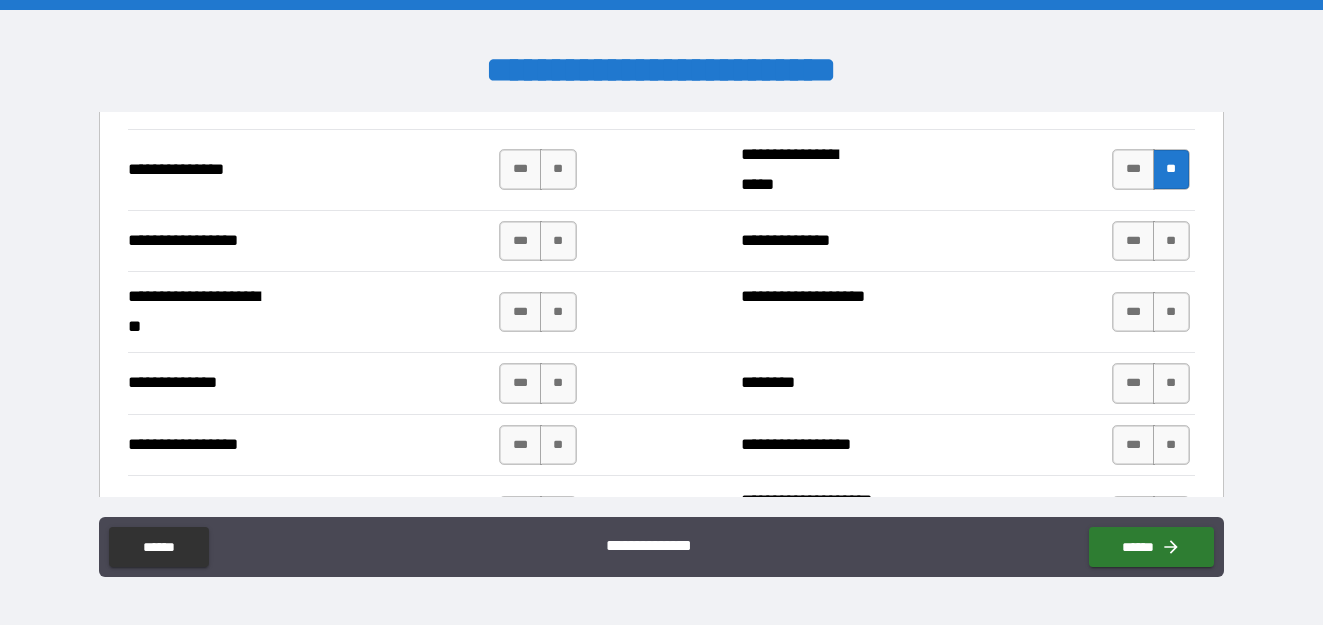 scroll, scrollTop: 2700, scrollLeft: 0, axis: vertical 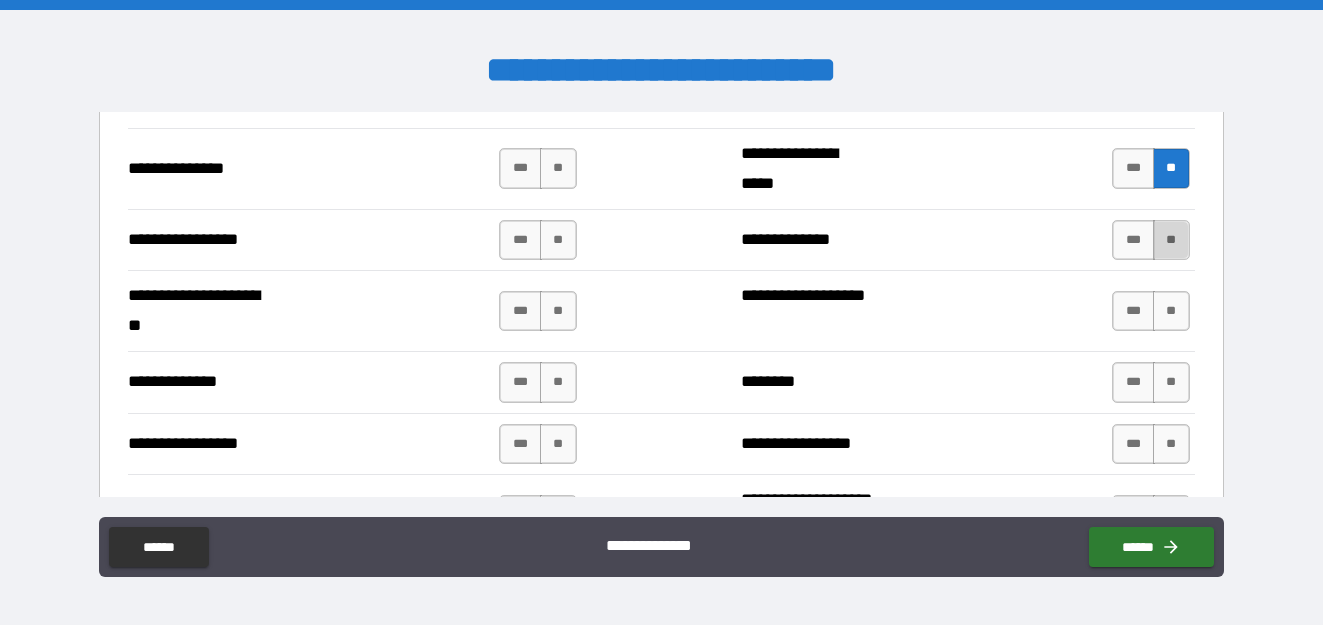 click on "**" at bounding box center (1171, 240) 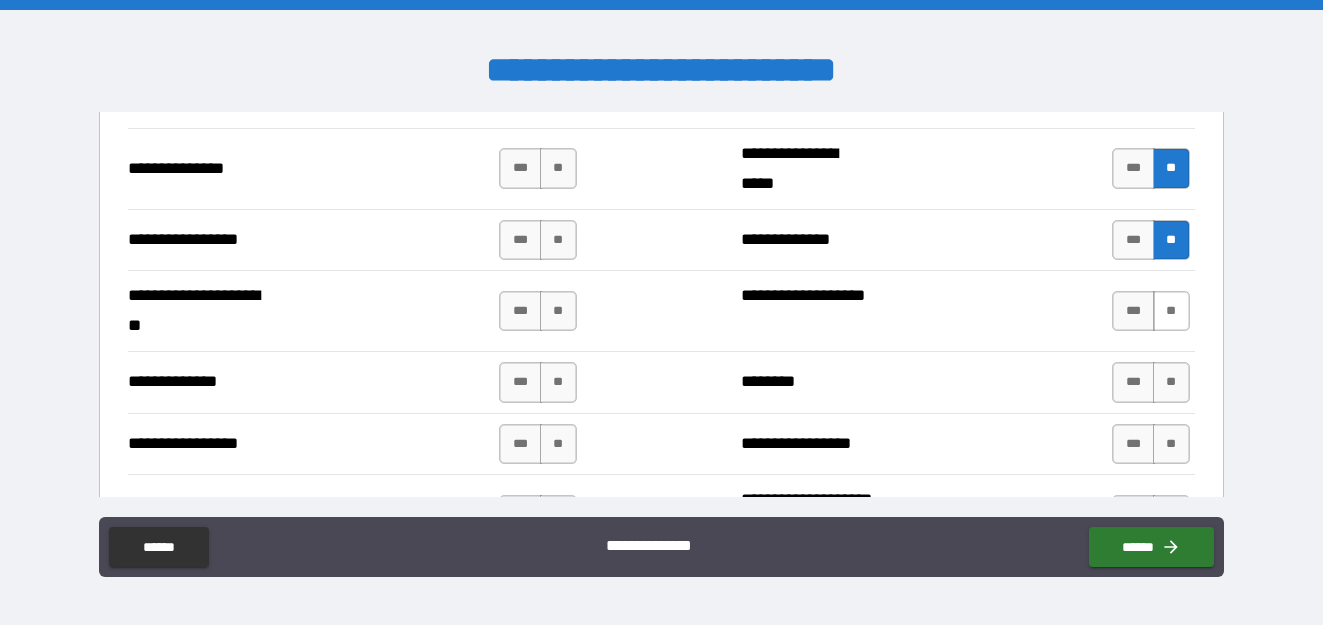click on "**" at bounding box center (1171, 311) 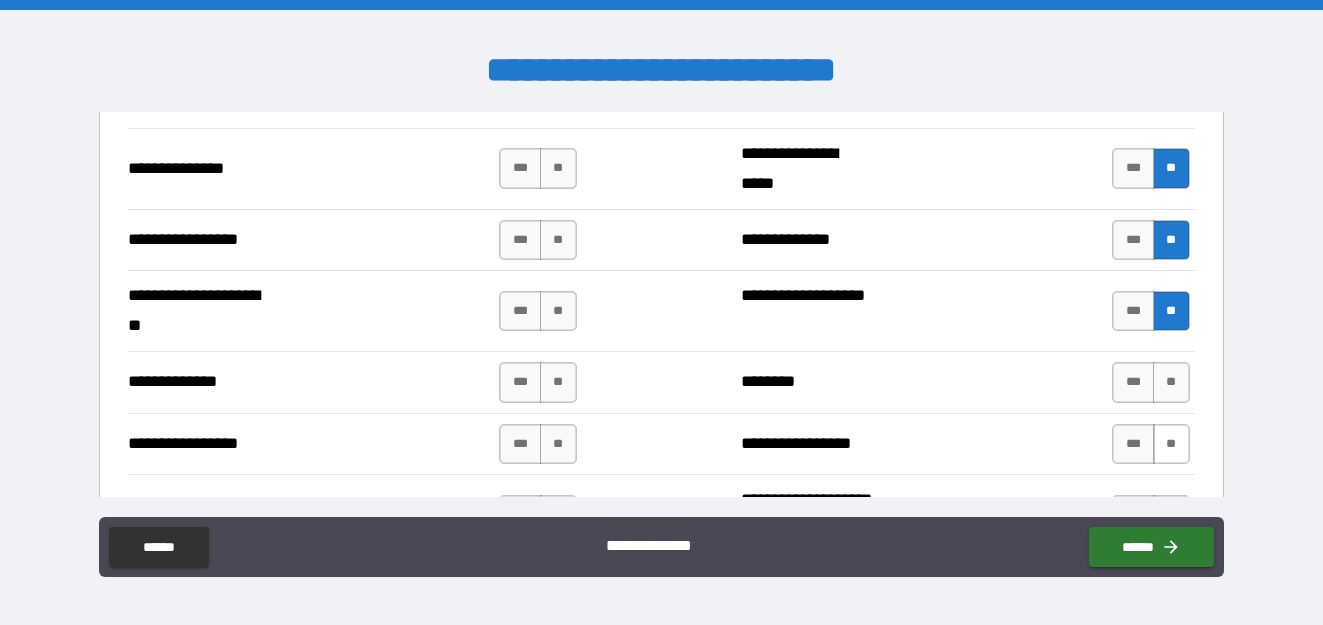 drag, startPoint x: 1160, startPoint y: 365, endPoint x: 1159, endPoint y: 437, distance: 72.00694 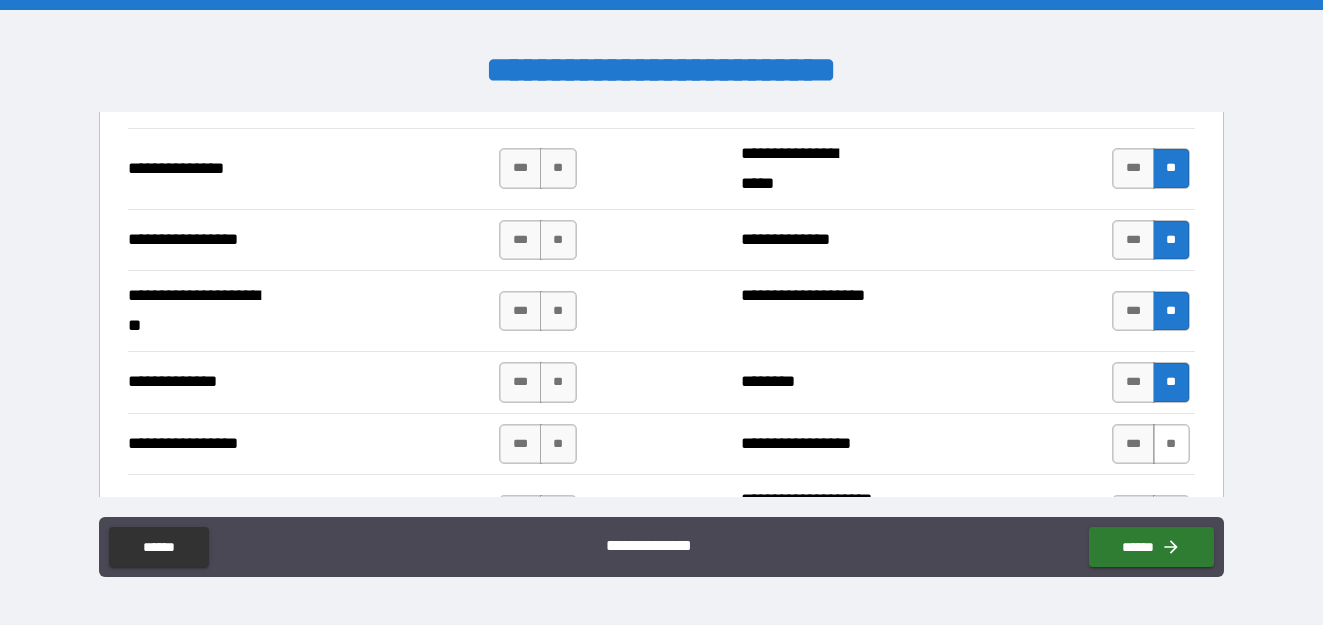 click on "**" at bounding box center [1171, 444] 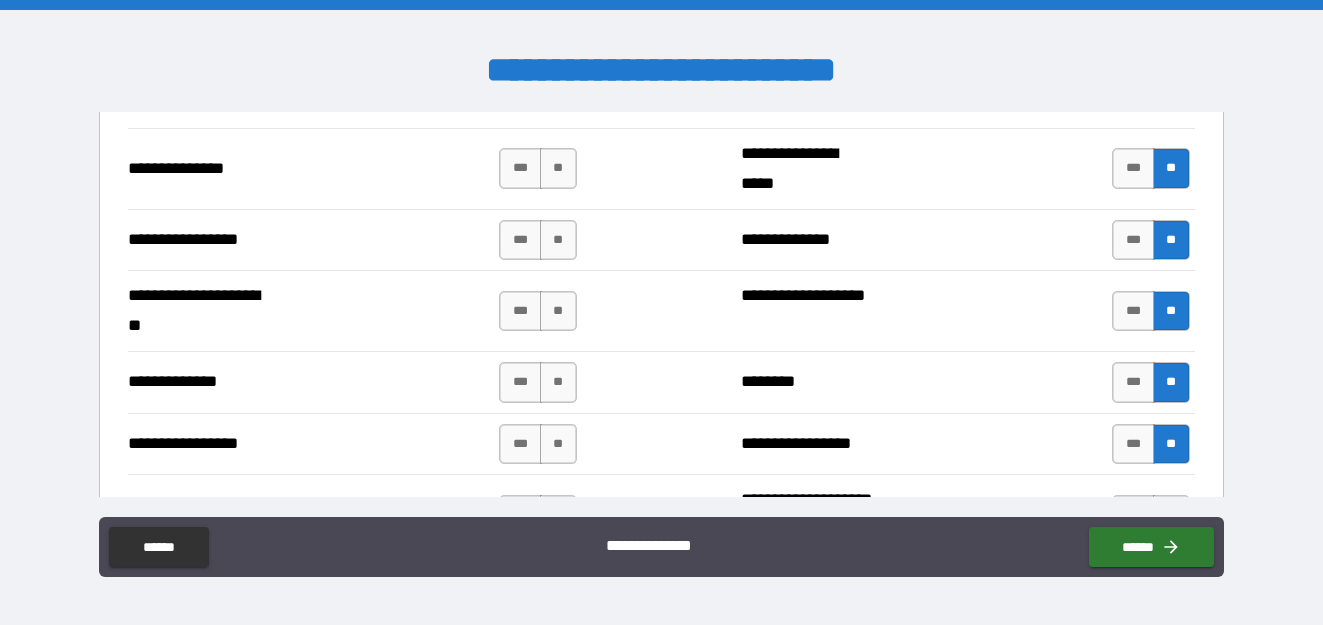 scroll, scrollTop: 2900, scrollLeft: 0, axis: vertical 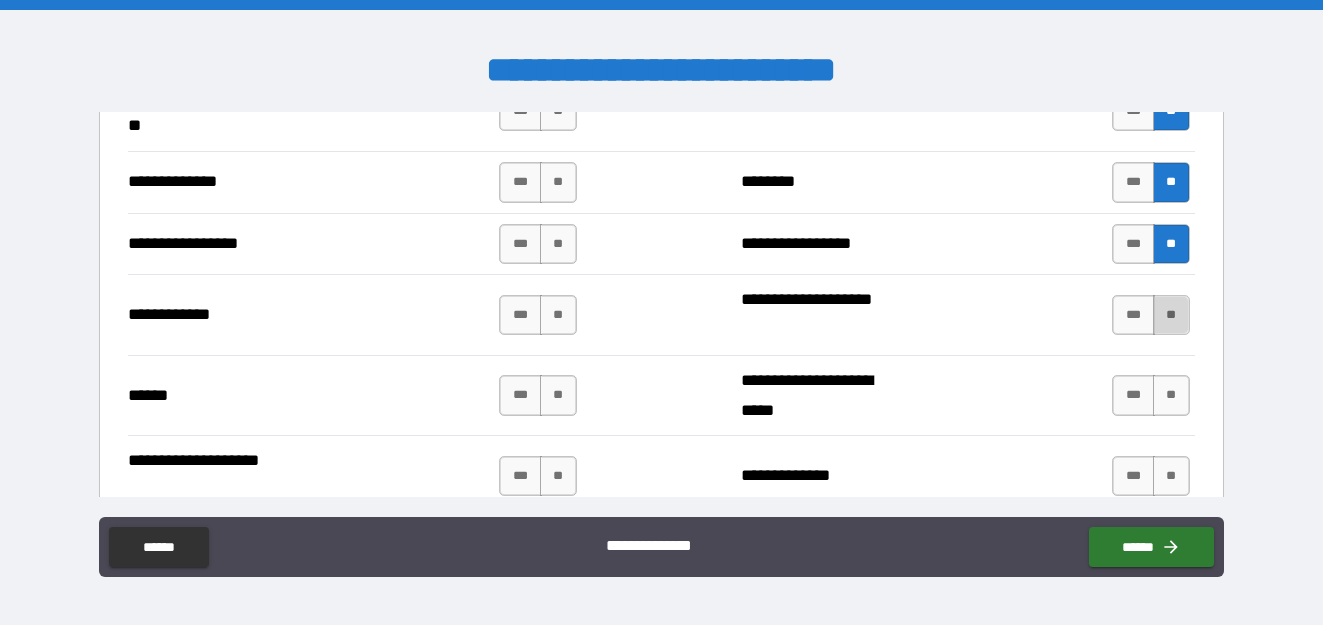click on "**" at bounding box center [1171, 315] 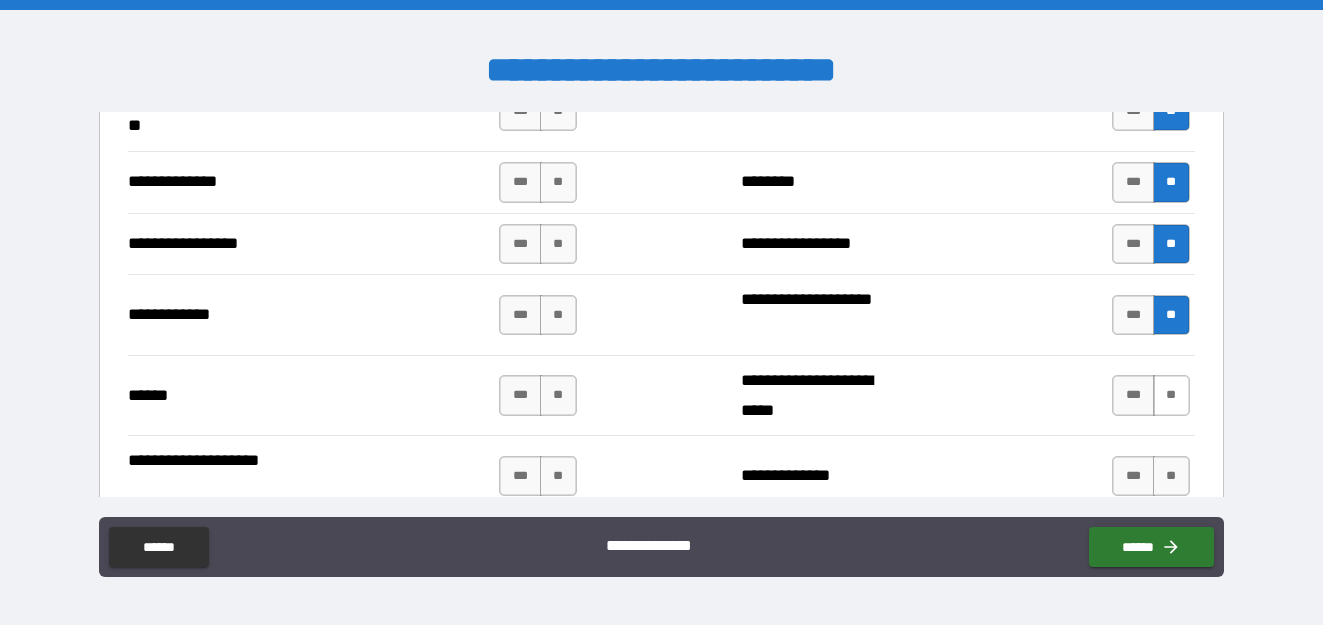 click on "**" at bounding box center (1171, 395) 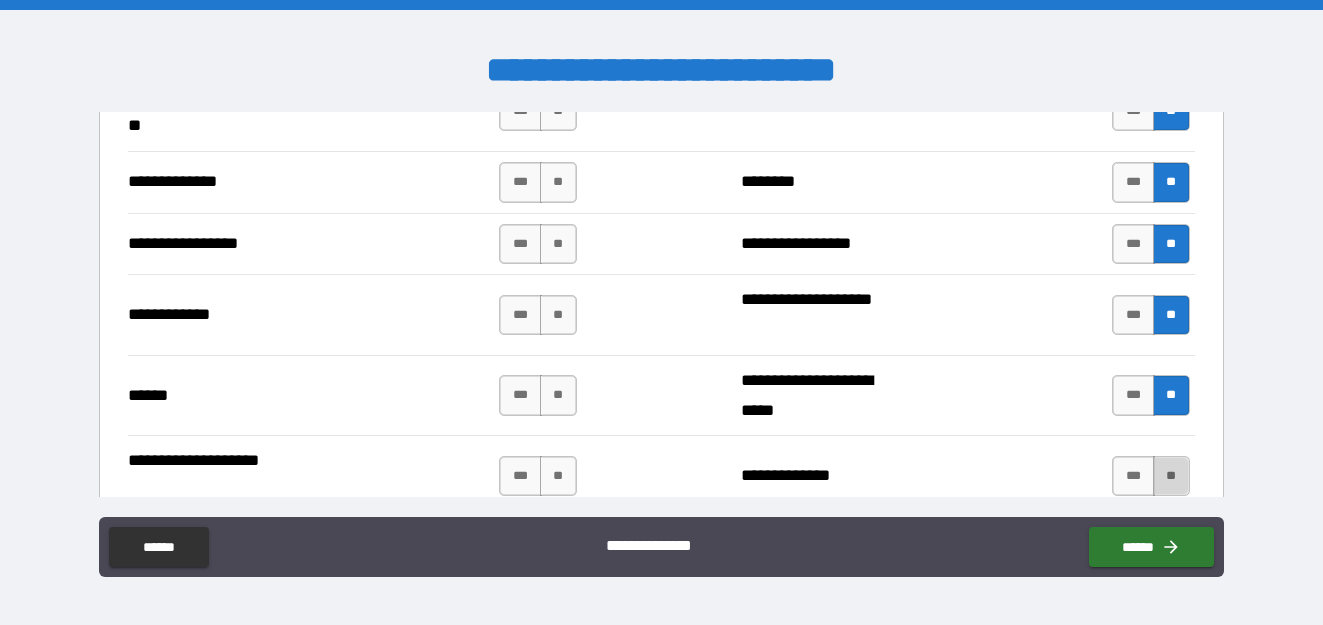 click on "**" at bounding box center (1171, 476) 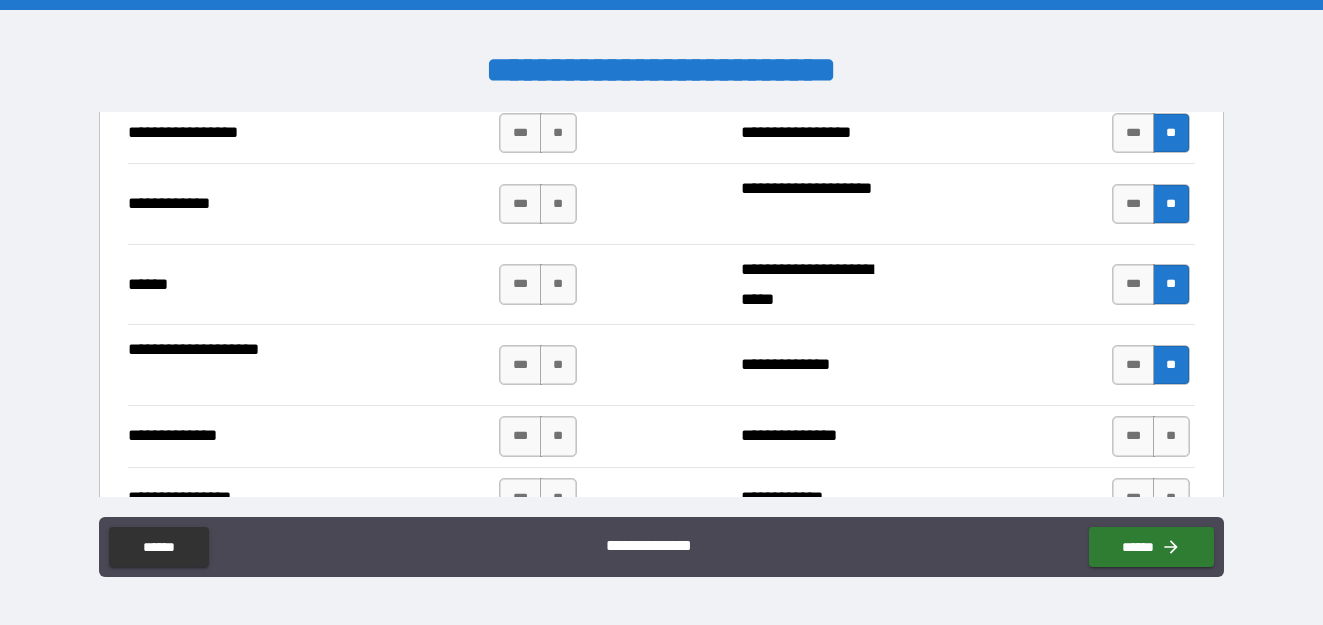 scroll, scrollTop: 3100, scrollLeft: 0, axis: vertical 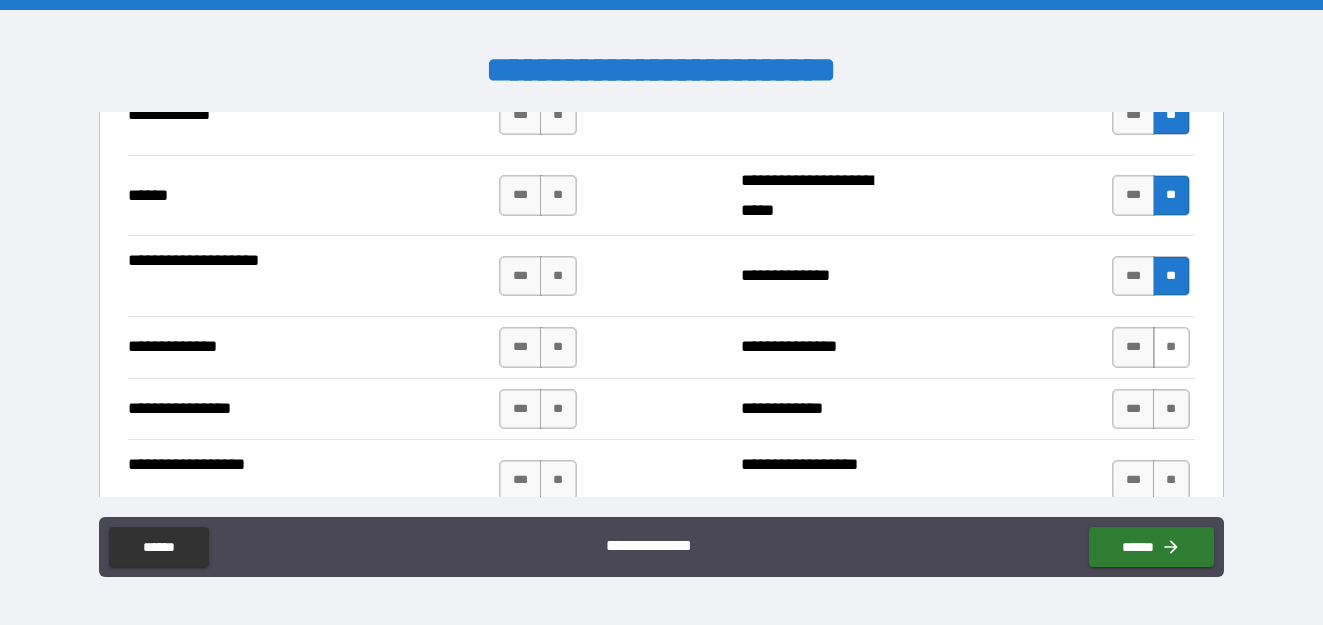 click on "**" at bounding box center (1171, 347) 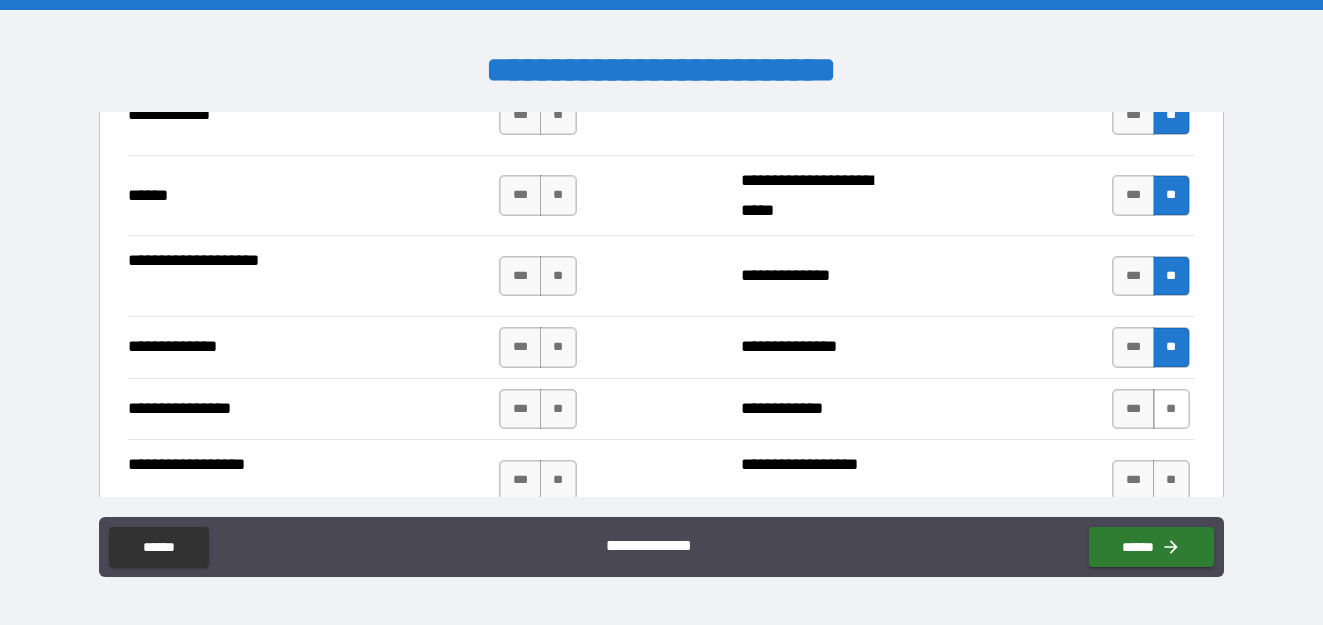 click on "**" at bounding box center [1171, 409] 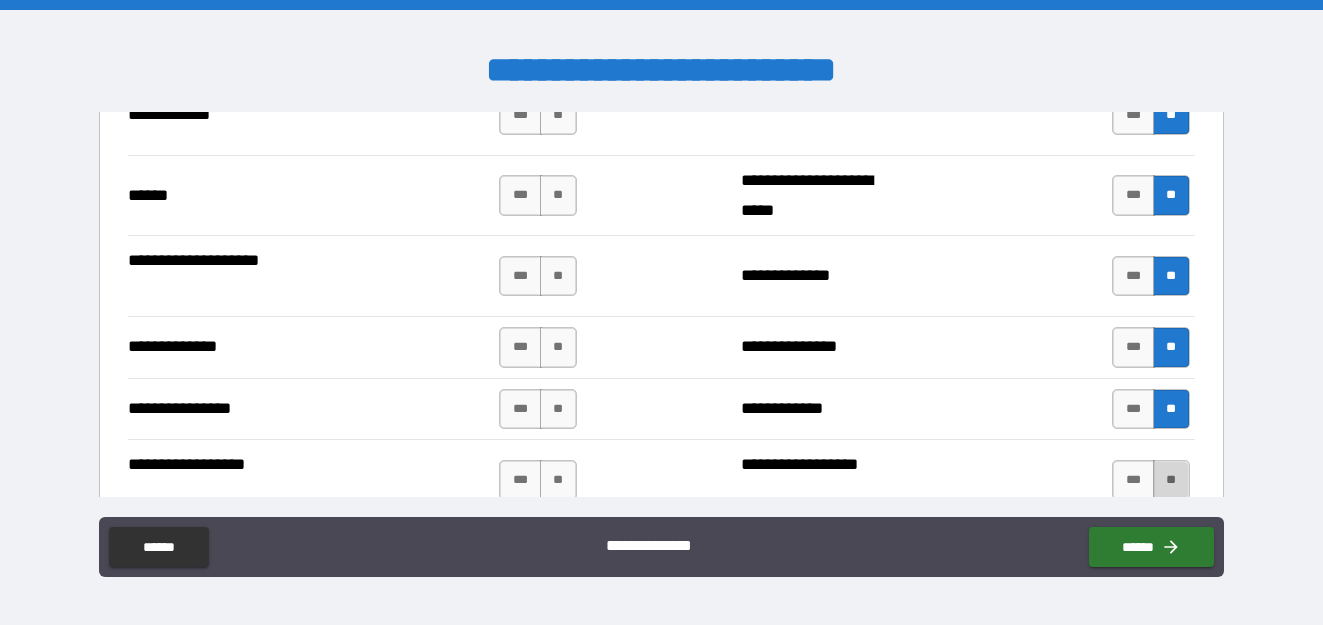 drag, startPoint x: 1151, startPoint y: 473, endPoint x: 1168, endPoint y: 448, distance: 30.232433 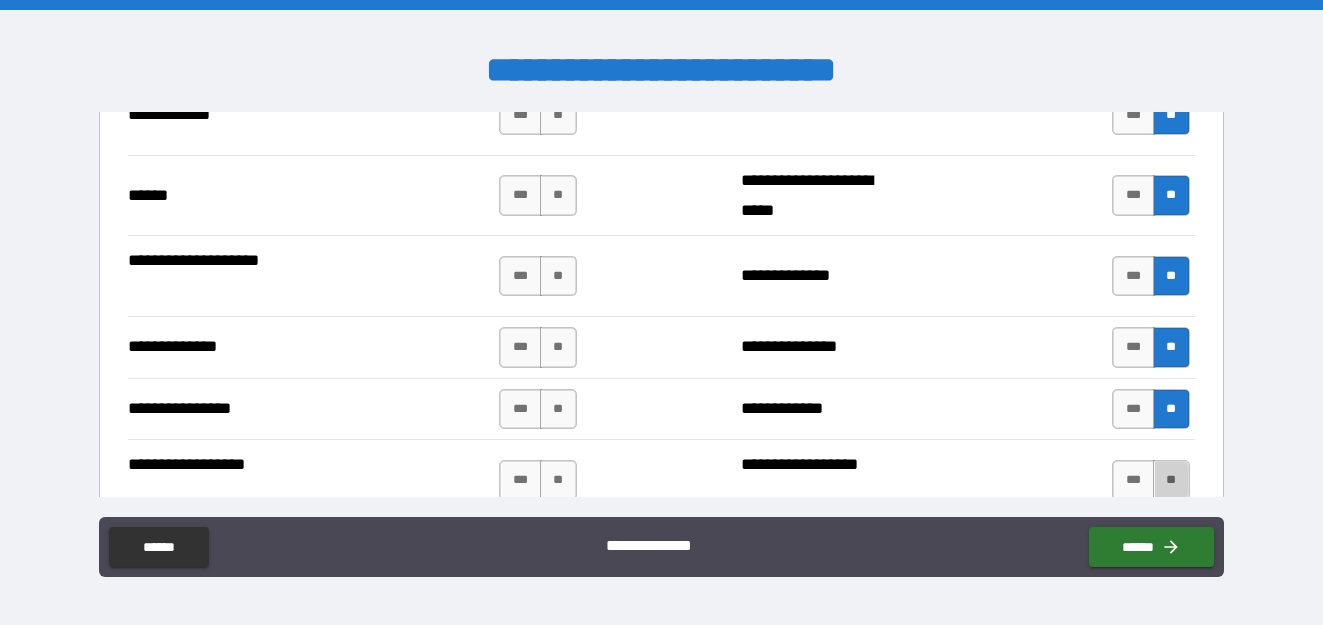 click on "**" at bounding box center (1171, 480) 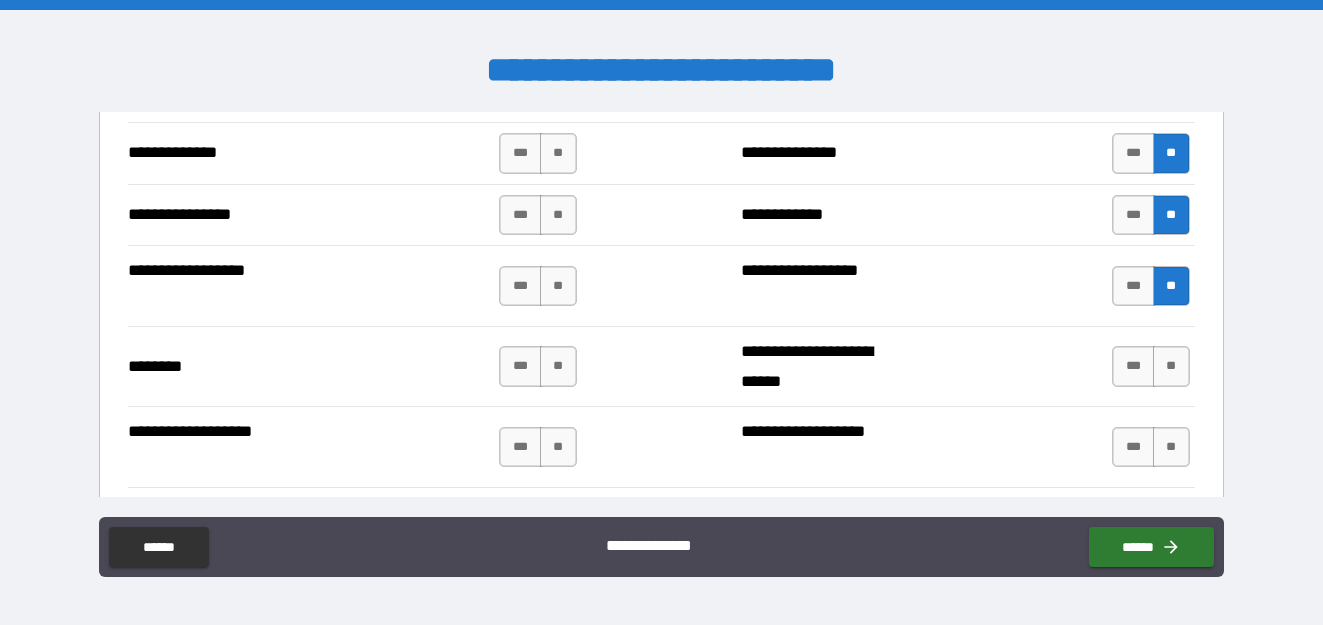 scroll, scrollTop: 3400, scrollLeft: 0, axis: vertical 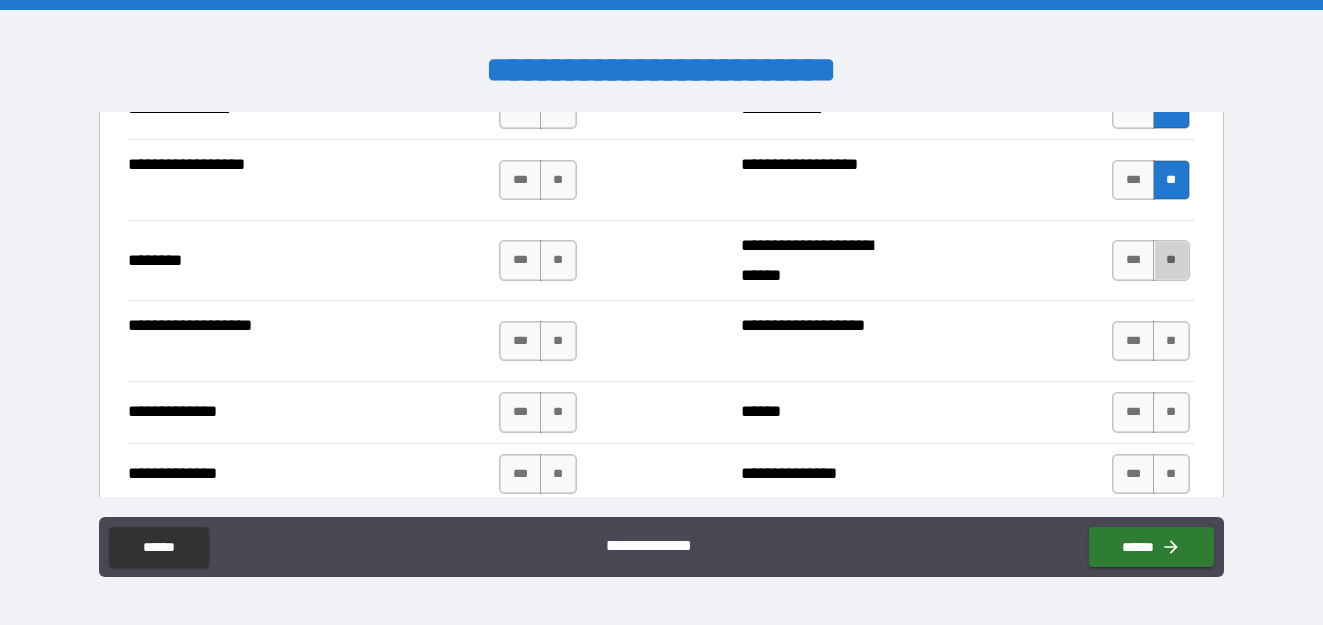 drag, startPoint x: 1153, startPoint y: 258, endPoint x: 1152, endPoint y: 364, distance: 106.004715 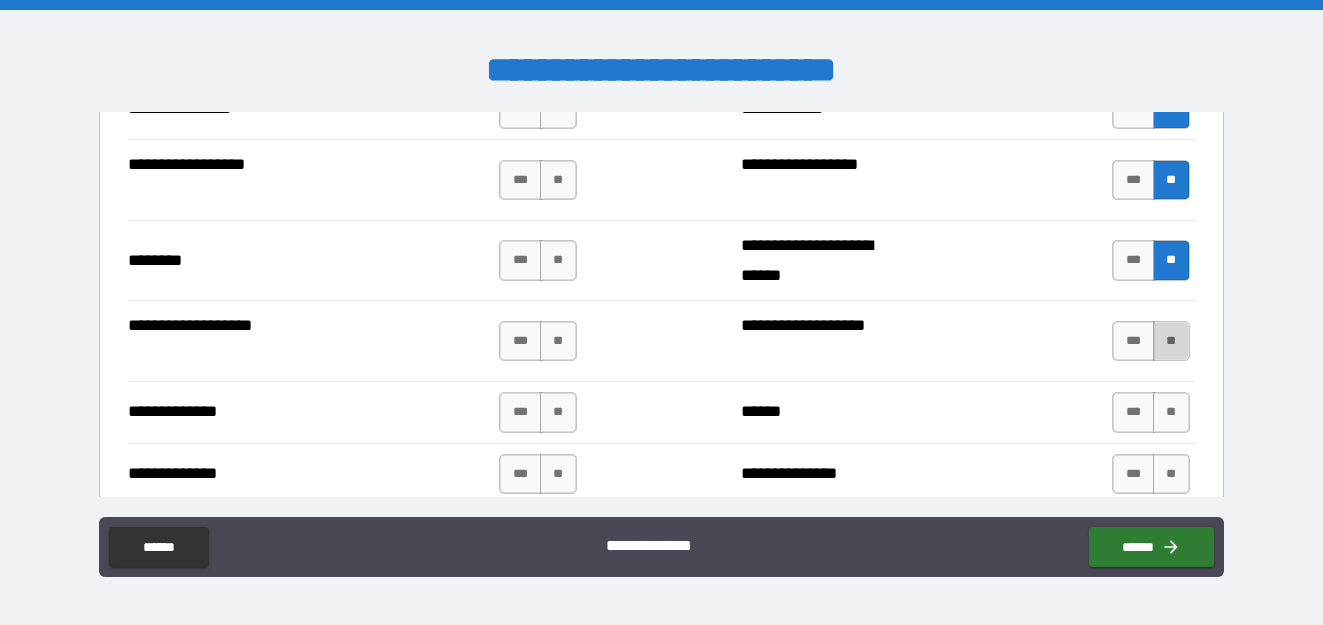 click on "**" at bounding box center (1171, 341) 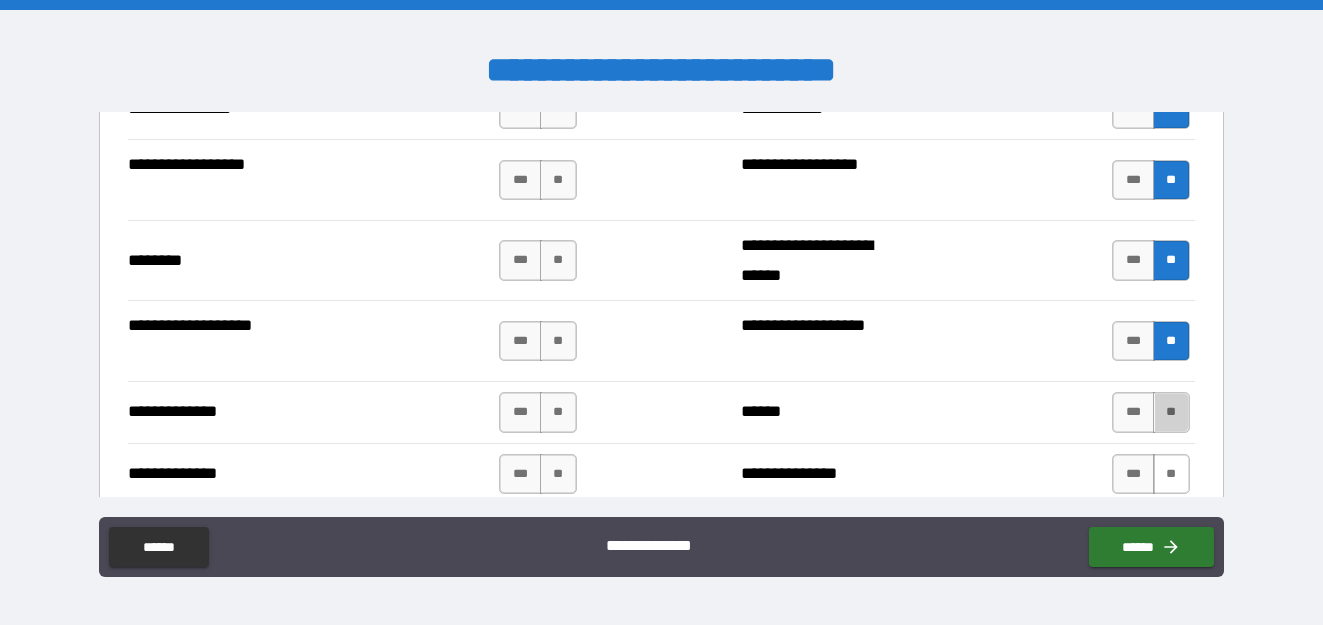 drag, startPoint x: 1166, startPoint y: 421, endPoint x: 1153, endPoint y: 478, distance: 58.463665 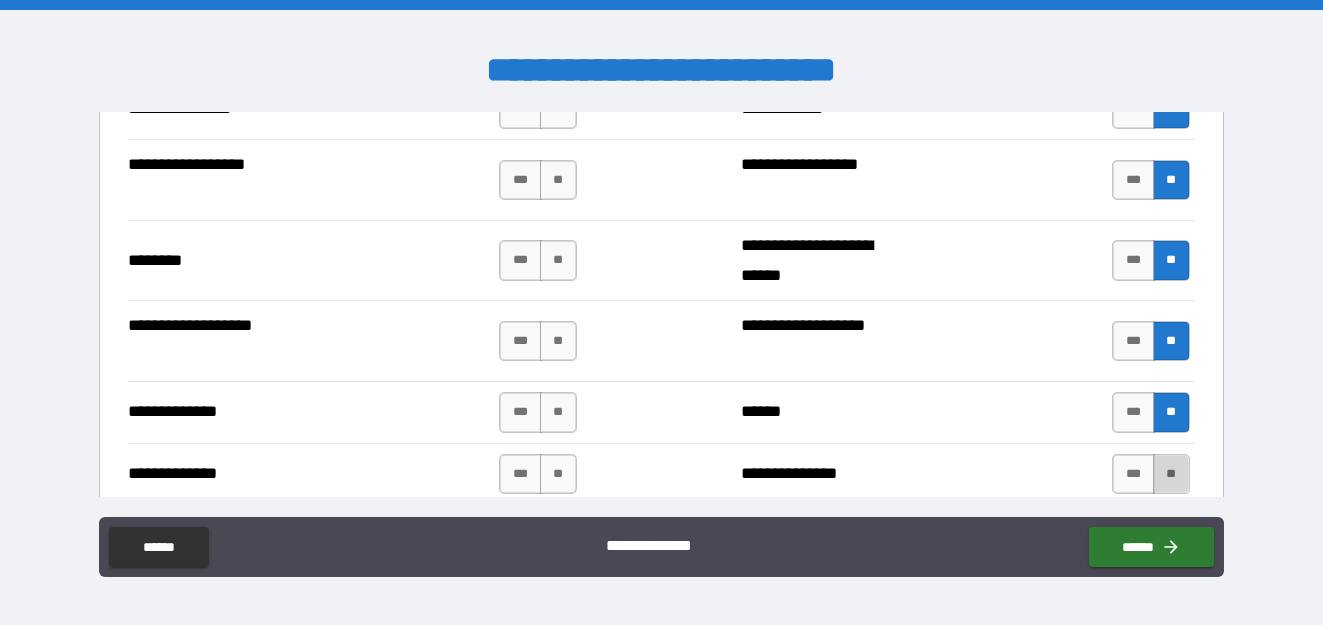click on "**" at bounding box center [1171, 474] 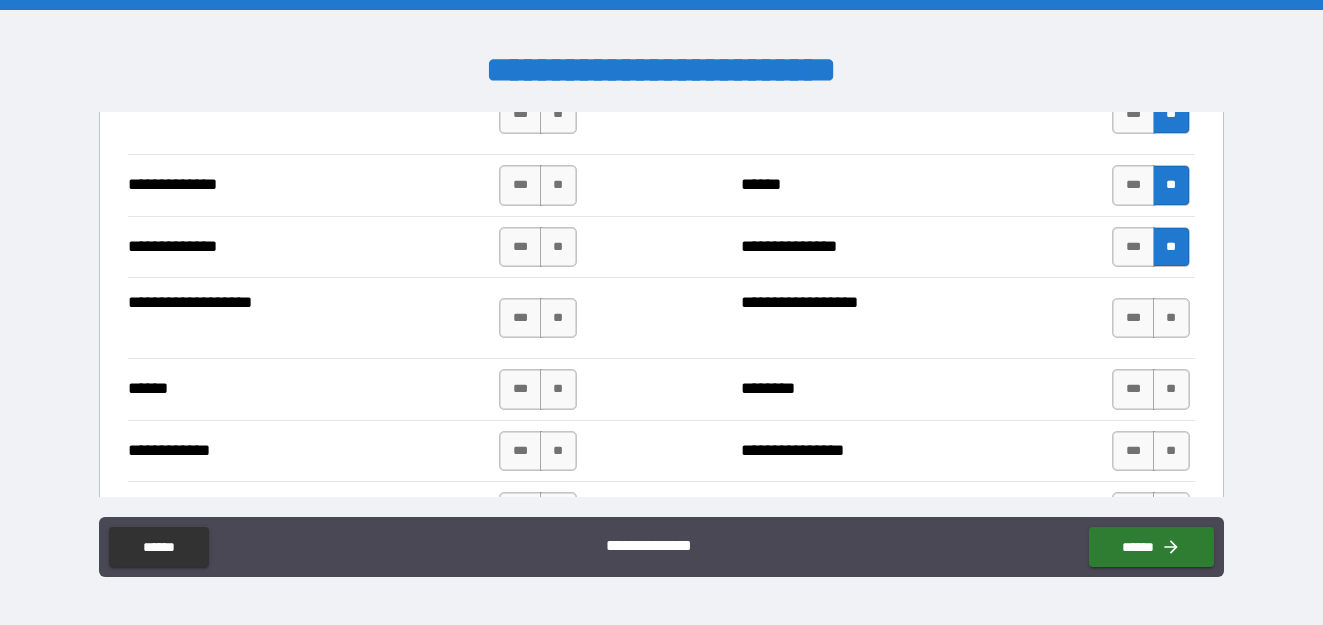 scroll, scrollTop: 3700, scrollLeft: 0, axis: vertical 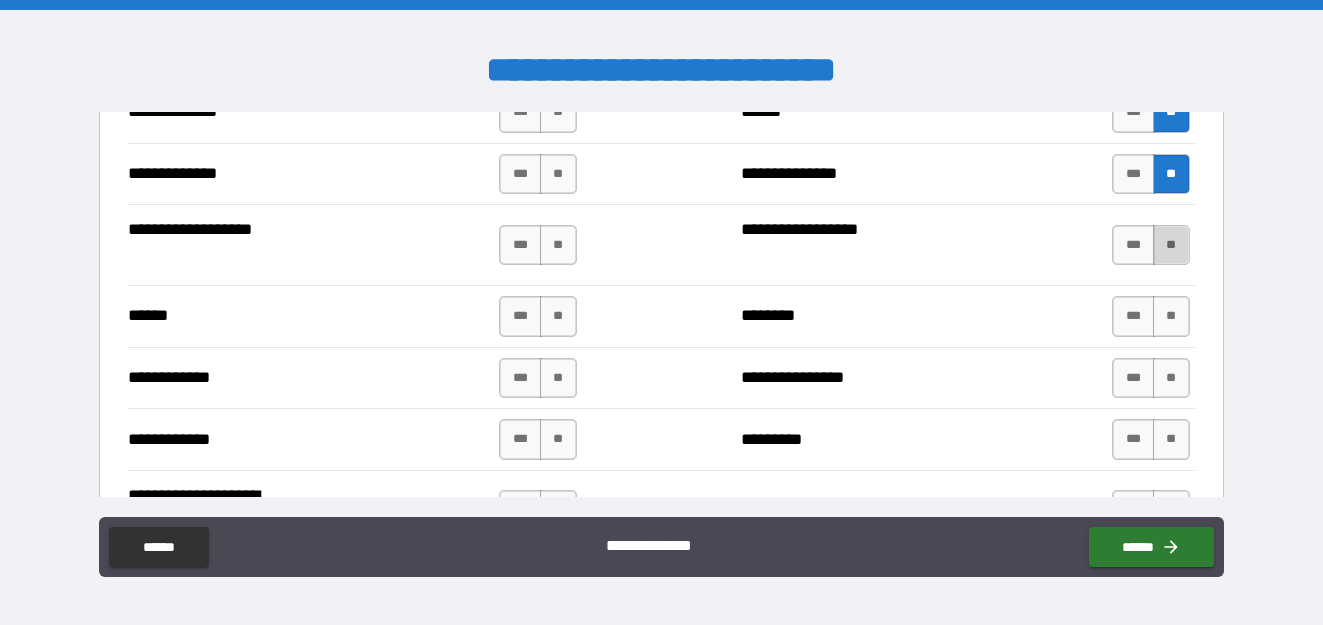 click on "**" at bounding box center [1171, 245] 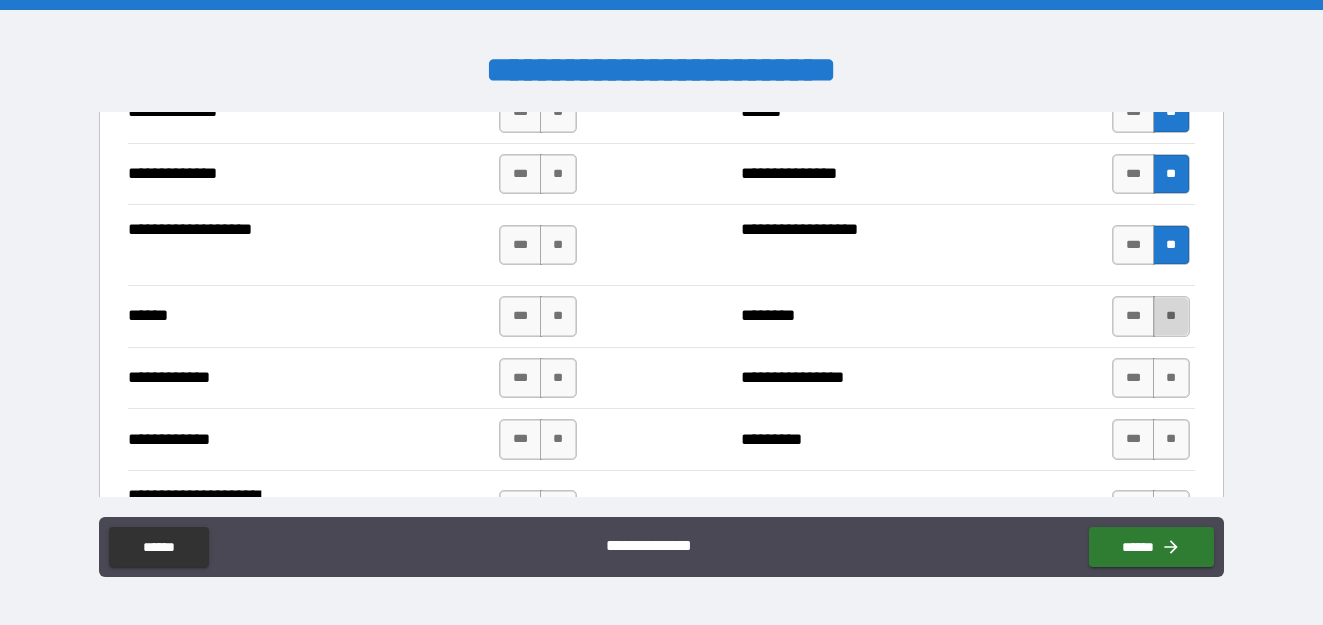 click on "**" at bounding box center [1171, 316] 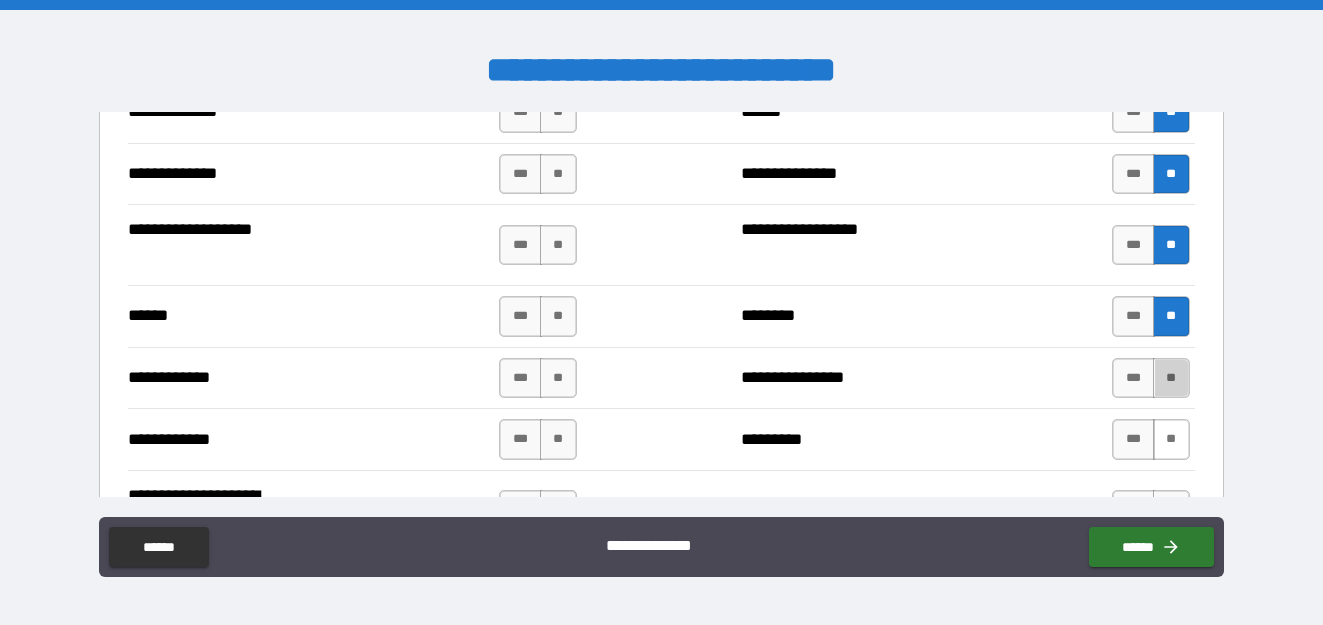 drag, startPoint x: 1165, startPoint y: 359, endPoint x: 1146, endPoint y: 451, distance: 93.941475 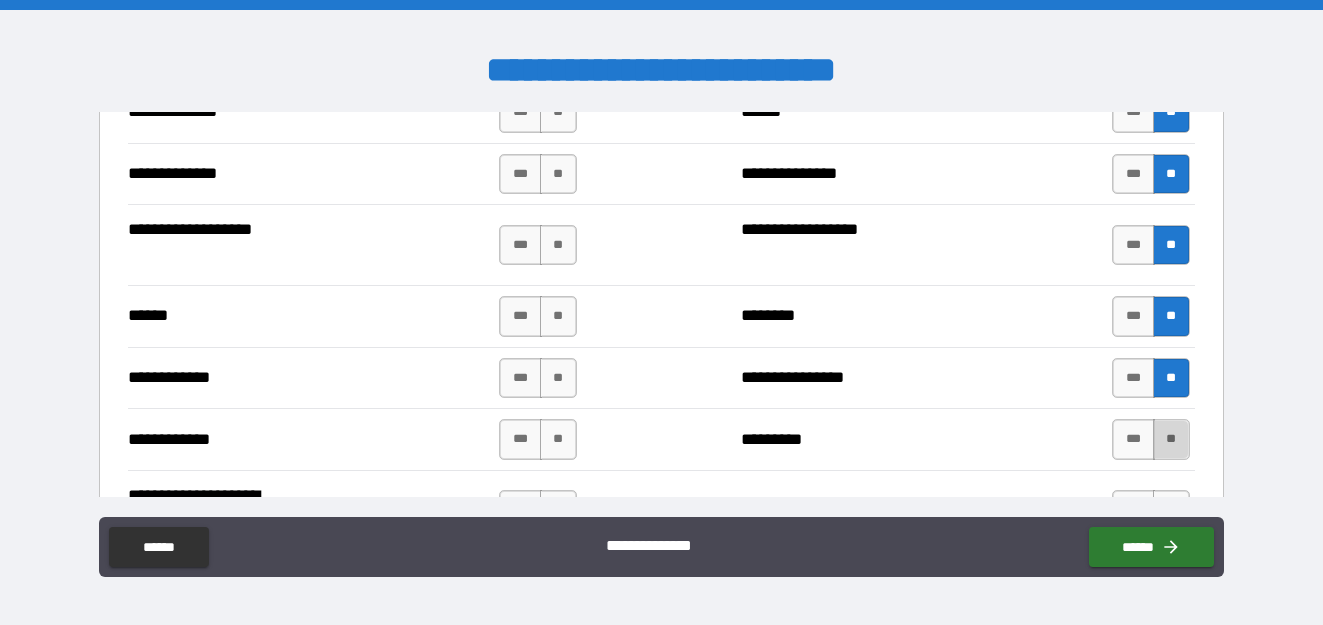 click on "**" at bounding box center (1171, 439) 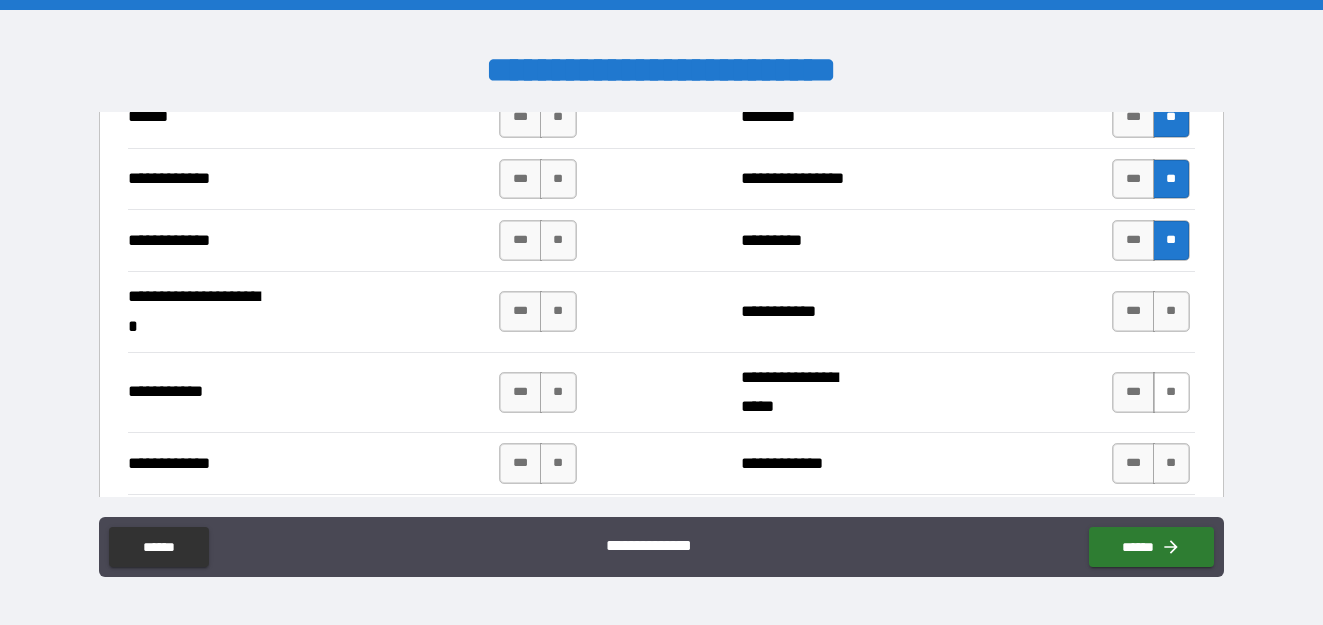 scroll, scrollTop: 3900, scrollLeft: 0, axis: vertical 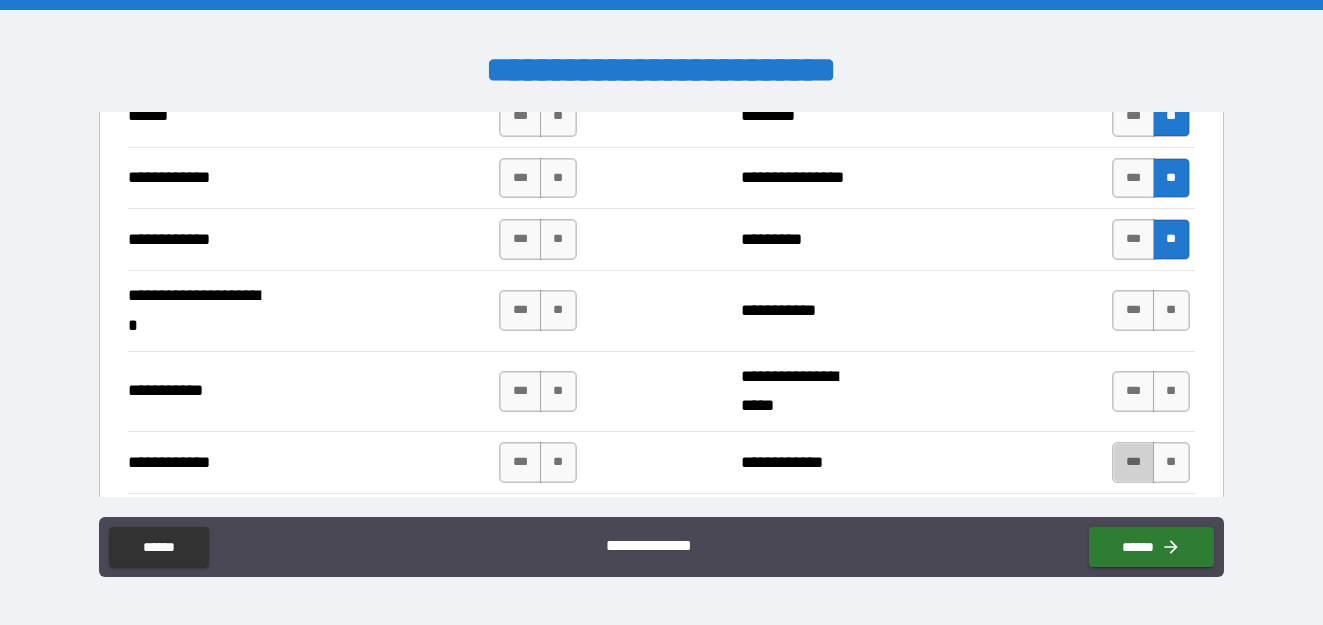 drag, startPoint x: 1120, startPoint y: 454, endPoint x: 1238, endPoint y: 456, distance: 118.016945 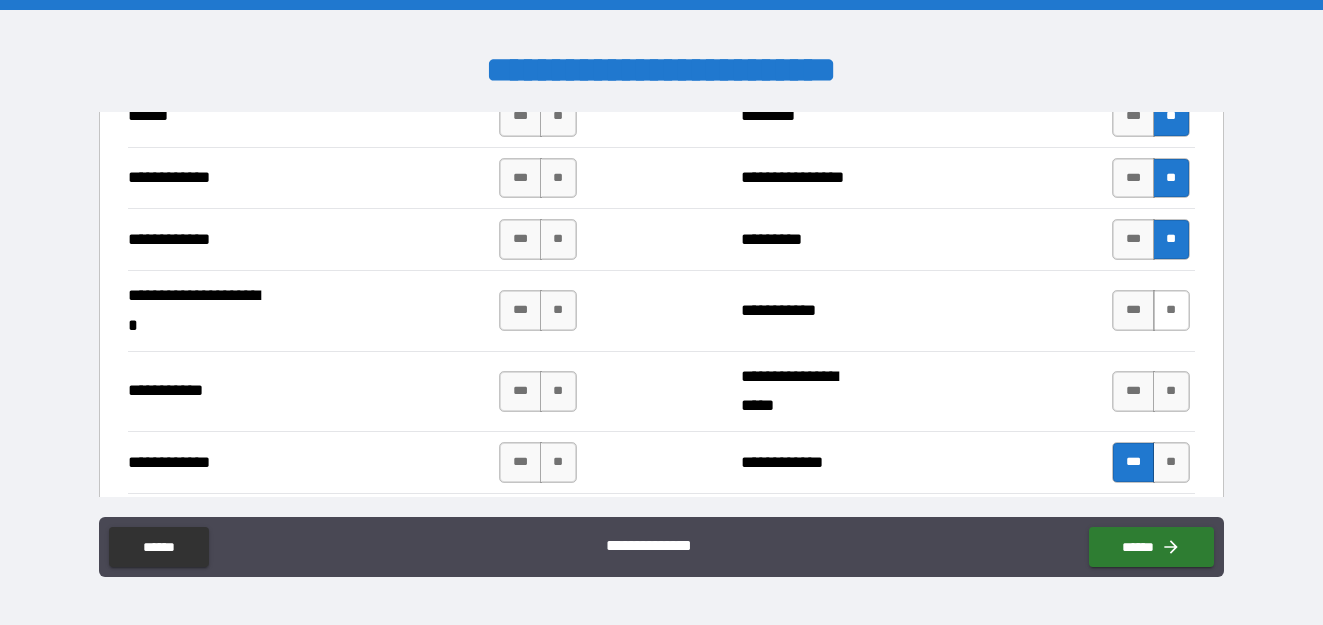 click on "**" at bounding box center [1171, 310] 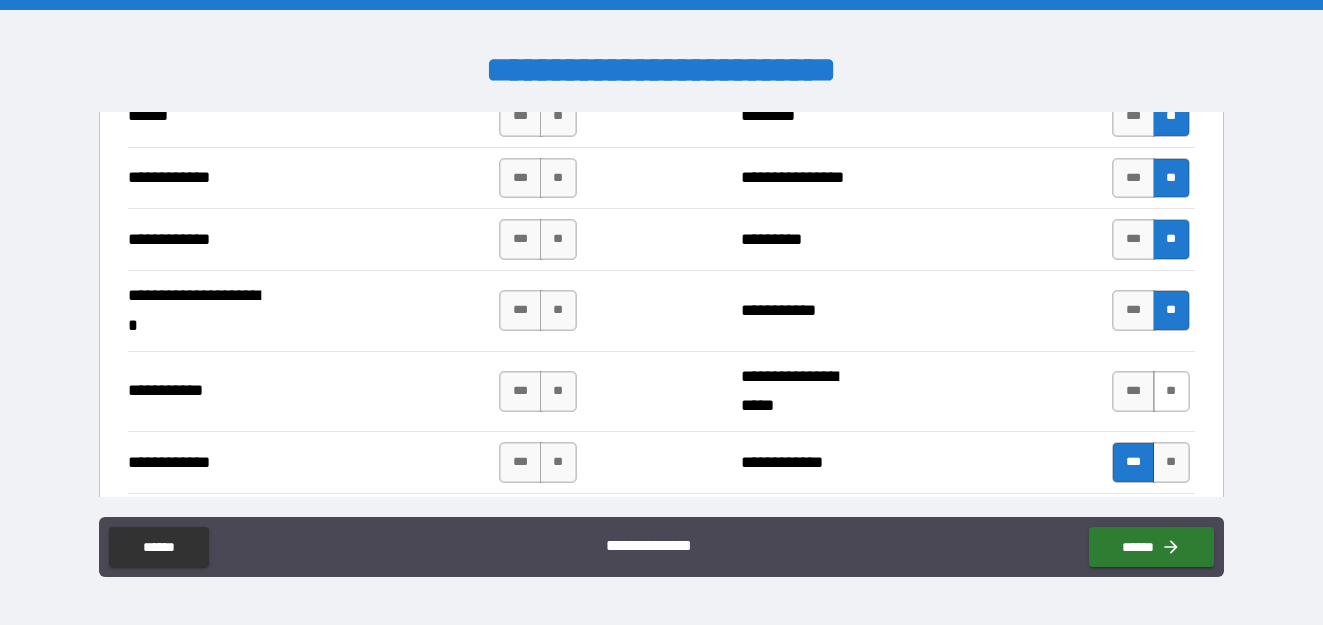 click on "**" at bounding box center [1171, 391] 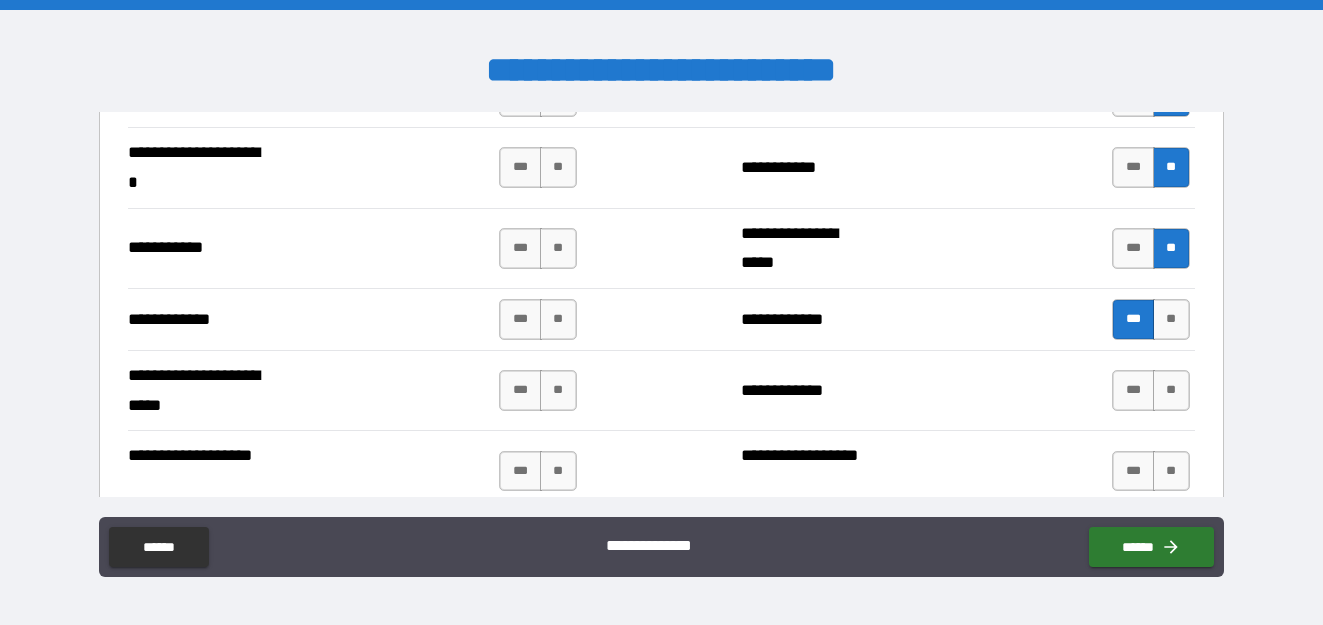 scroll, scrollTop: 4100, scrollLeft: 0, axis: vertical 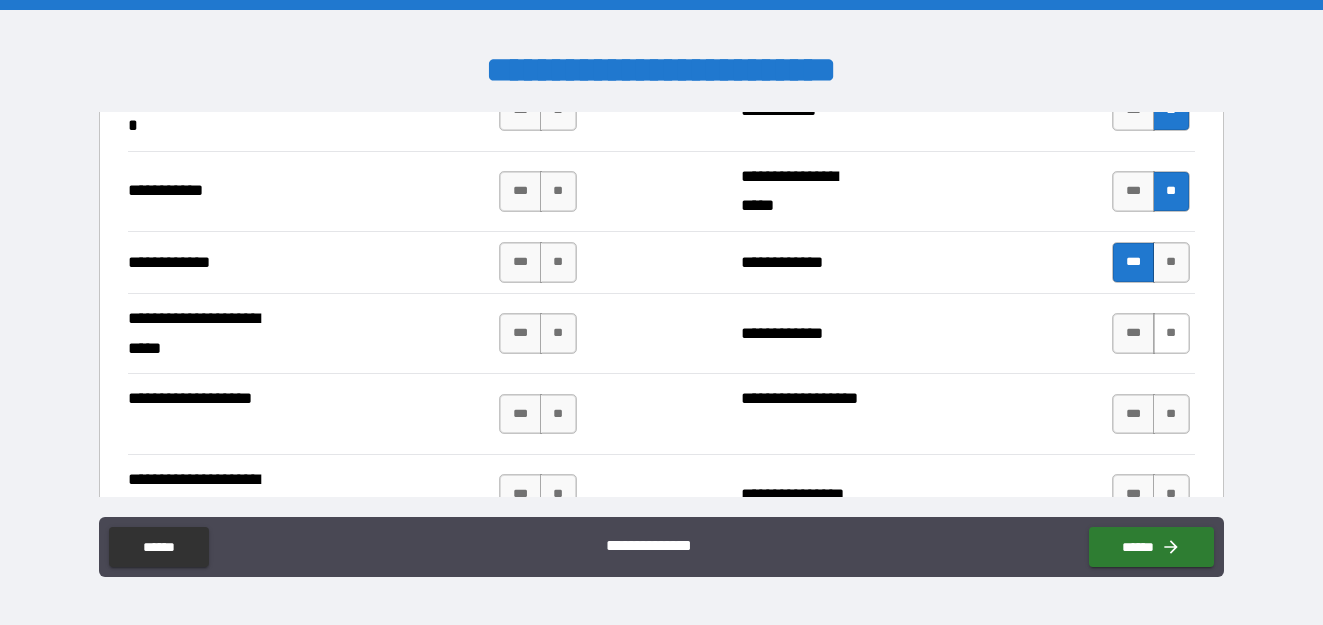 click on "**" at bounding box center [1171, 333] 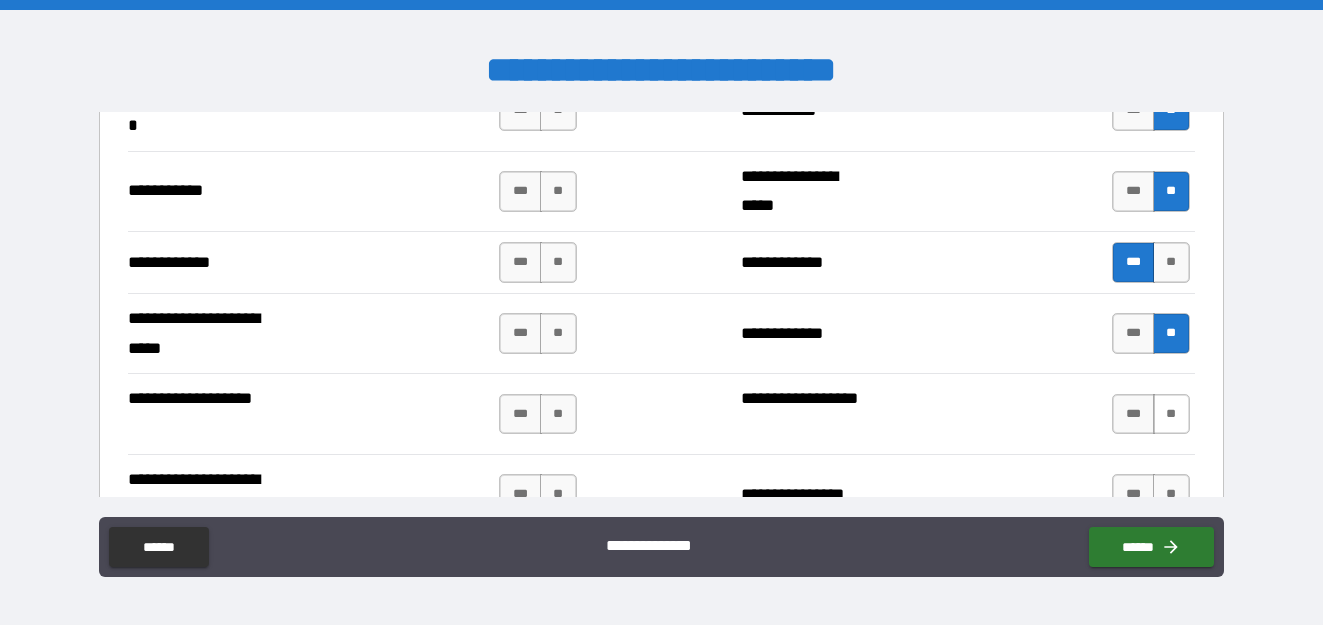 click on "**" at bounding box center [1171, 414] 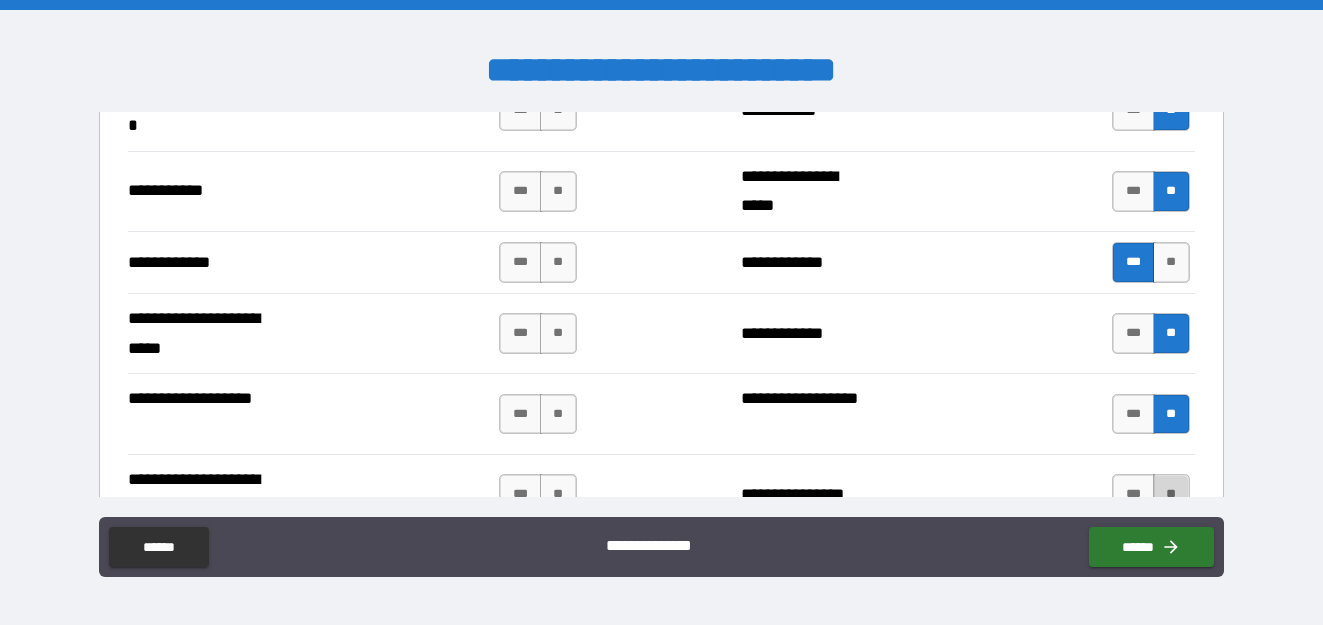 click on "**" at bounding box center [1171, 494] 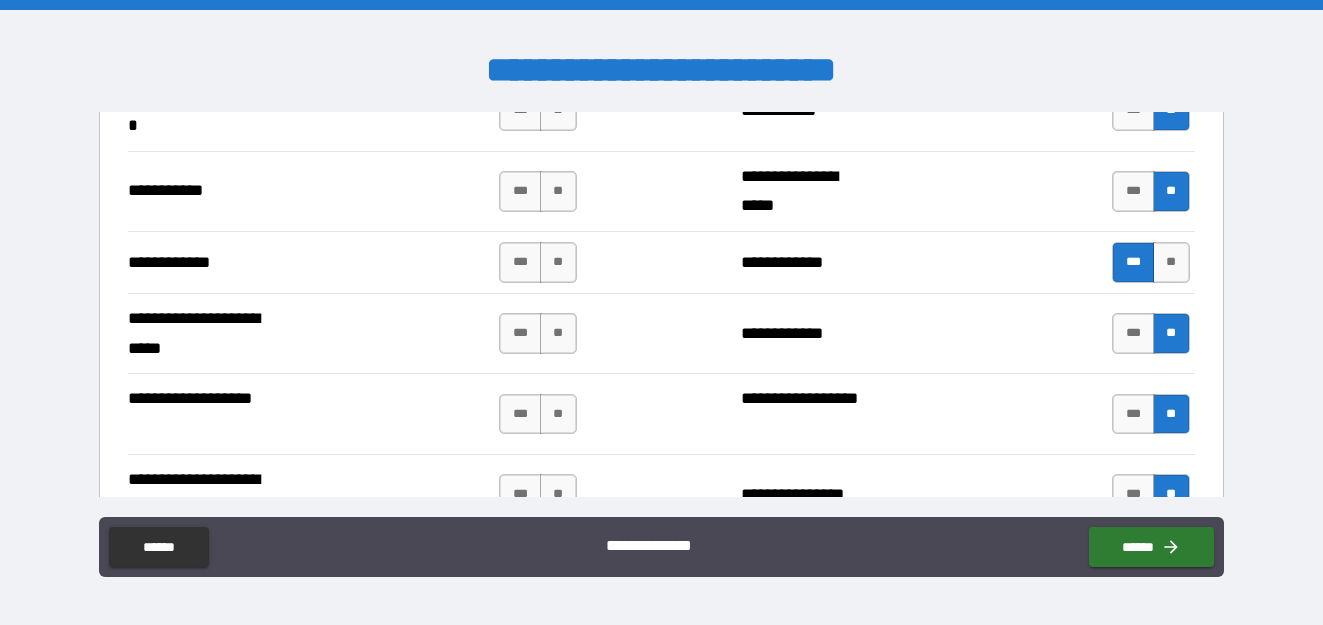 scroll, scrollTop: 4500, scrollLeft: 0, axis: vertical 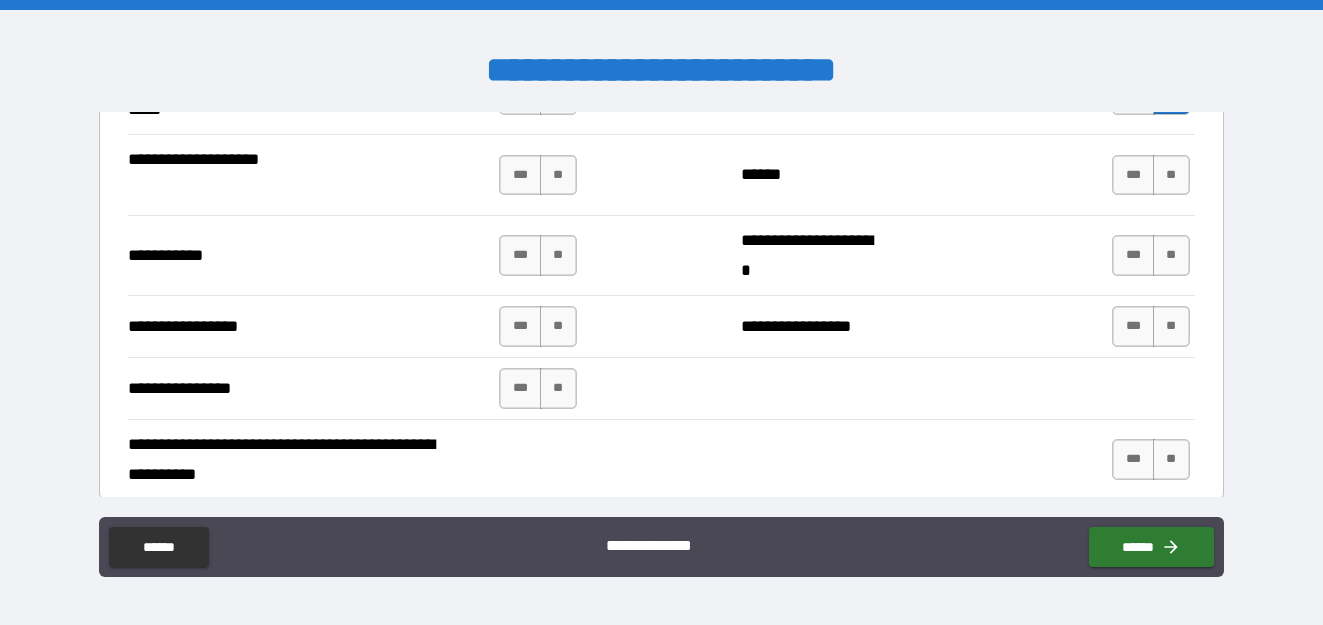 drag, startPoint x: 1164, startPoint y: 167, endPoint x: 1163, endPoint y: 228, distance: 61.008198 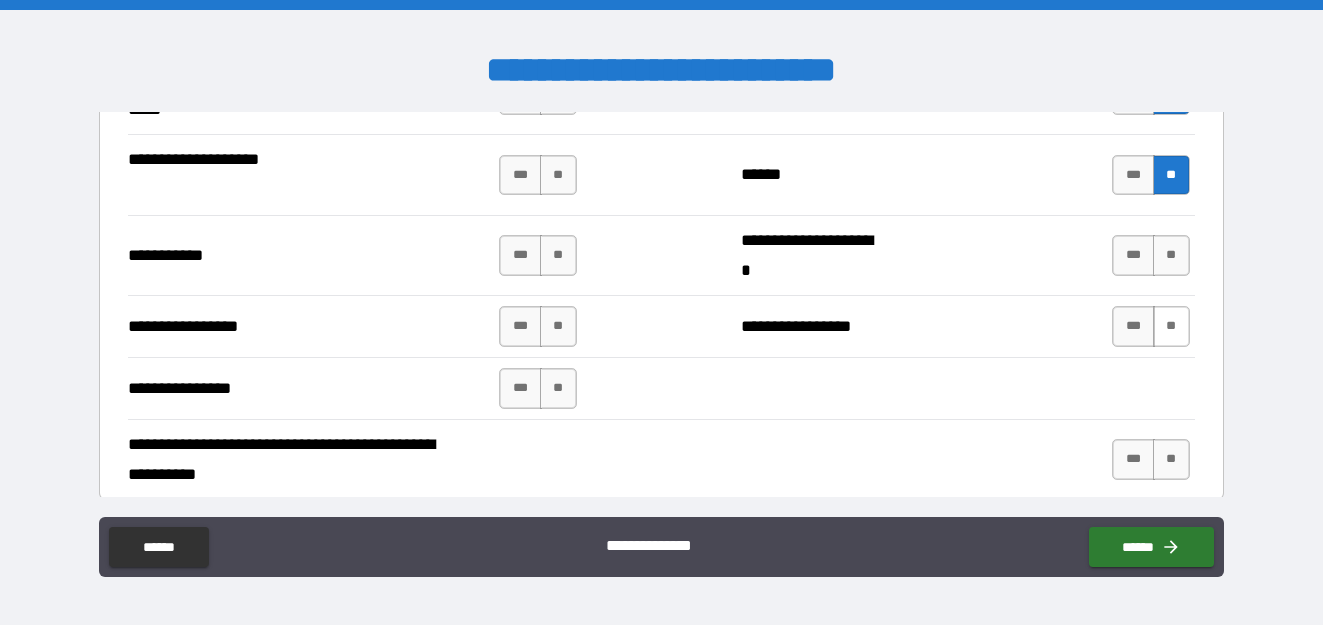 drag, startPoint x: 1162, startPoint y: 249, endPoint x: 1160, endPoint y: 311, distance: 62.03225 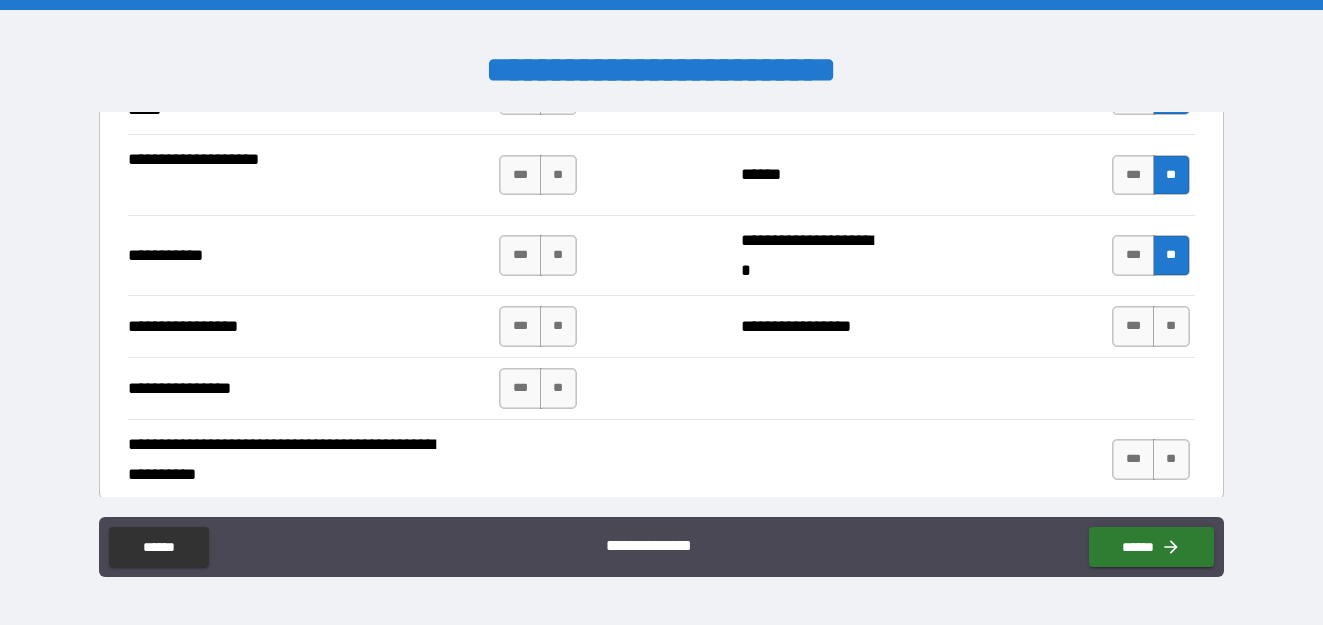 drag, startPoint x: 1159, startPoint y: 327, endPoint x: 1161, endPoint y: 397, distance: 70.028564 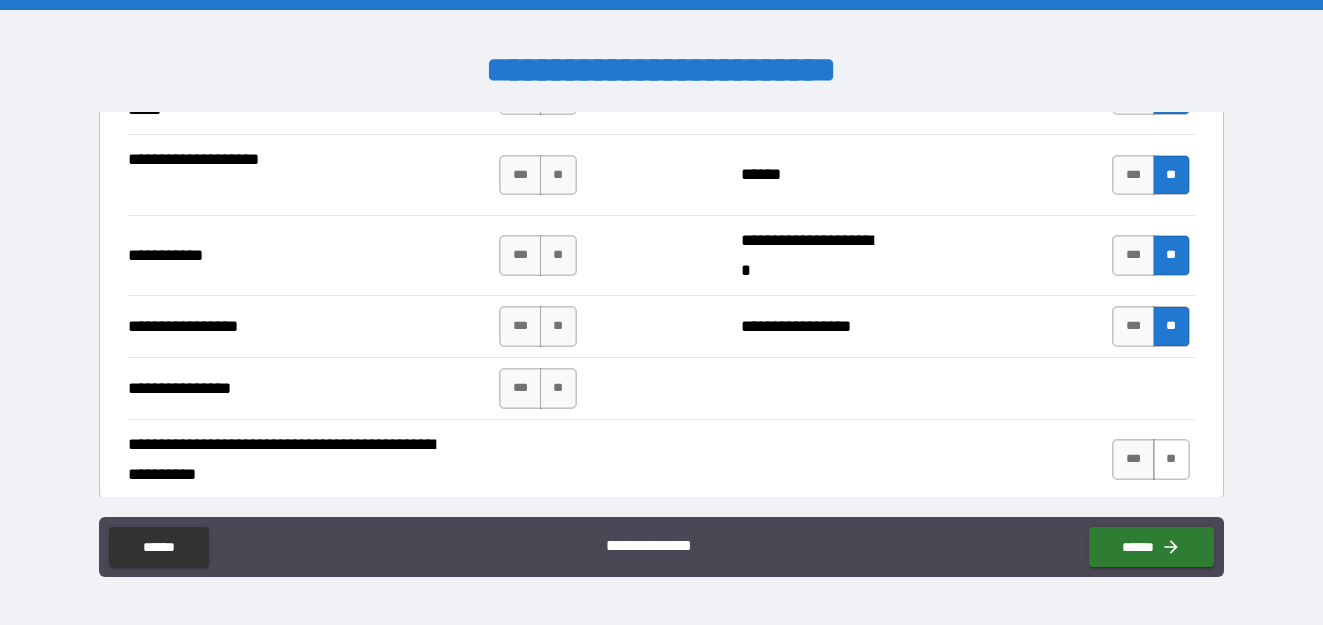 click on "**" at bounding box center [1171, 459] 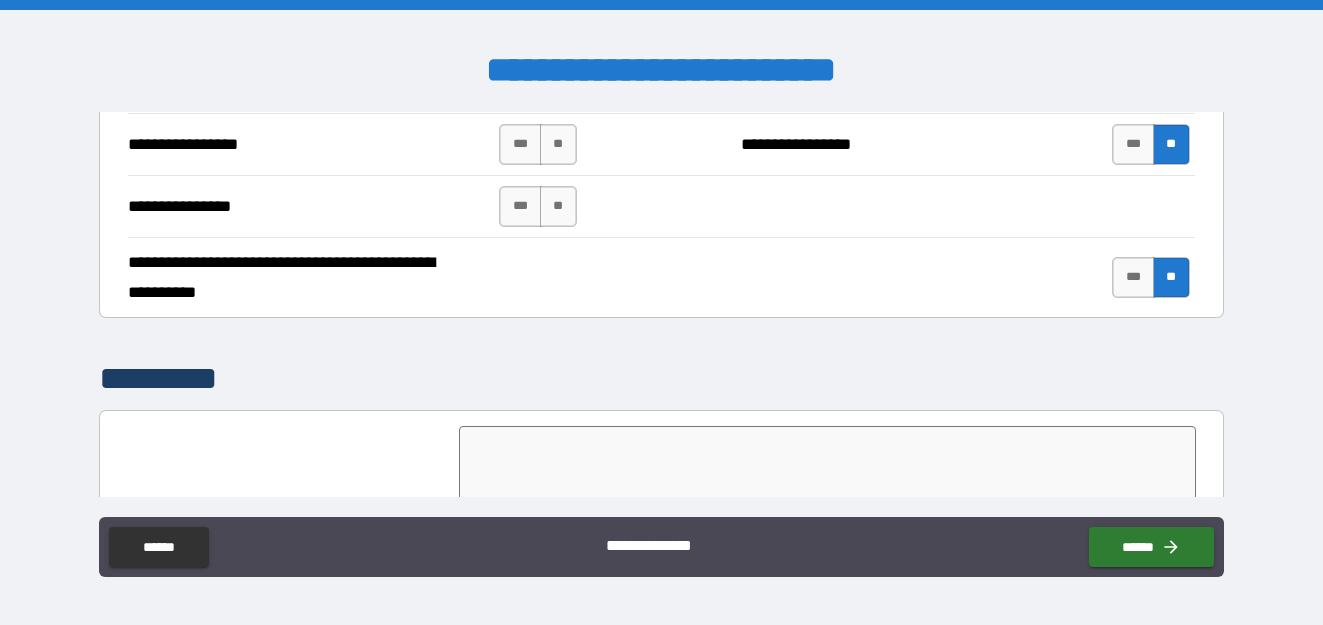 scroll, scrollTop: 4800, scrollLeft: 0, axis: vertical 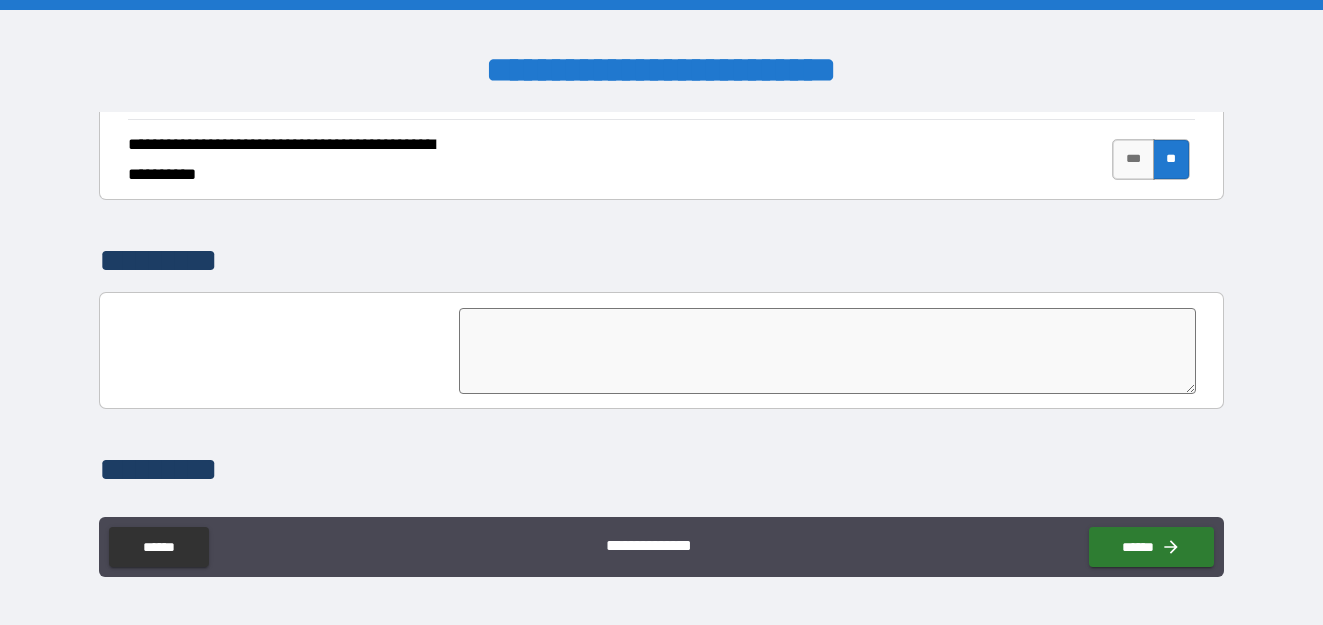 click at bounding box center (827, 351) 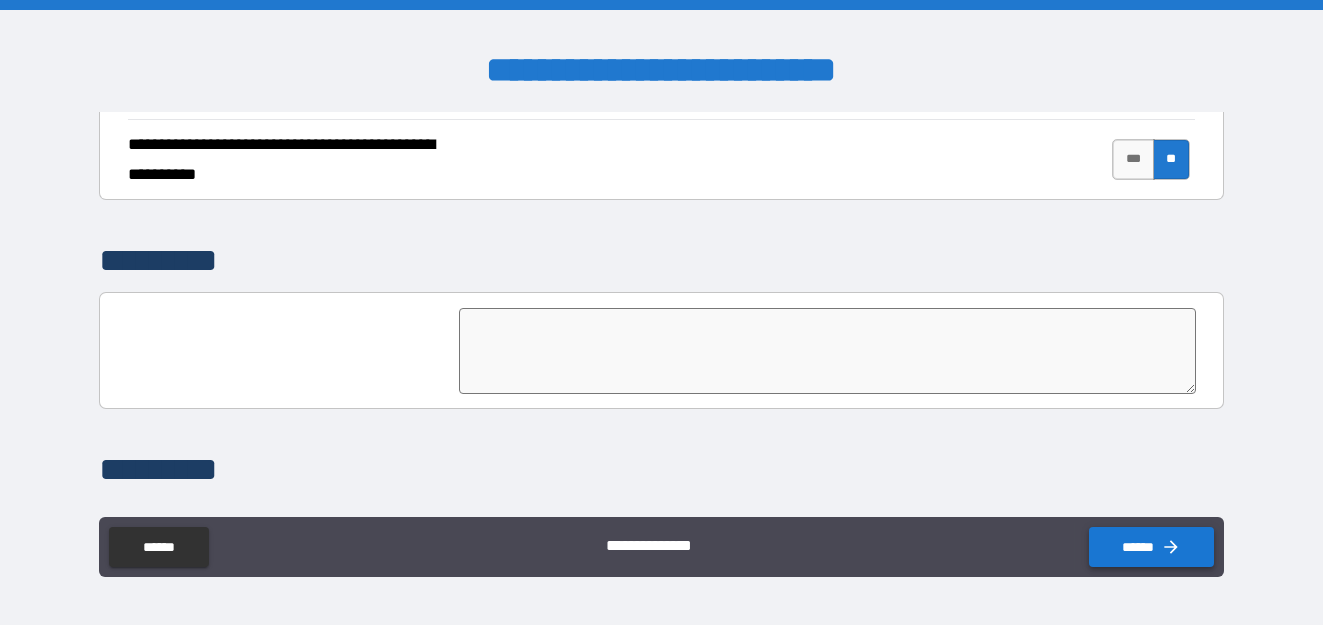 click on "******" at bounding box center (1151, 547) 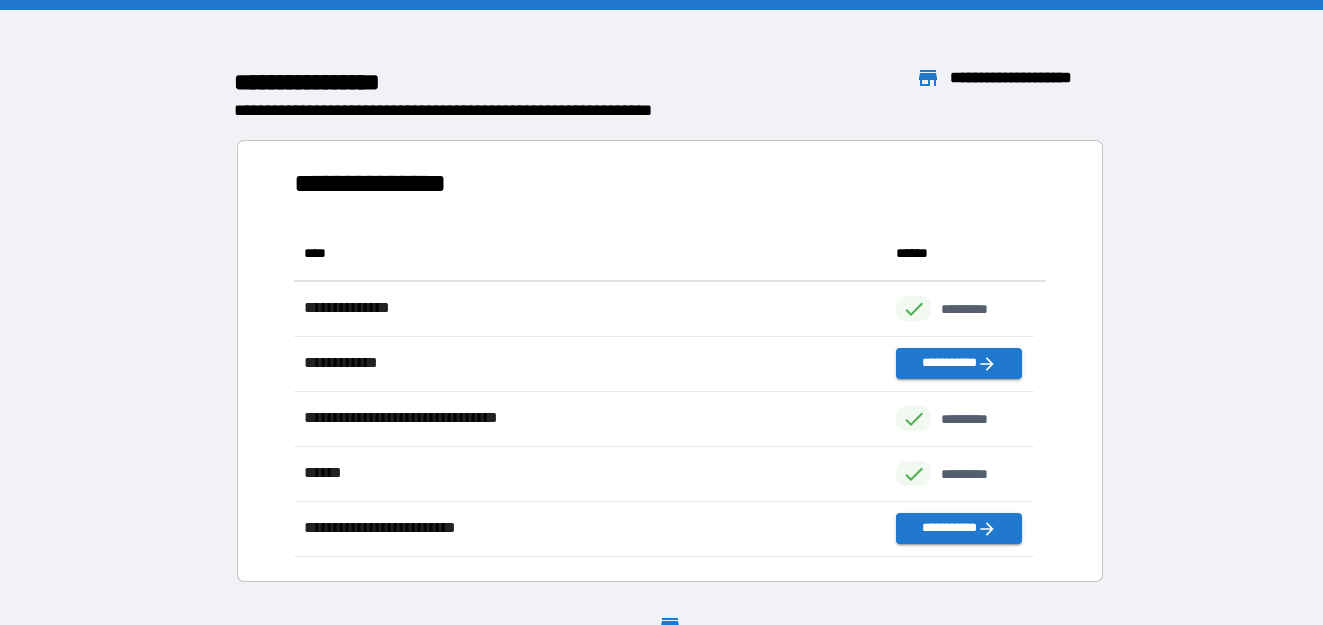 scroll, scrollTop: 18, scrollLeft: 18, axis: both 